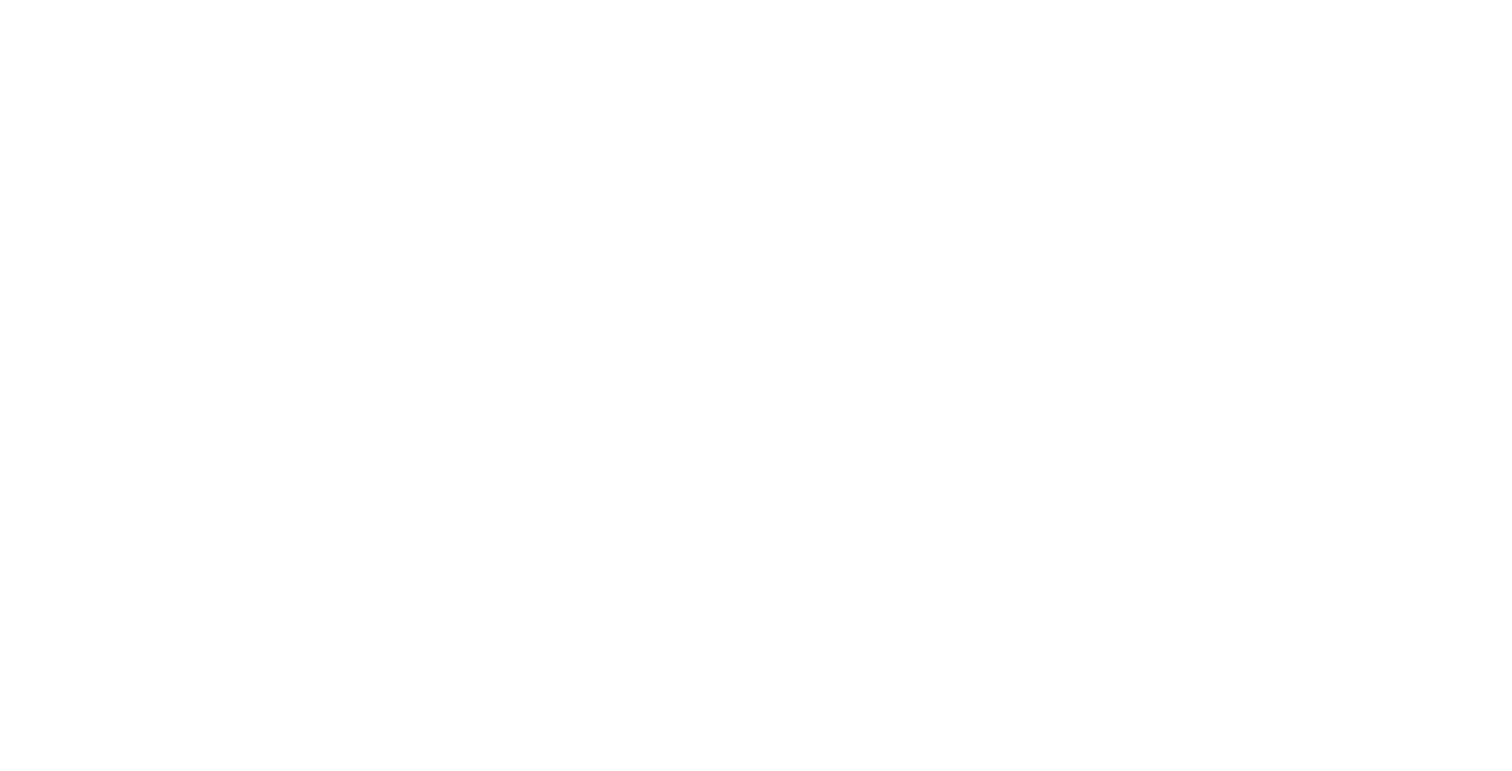 scroll, scrollTop: 0, scrollLeft: 0, axis: both 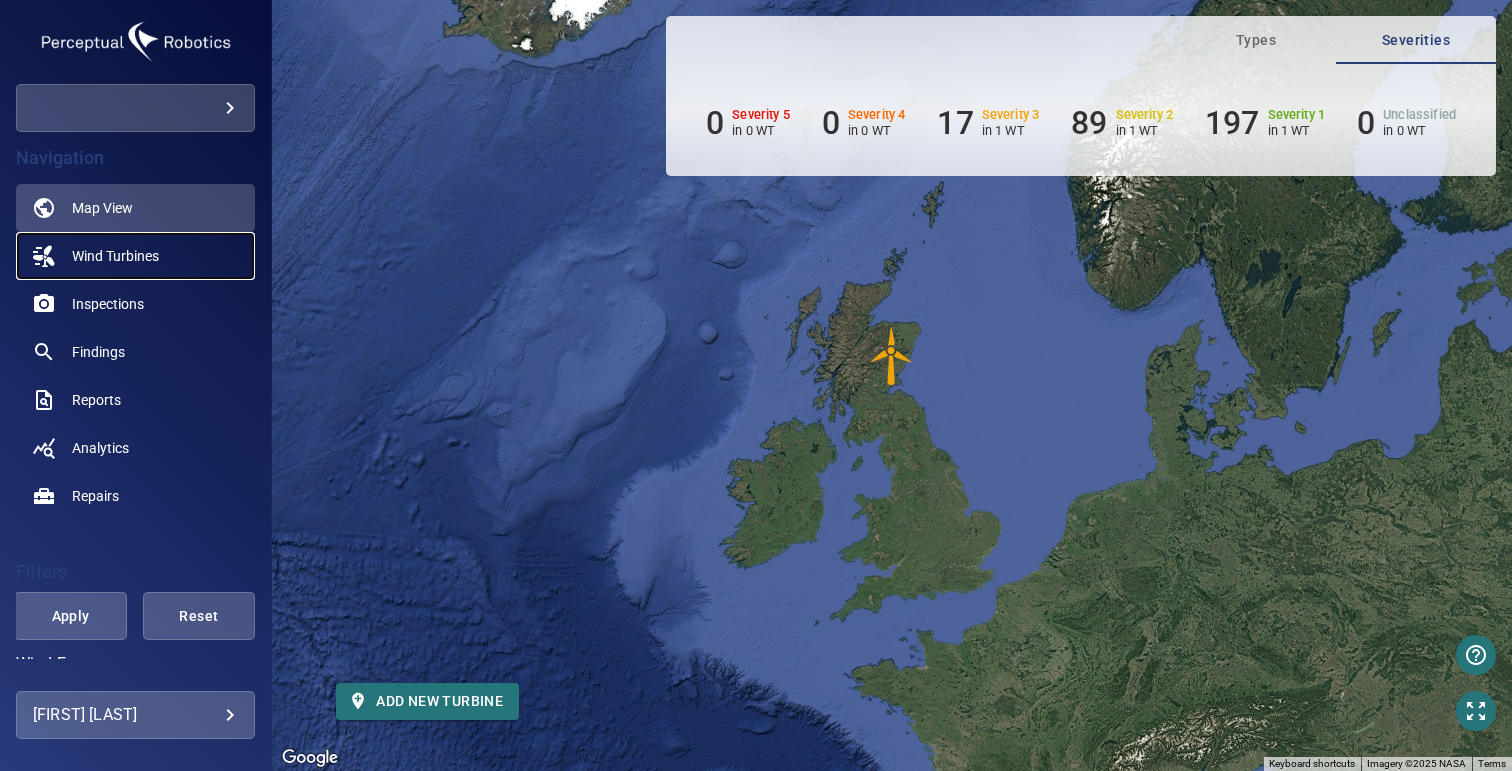 click on "Wind Turbines" at bounding box center (115, 256) 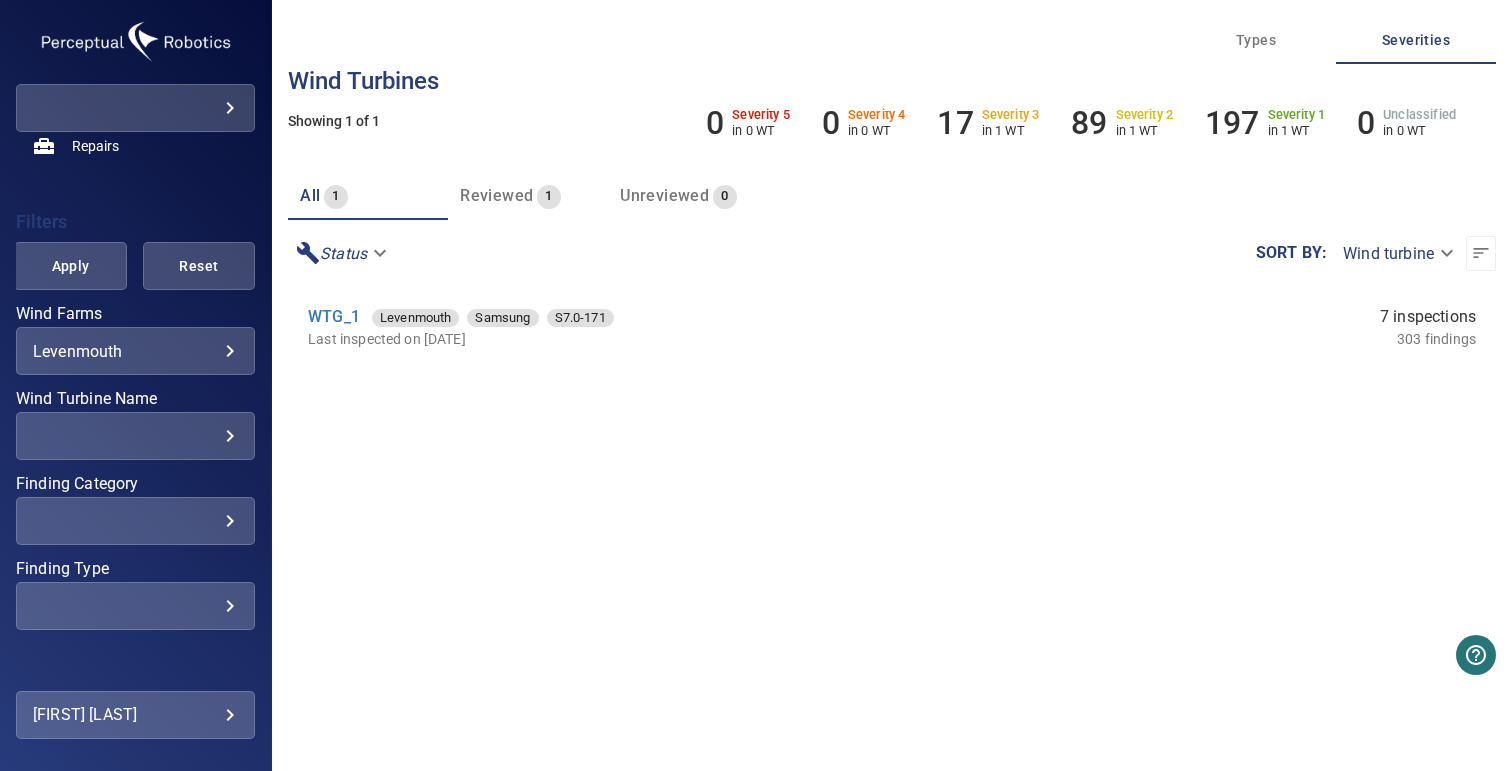 scroll, scrollTop: 402, scrollLeft: 0, axis: vertical 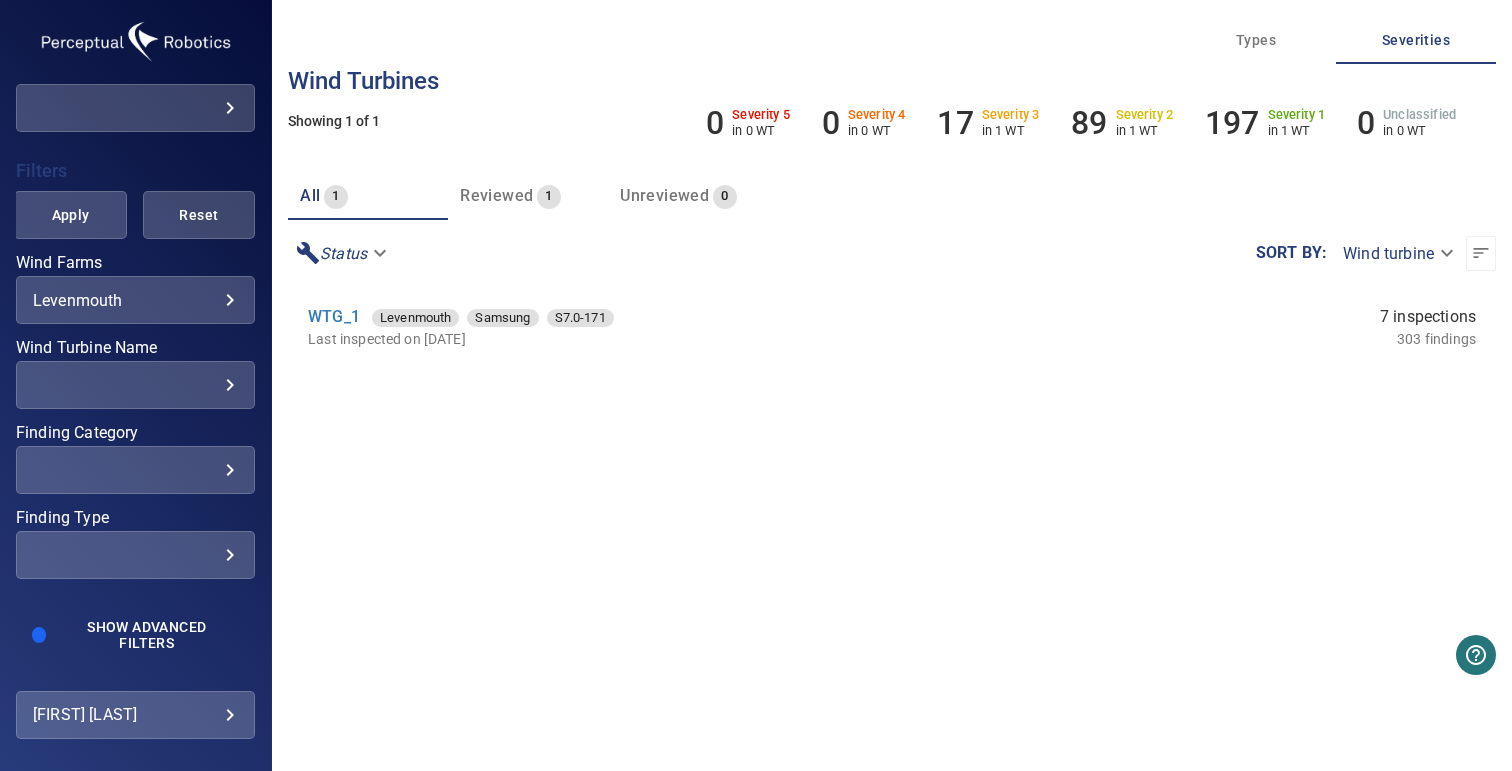 click on "​ ​" at bounding box center (135, 385) 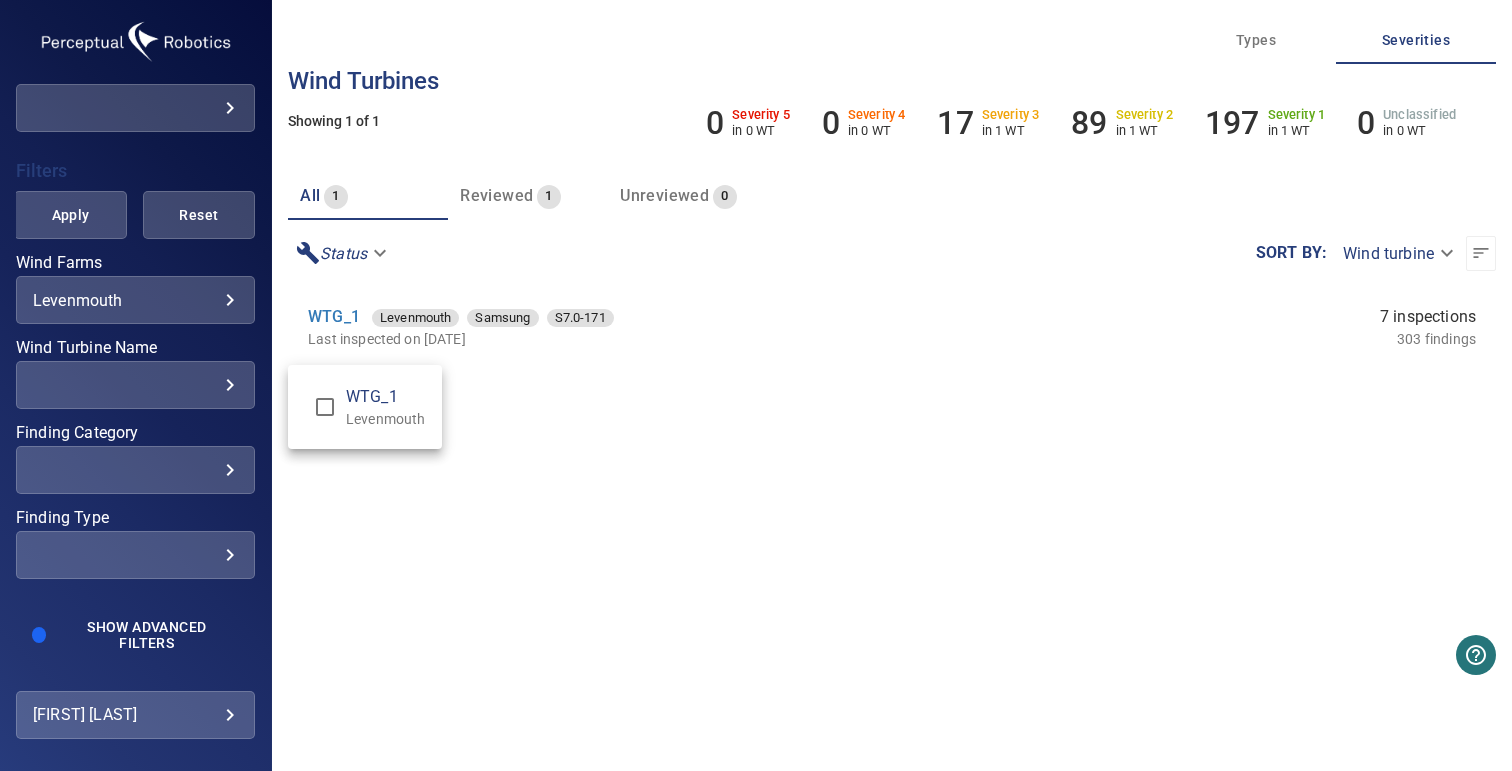click at bounding box center (756, 385) 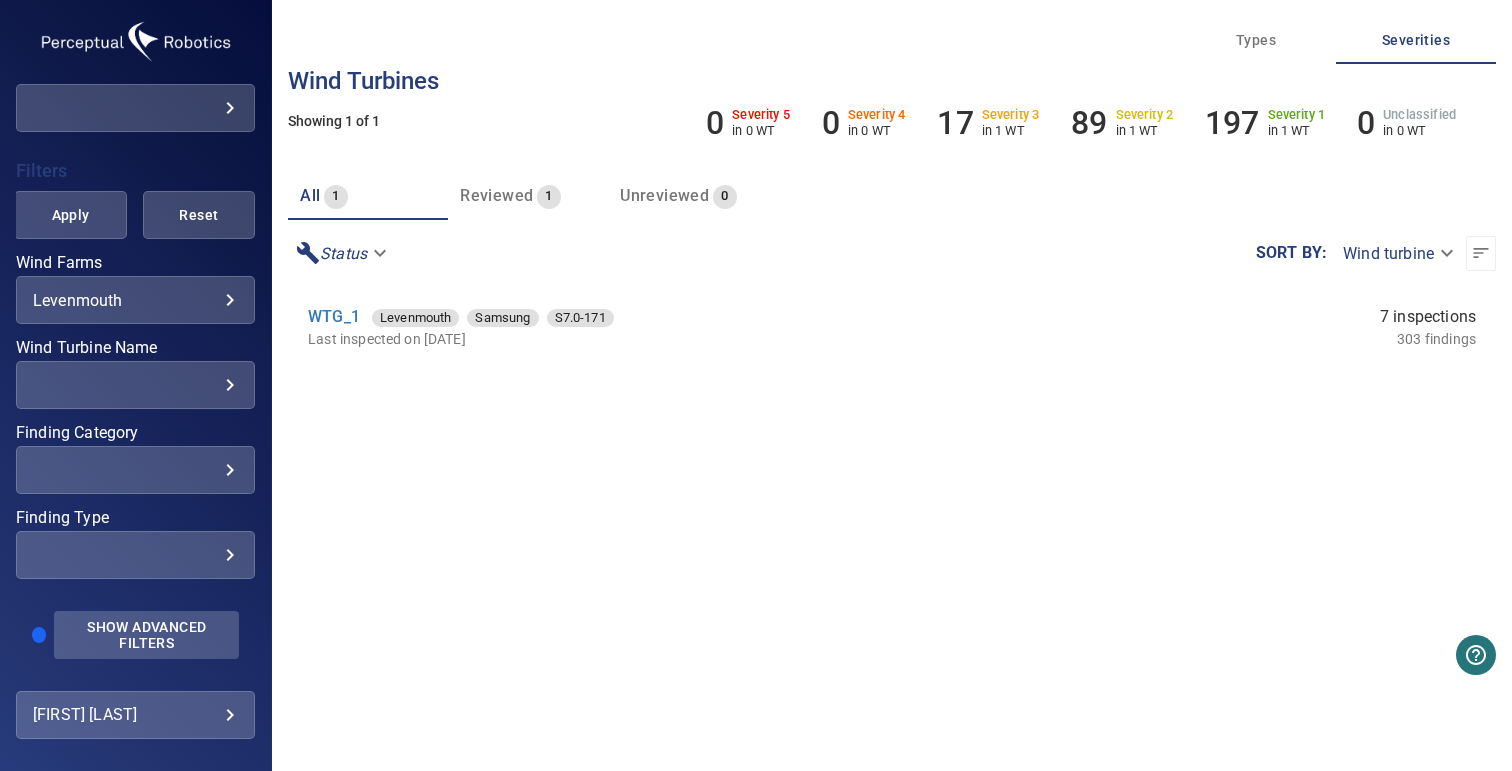 click on "Show Advanced Filters" at bounding box center [146, 635] 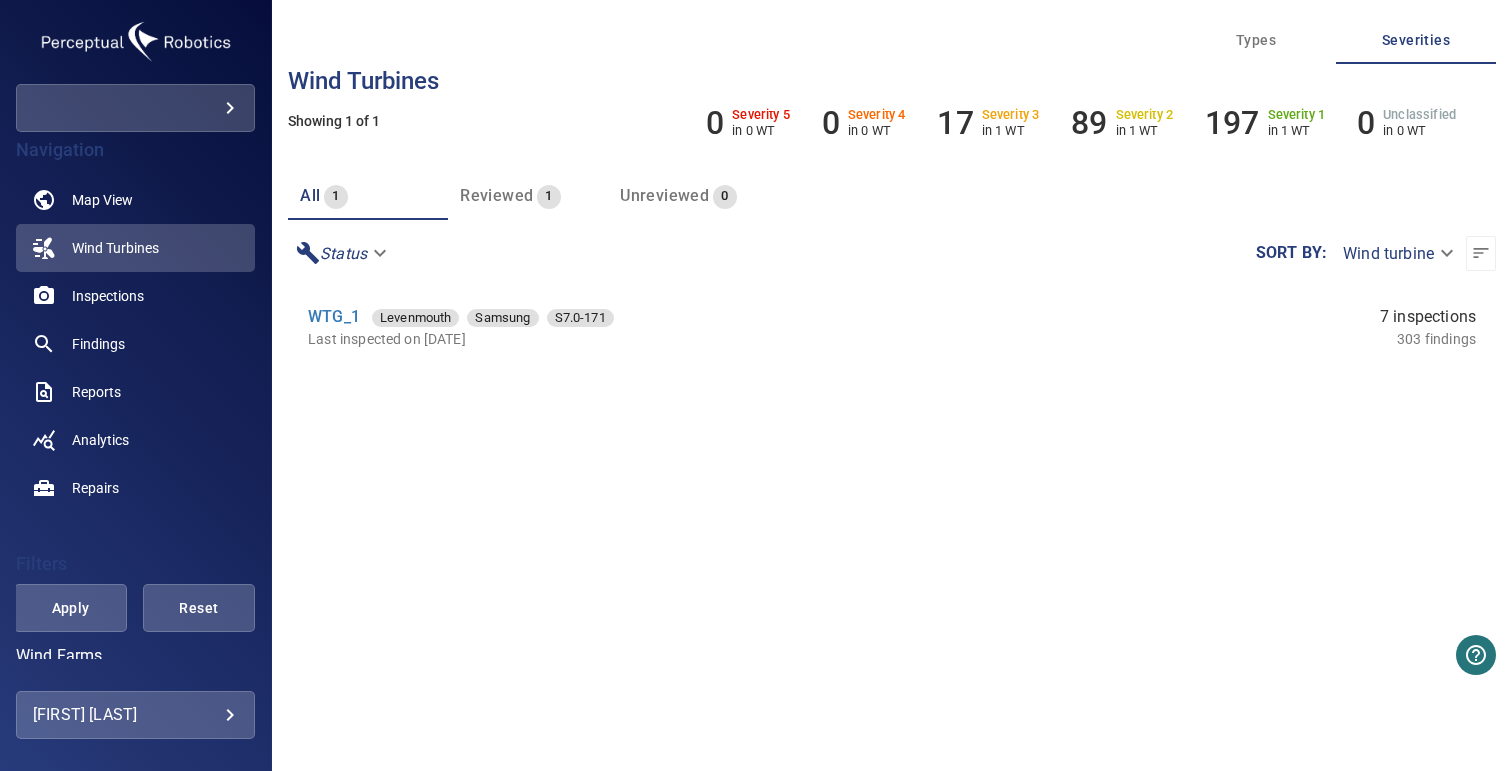 scroll, scrollTop: 0, scrollLeft: 0, axis: both 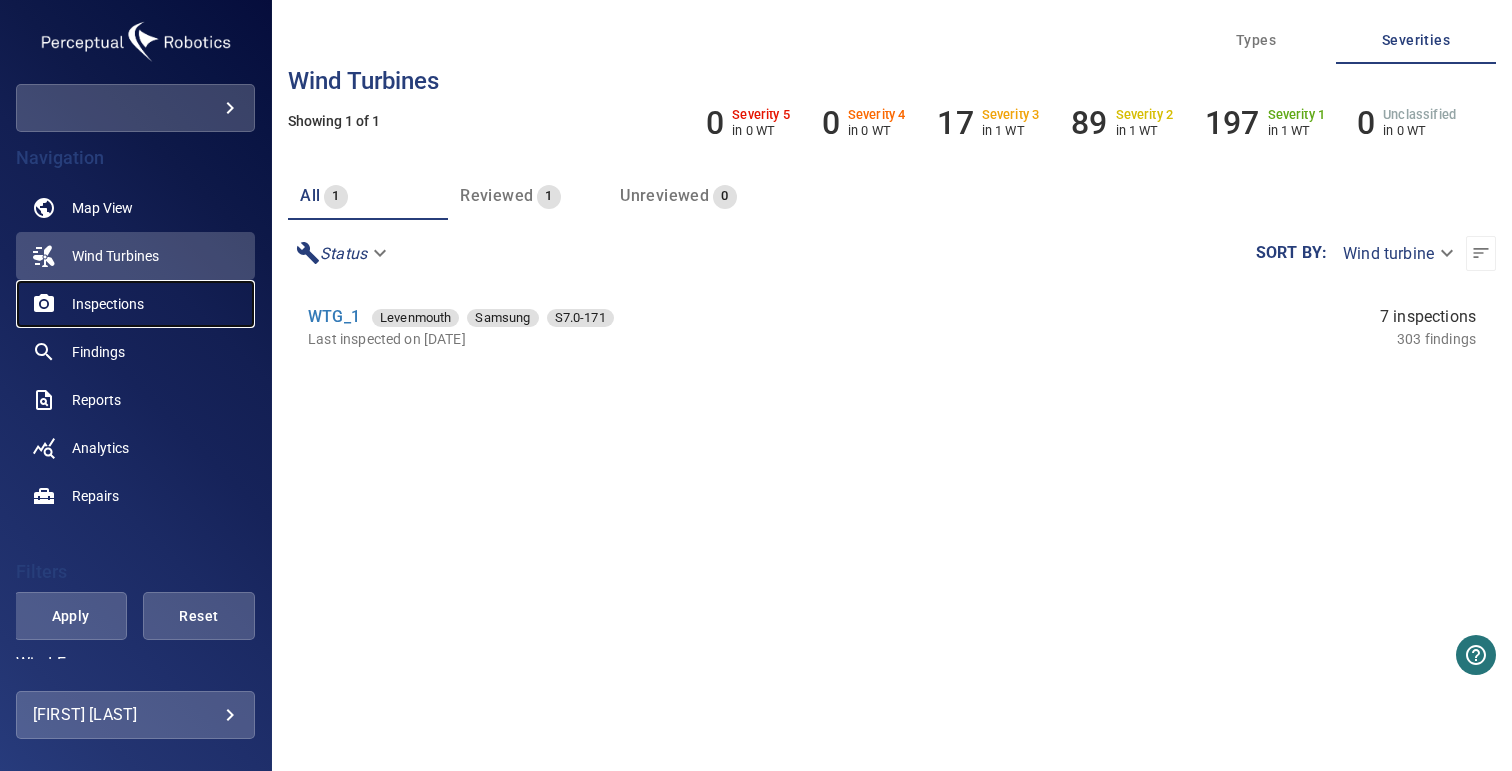 click on "Inspections" at bounding box center [108, 304] 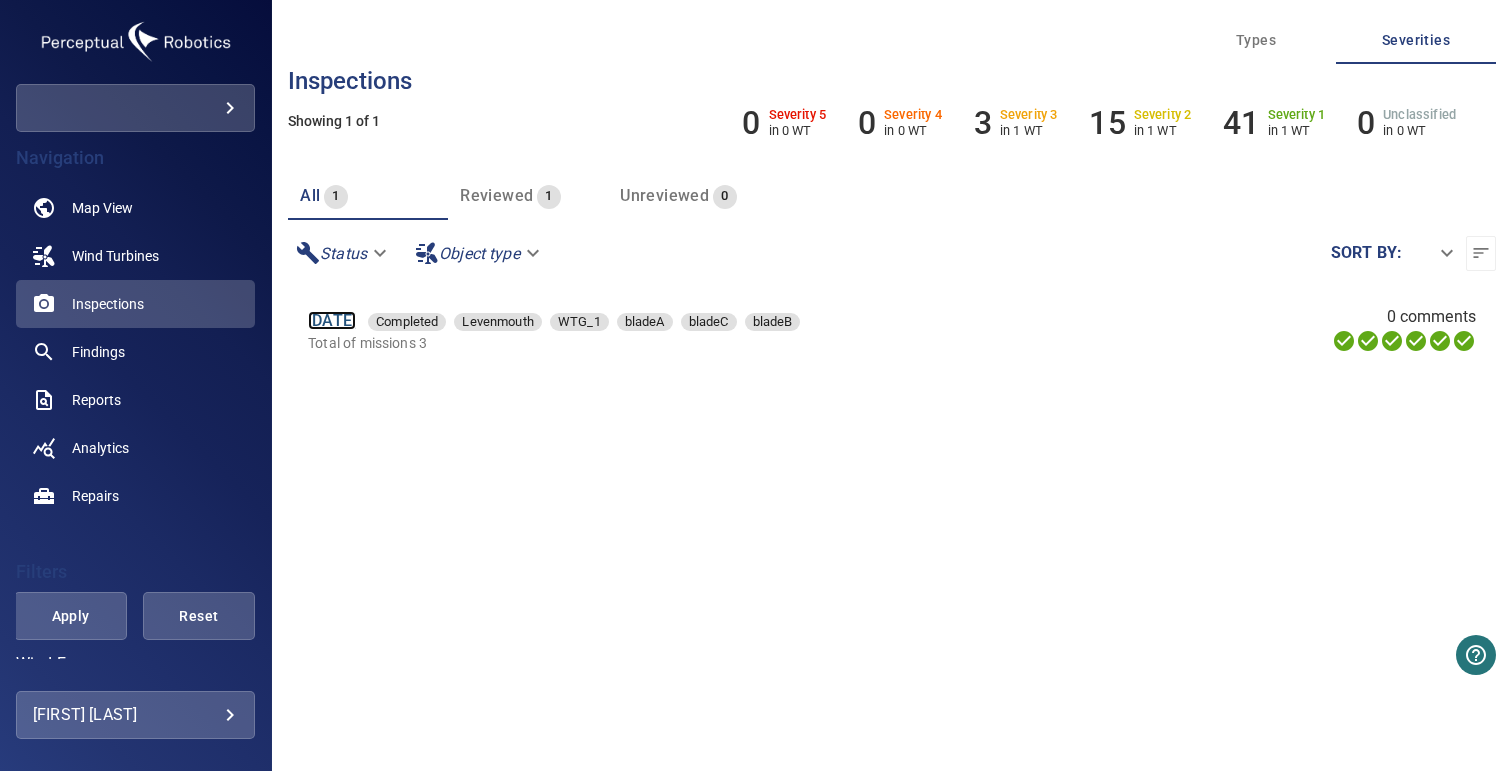 click on "25 Mar 2025" at bounding box center [332, 320] 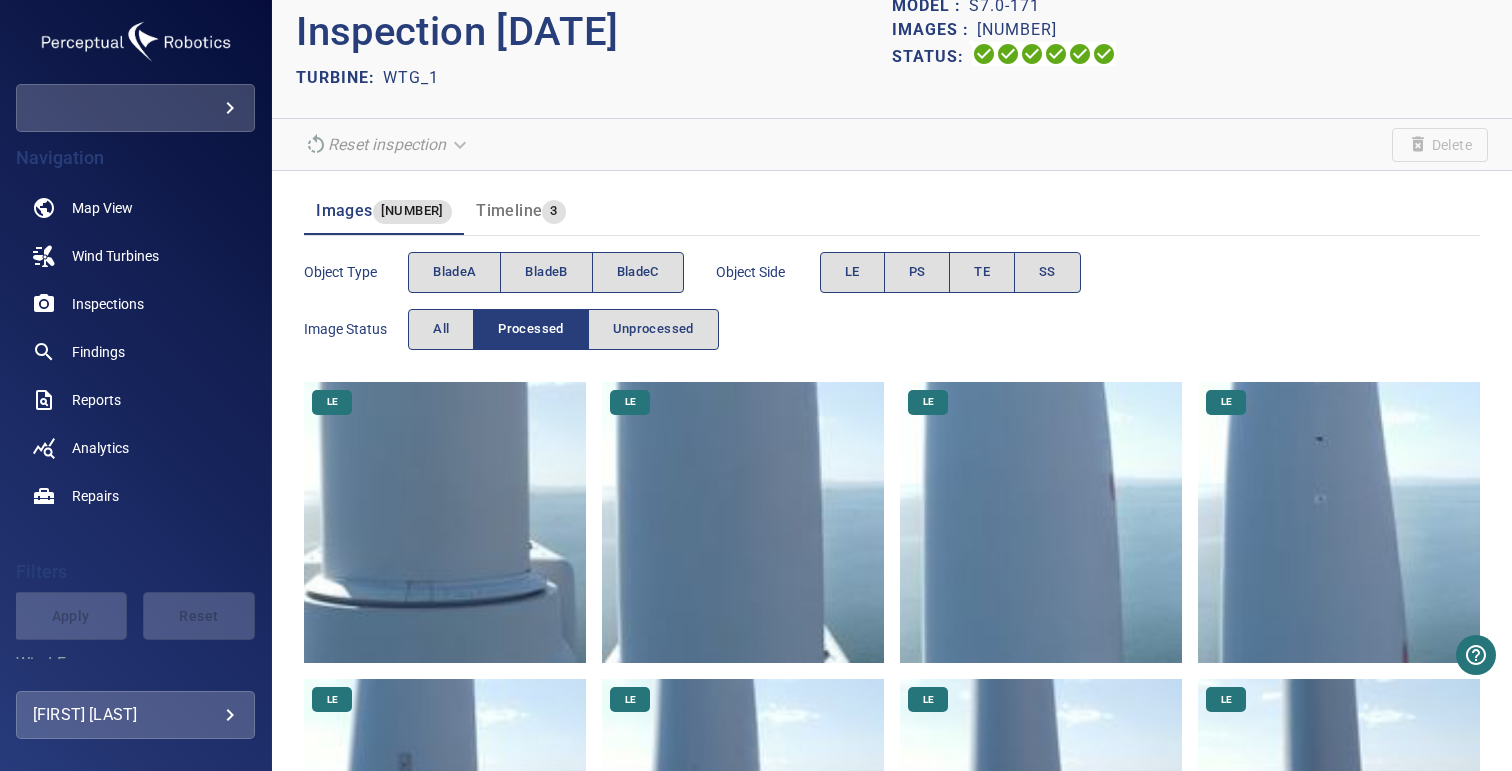 scroll, scrollTop: 10, scrollLeft: 0, axis: vertical 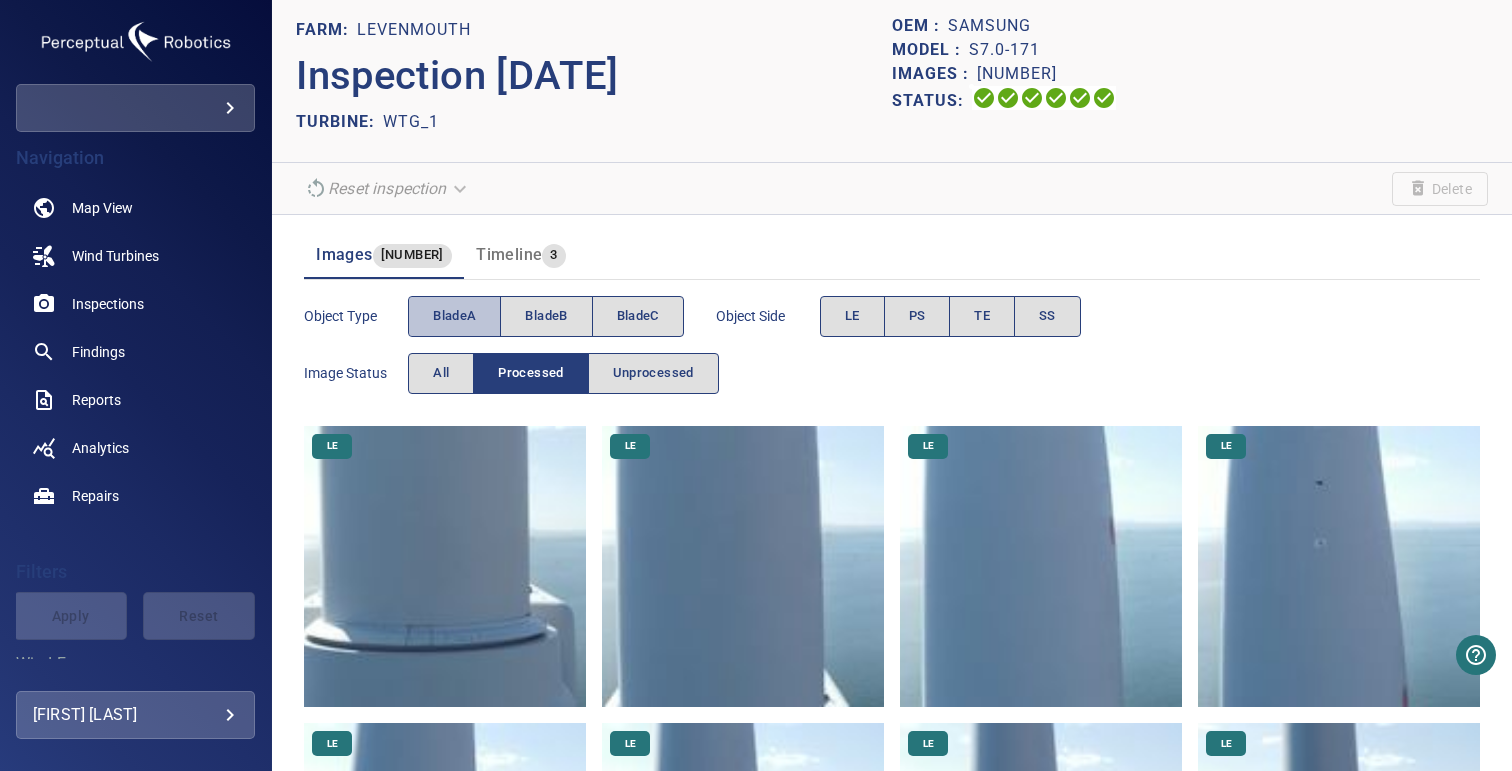click on "bladeA" at bounding box center [454, 316] 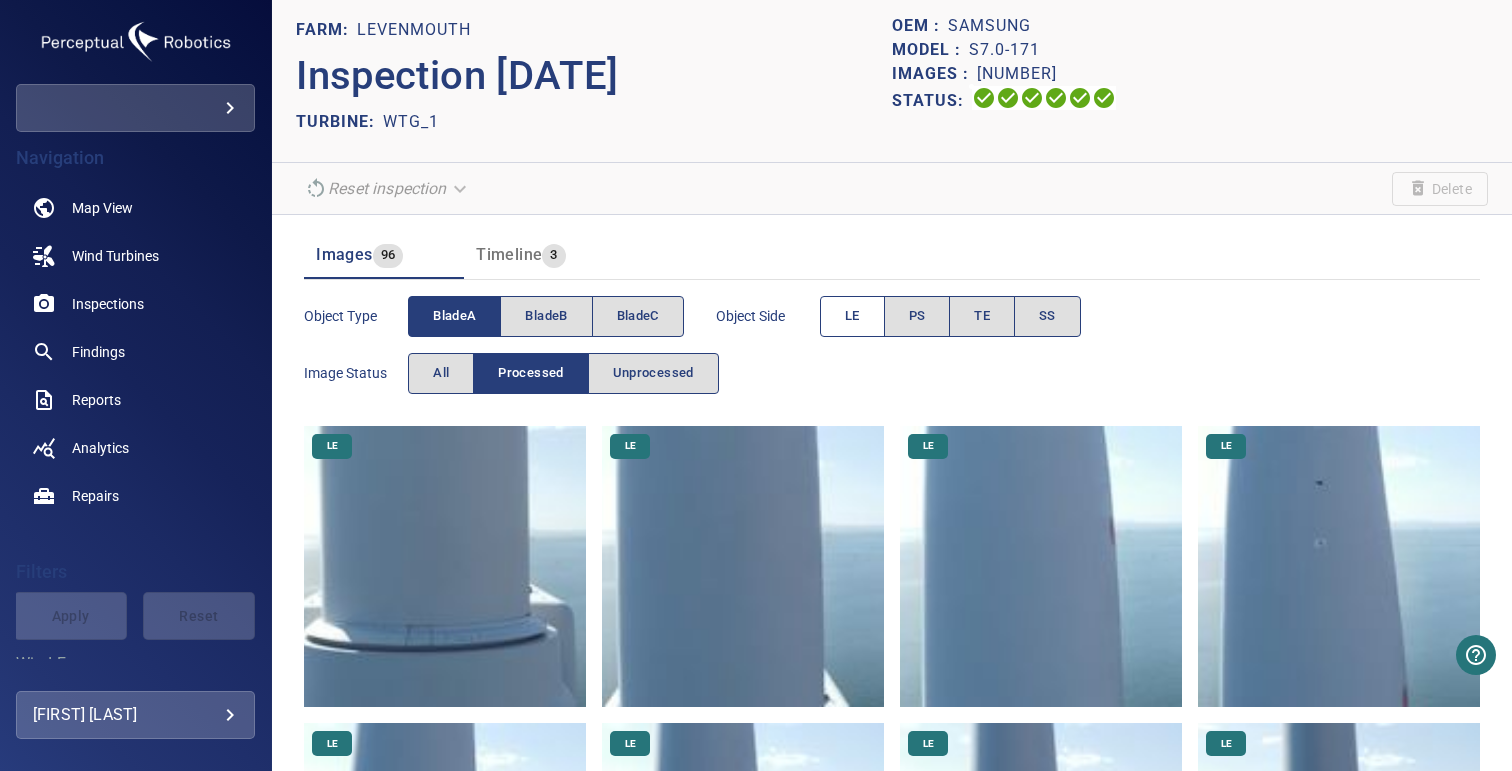 click on "LE" at bounding box center [852, 316] 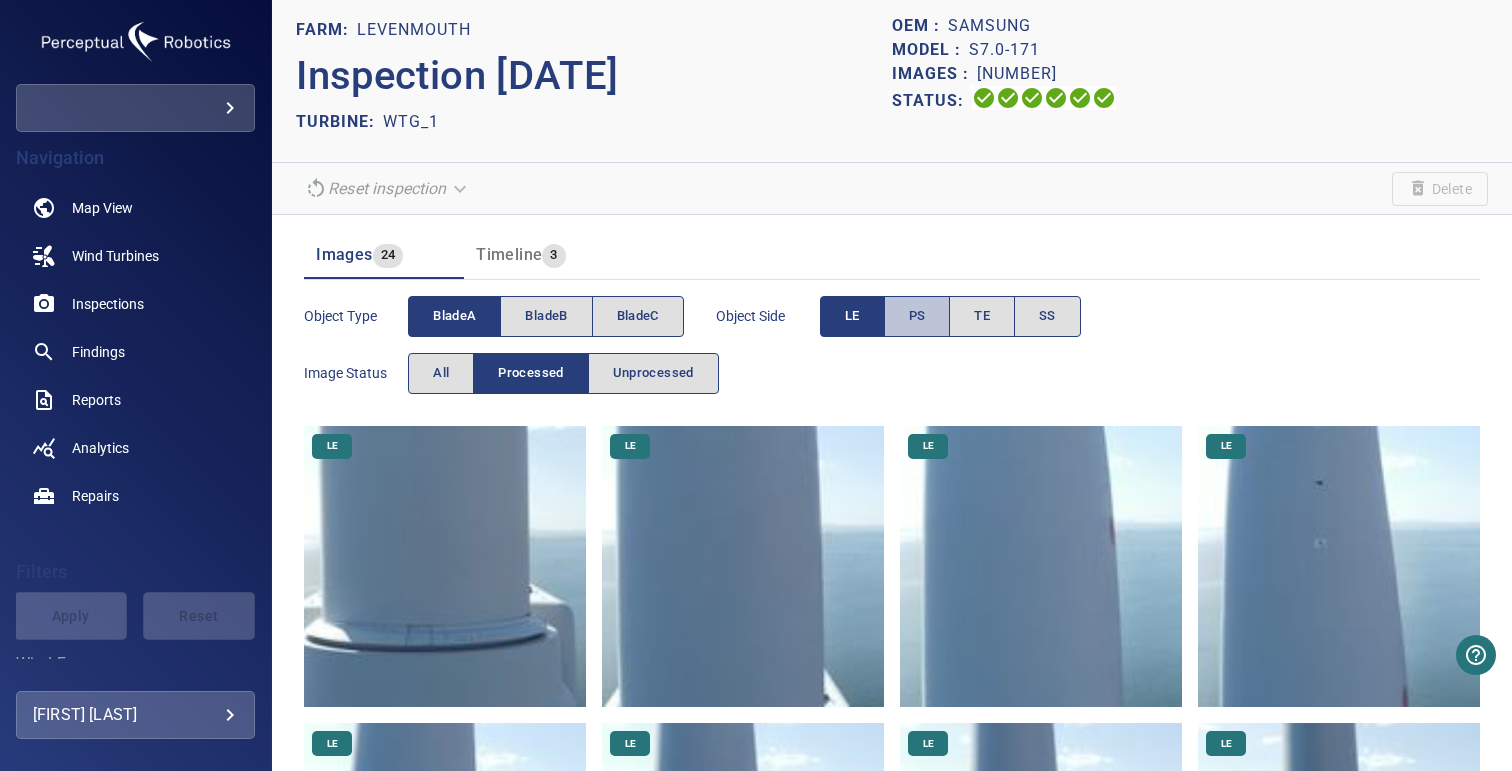 click on "PS" at bounding box center [917, 316] 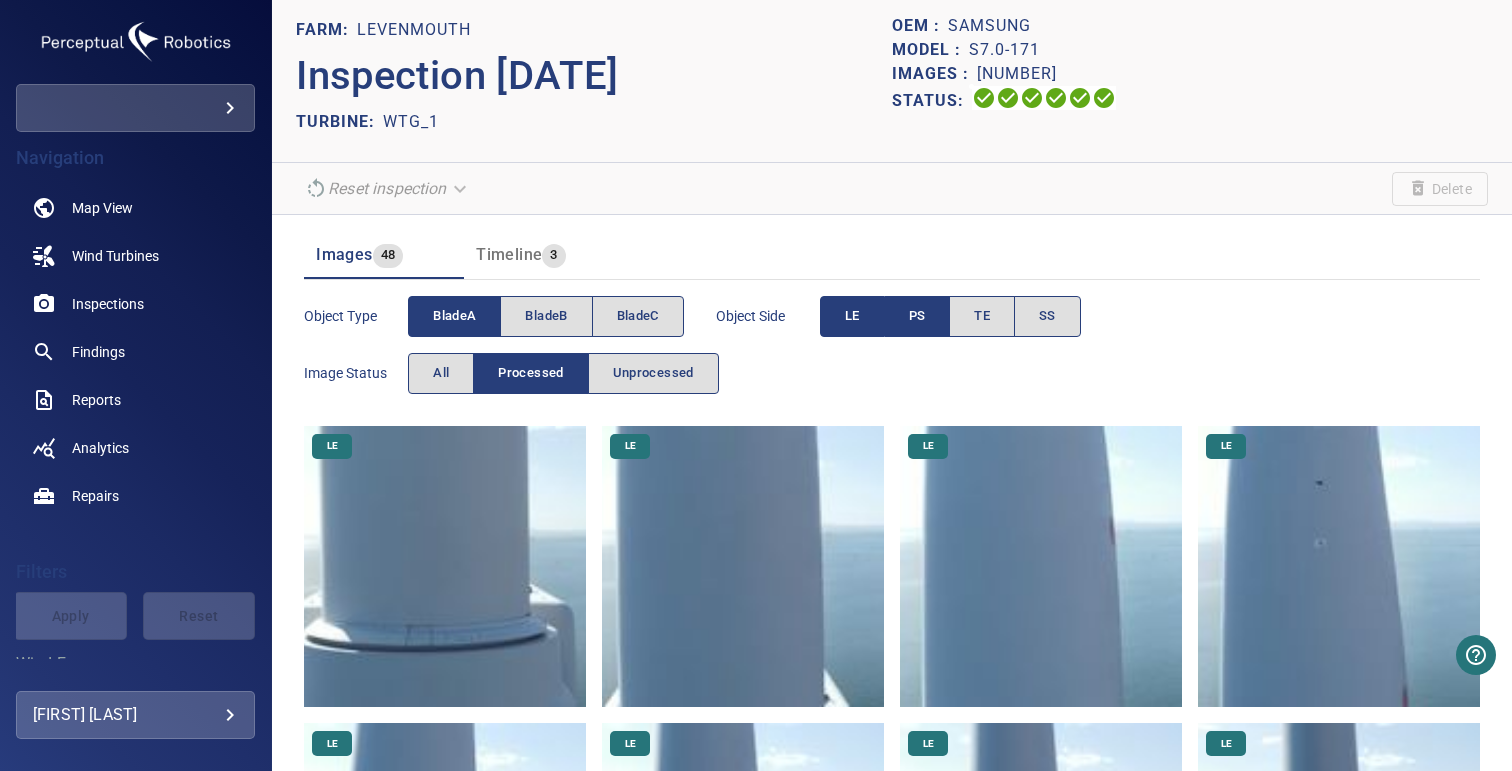 click on "LE" at bounding box center [852, 316] 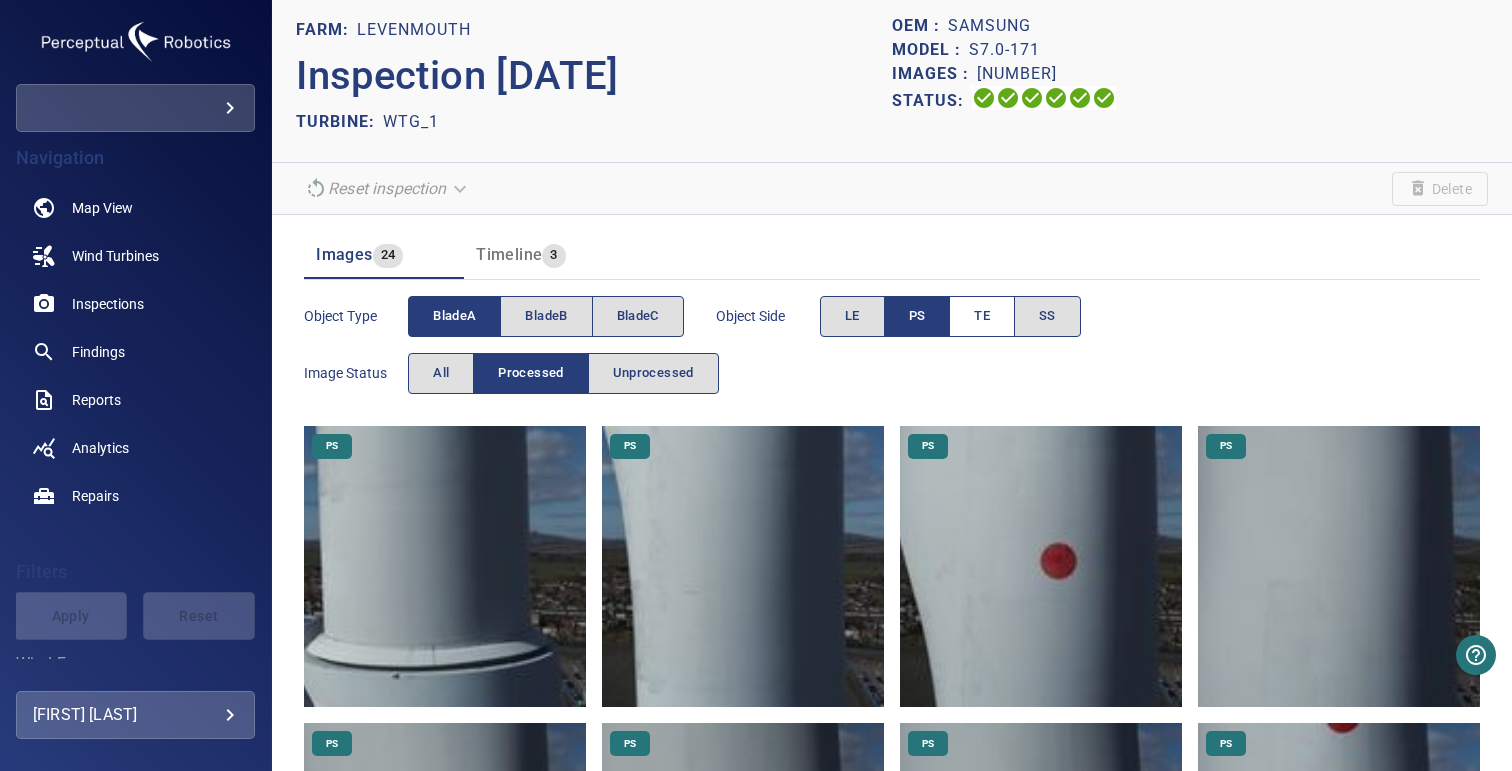 click on "TE" at bounding box center [982, 316] 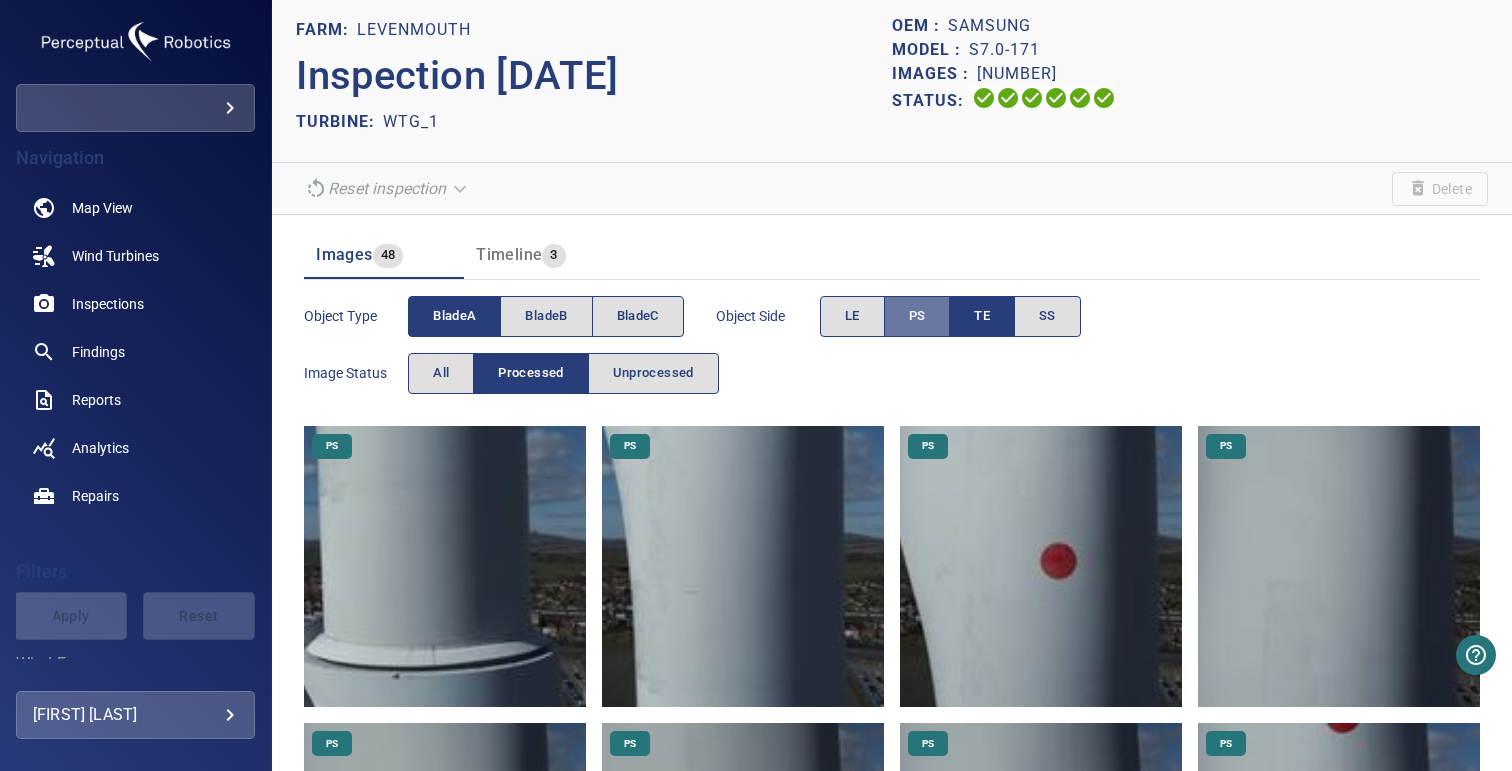 click on "PS" at bounding box center [917, 316] 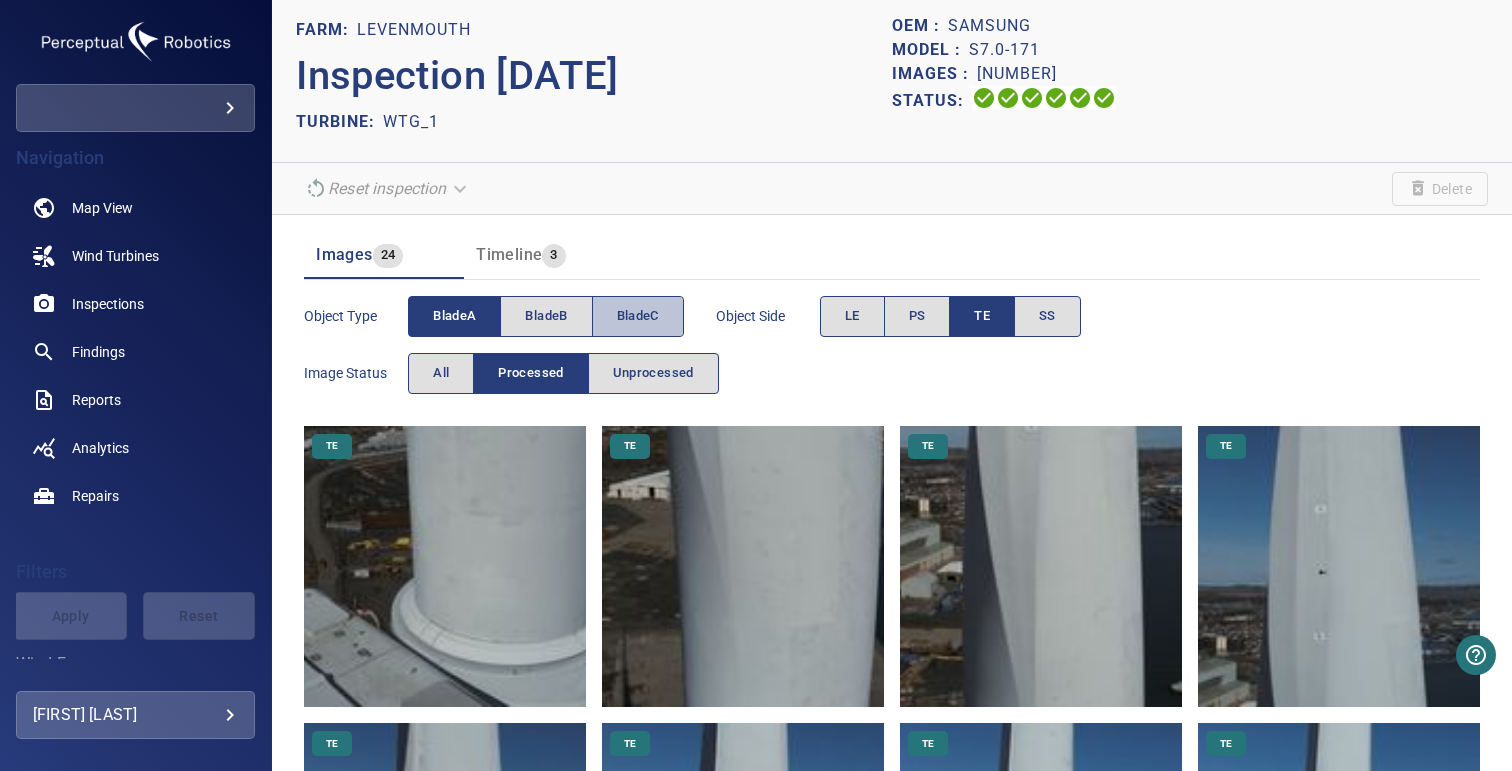 click on "bladeC" at bounding box center [638, 316] 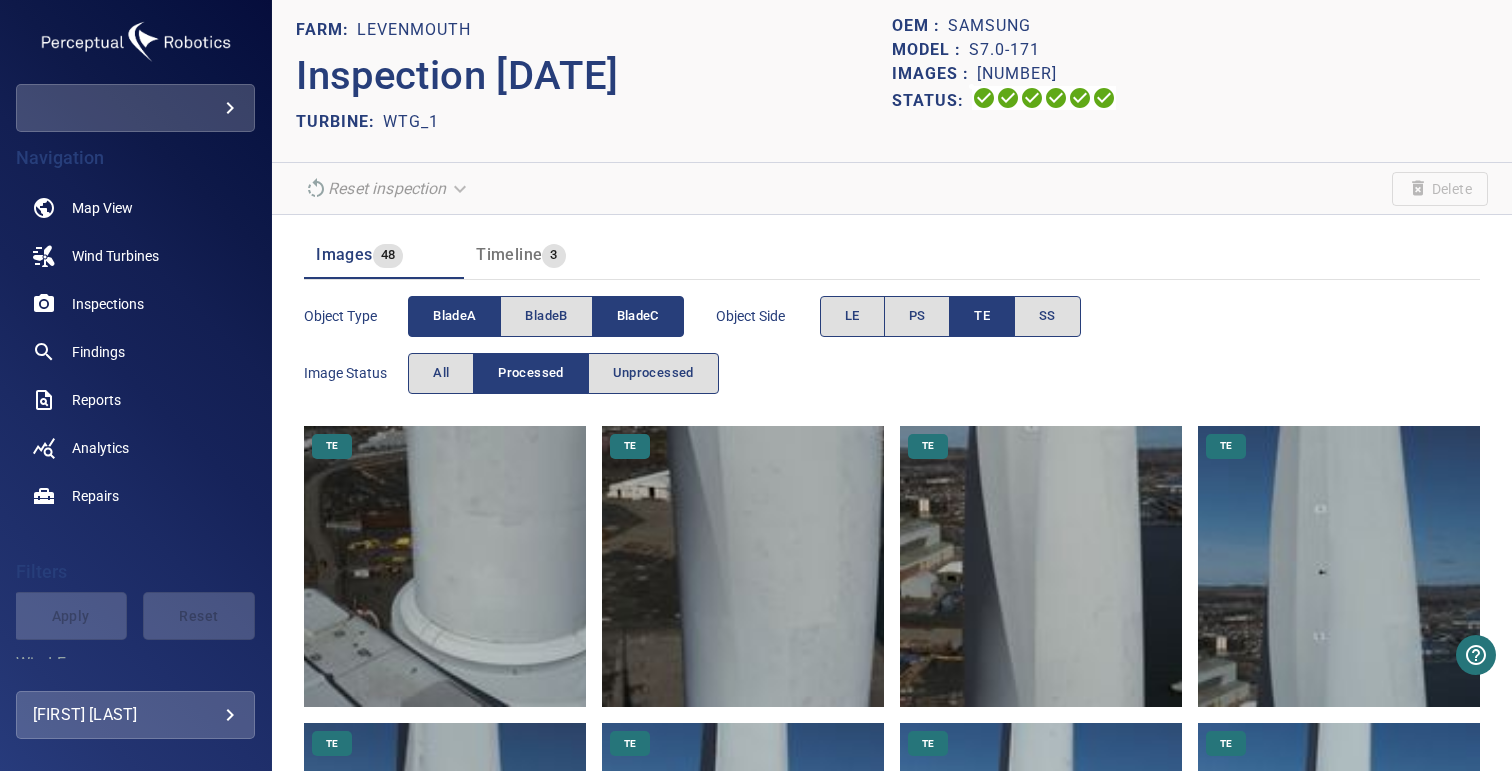 click on "bladeA" at bounding box center [454, 316] 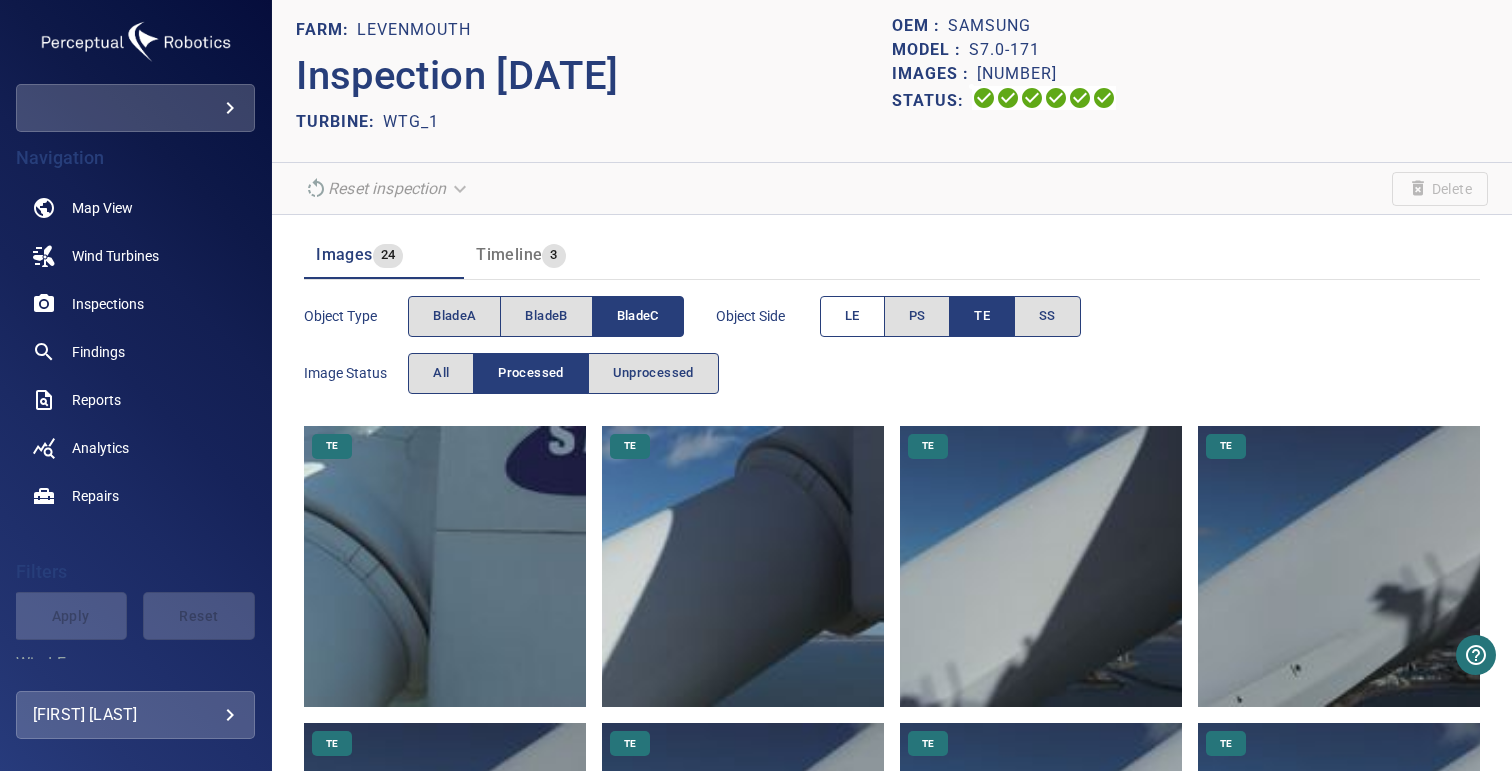click on "LE" at bounding box center [852, 316] 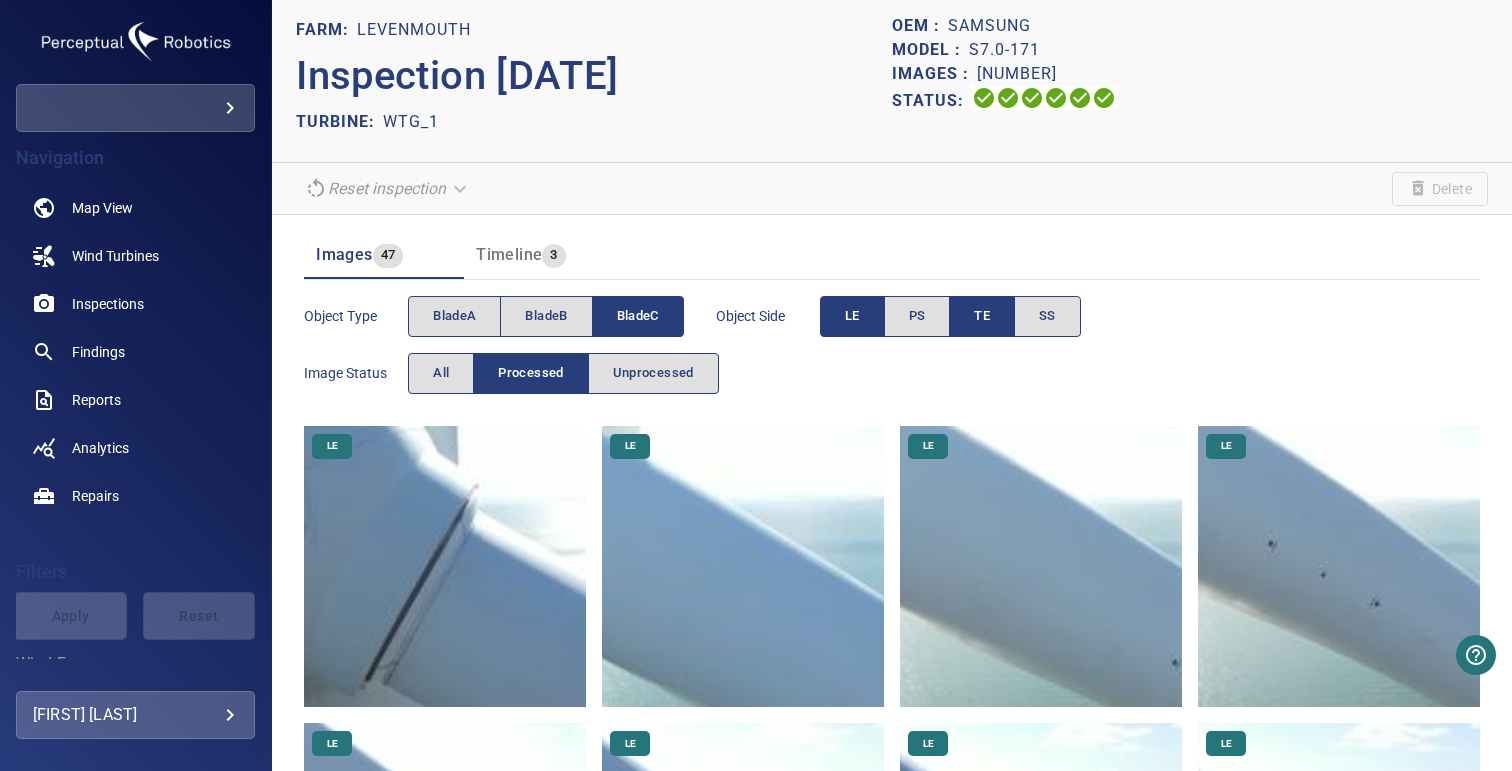 click on "TE" at bounding box center [982, 316] 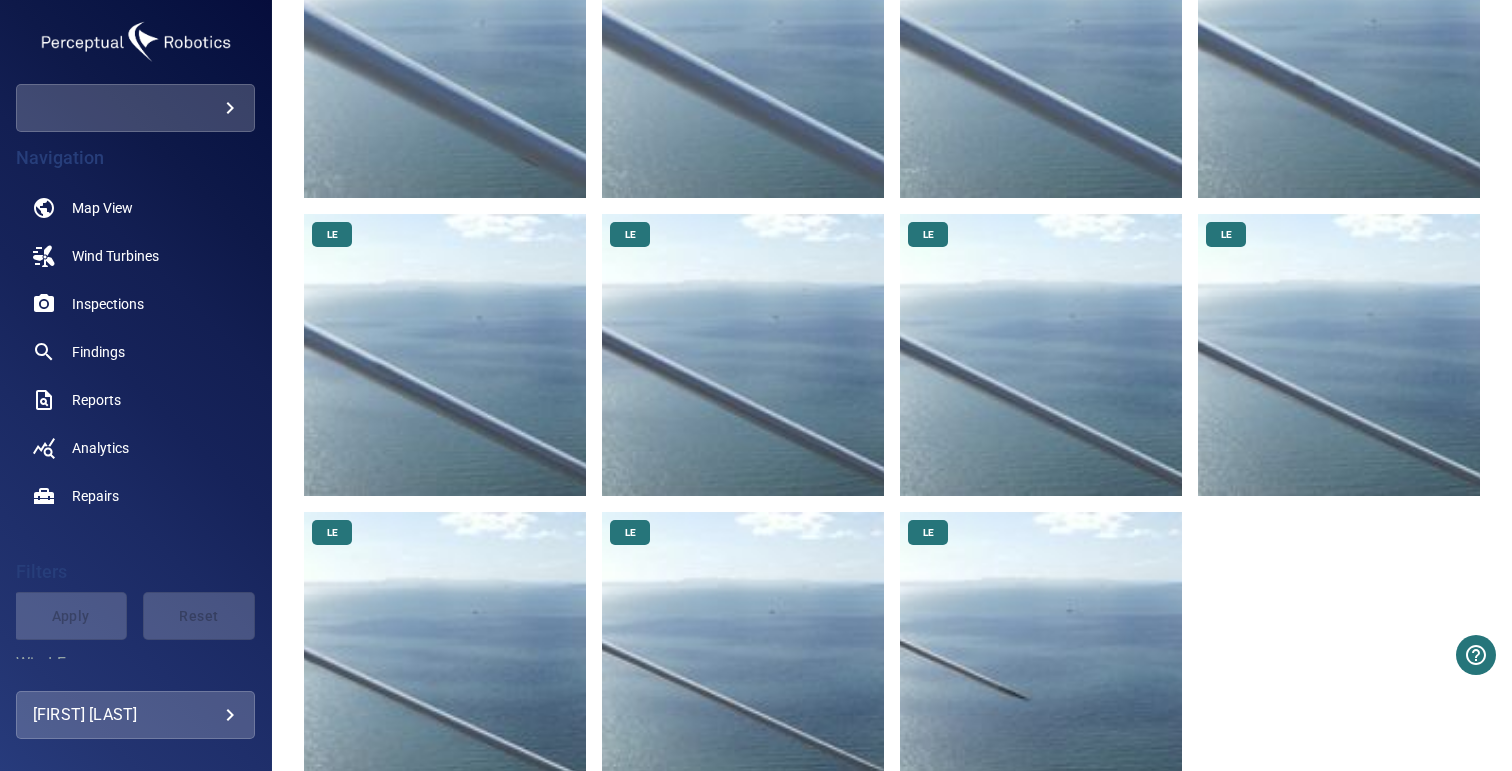 scroll, scrollTop: 1463, scrollLeft: 0, axis: vertical 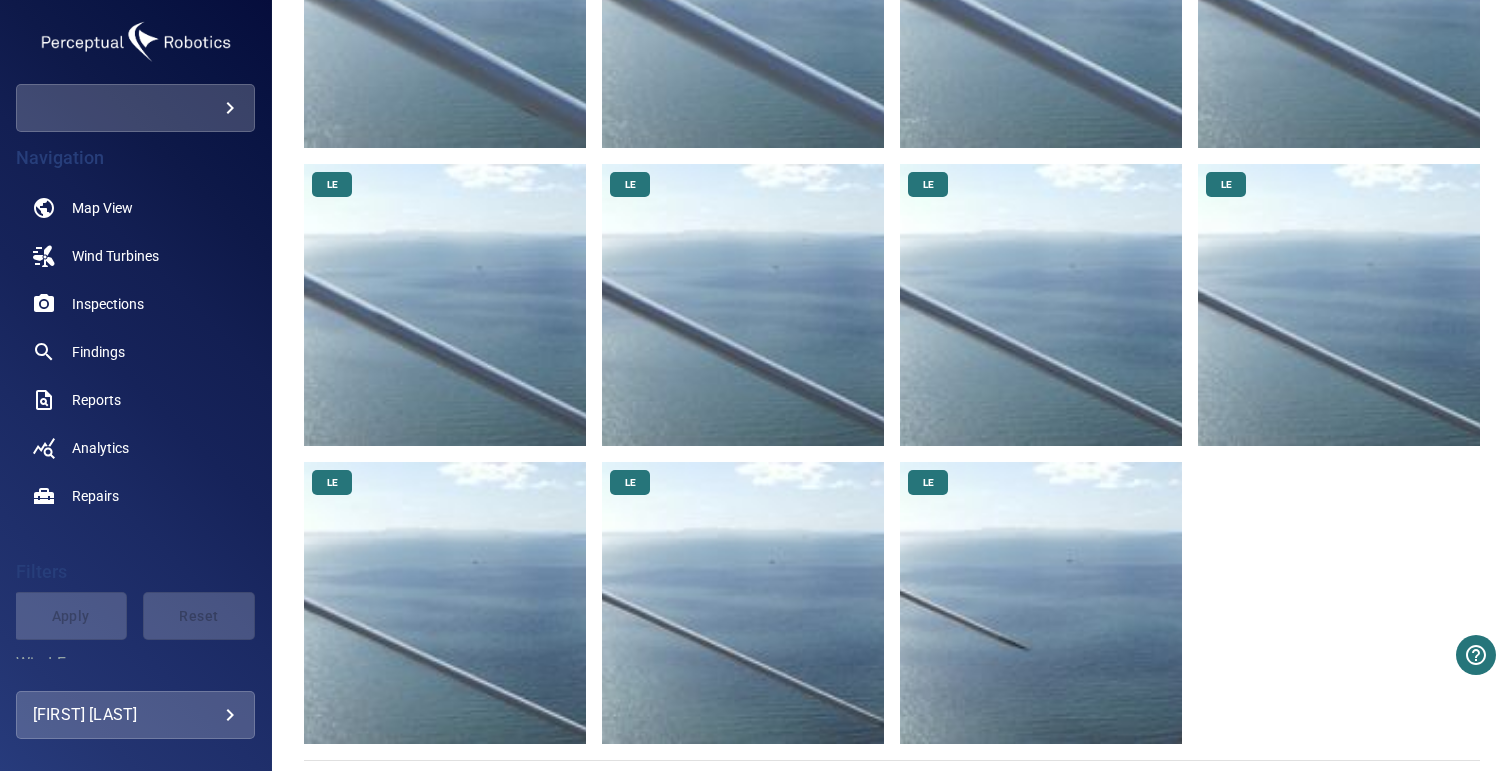 click at bounding box center [1041, 603] 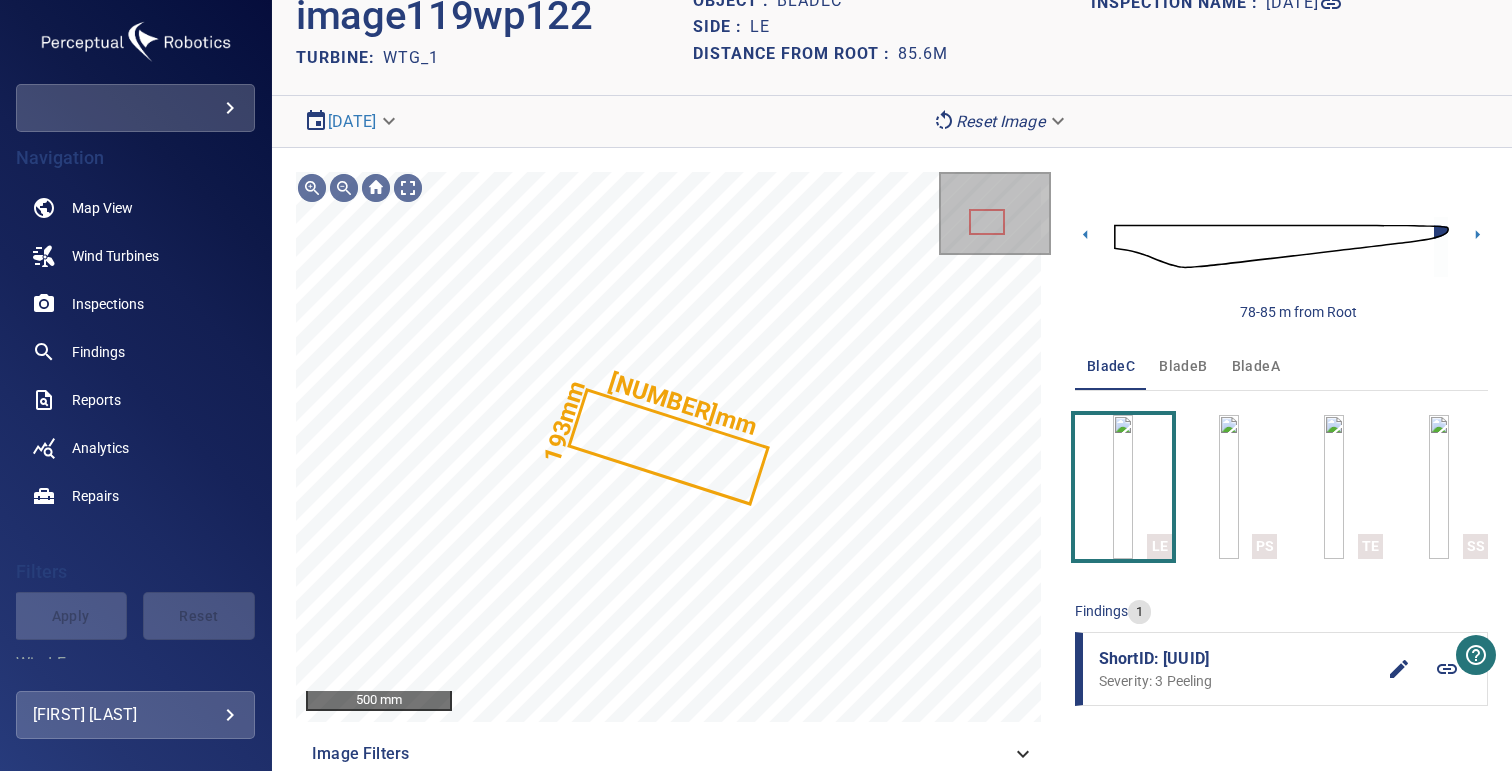 scroll, scrollTop: 79, scrollLeft: 0, axis: vertical 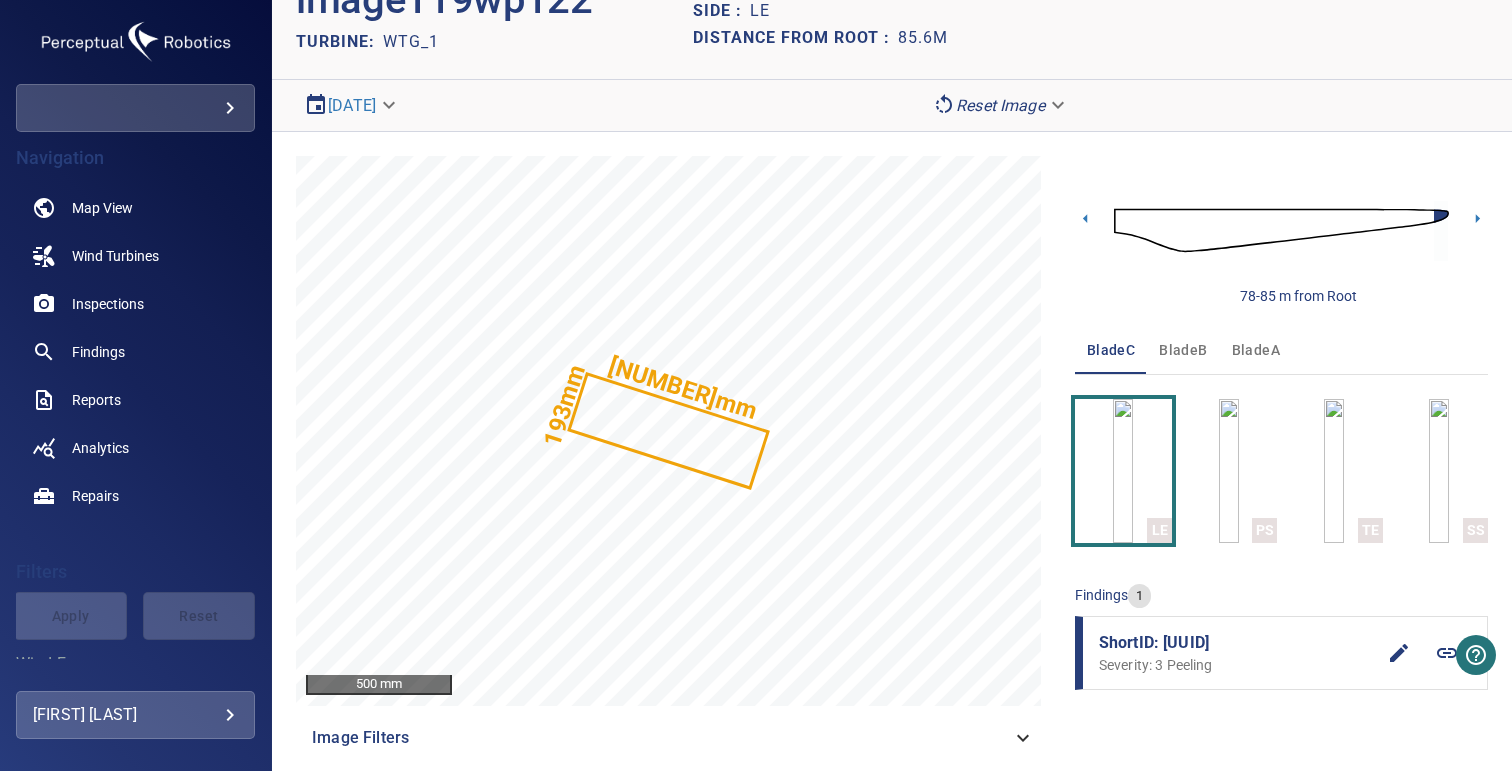 click 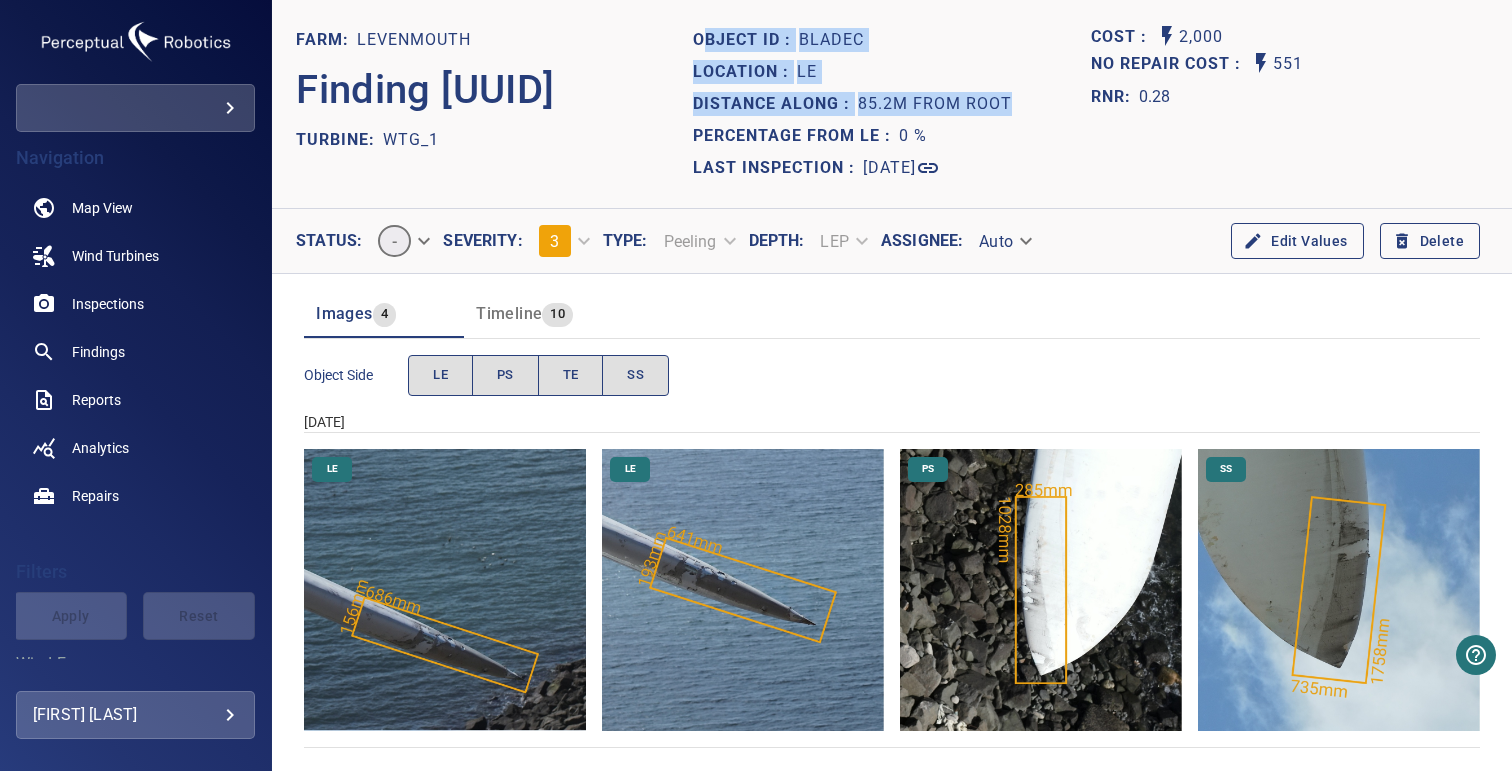 drag, startPoint x: 694, startPoint y: 36, endPoint x: 999, endPoint y: 112, distance: 314.32626 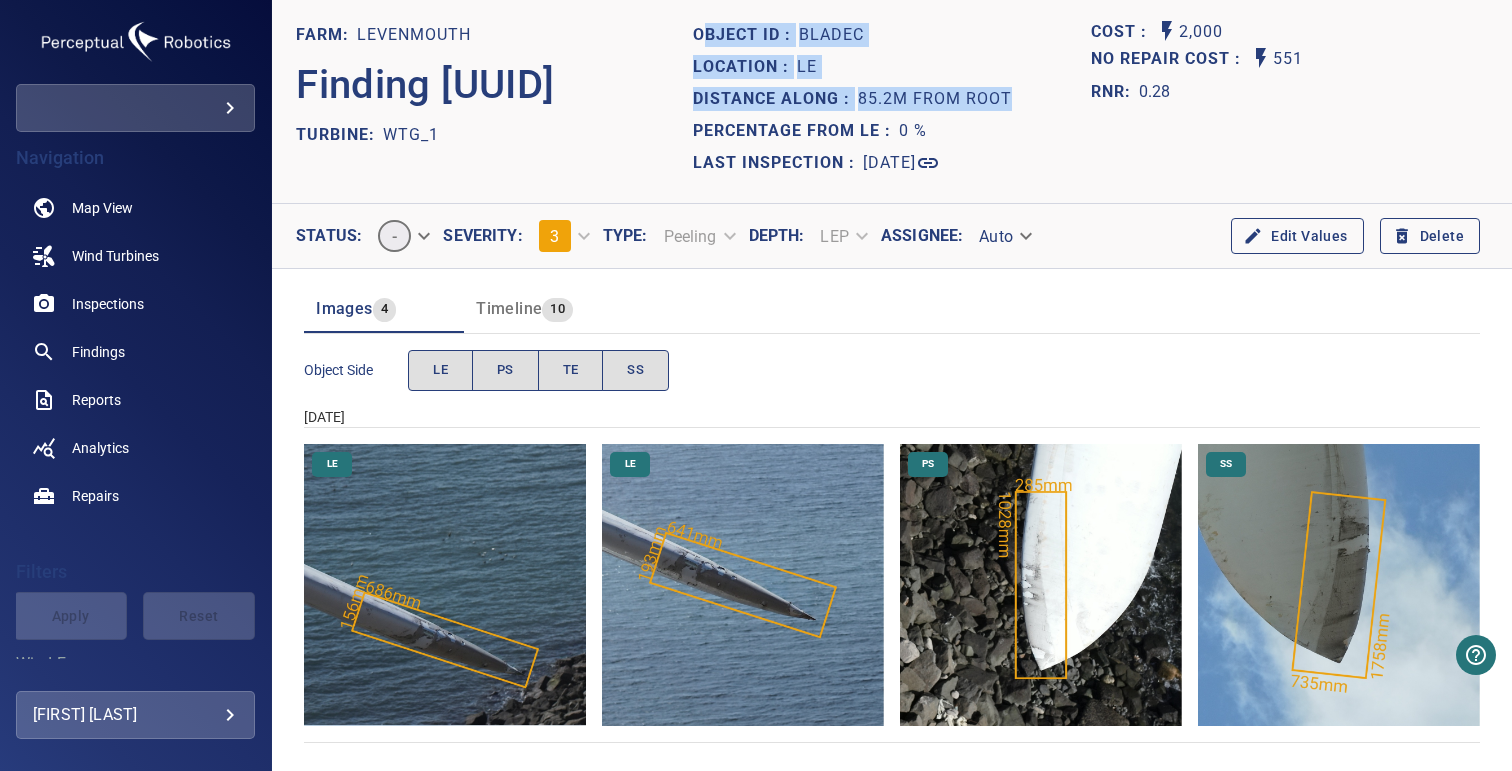 scroll, scrollTop: 0, scrollLeft: 0, axis: both 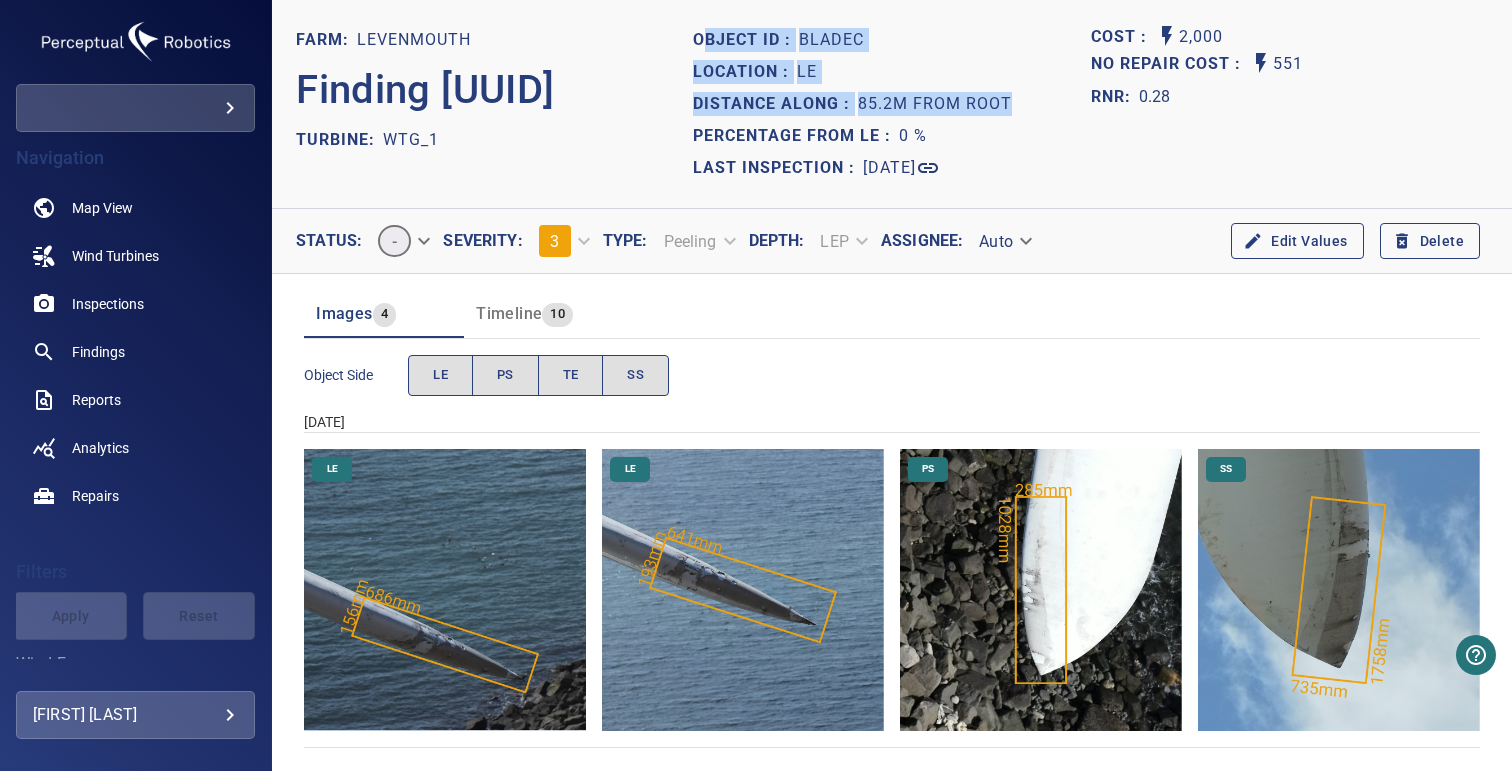 click on "Timeline" at bounding box center [509, 313] 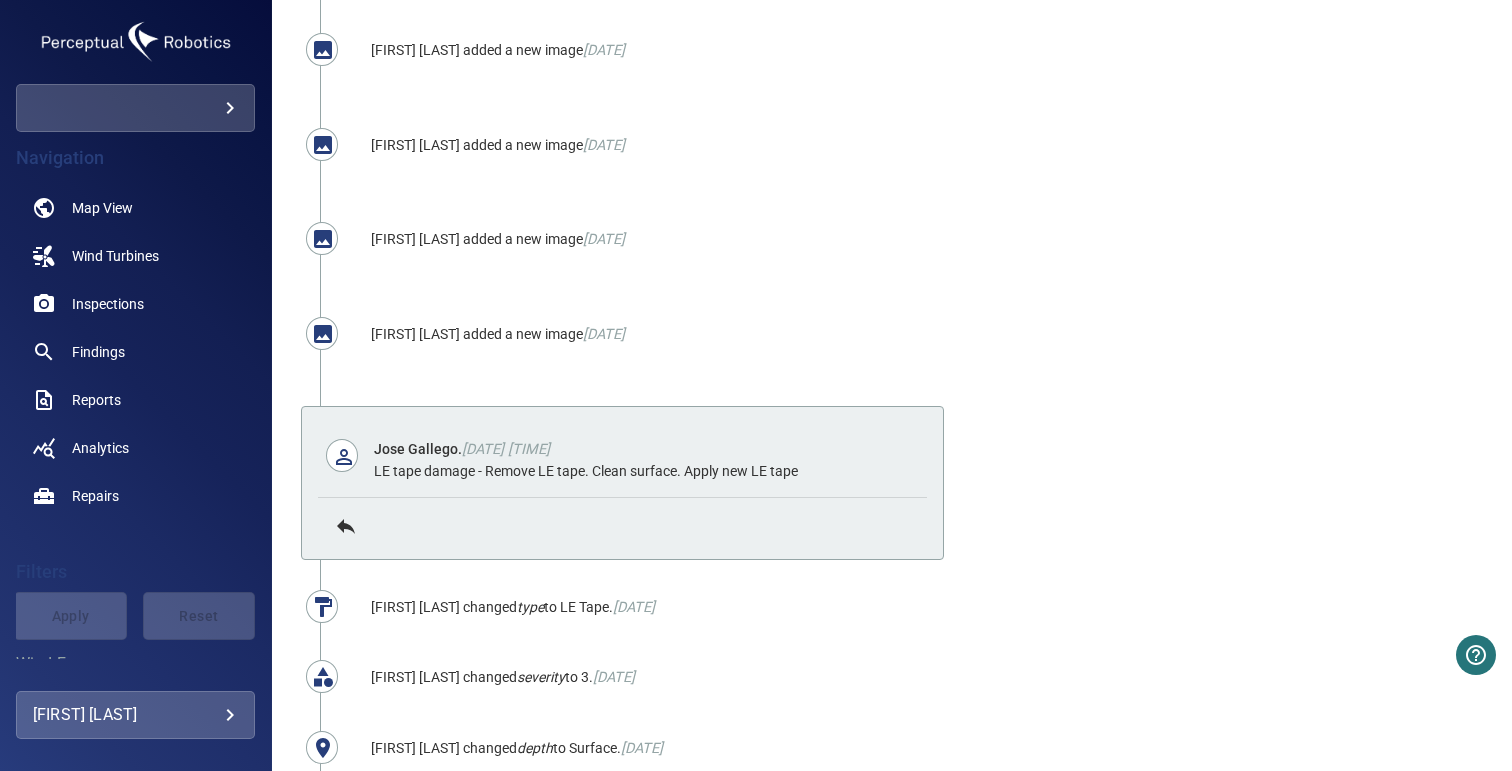 scroll, scrollTop: 407, scrollLeft: 0, axis: vertical 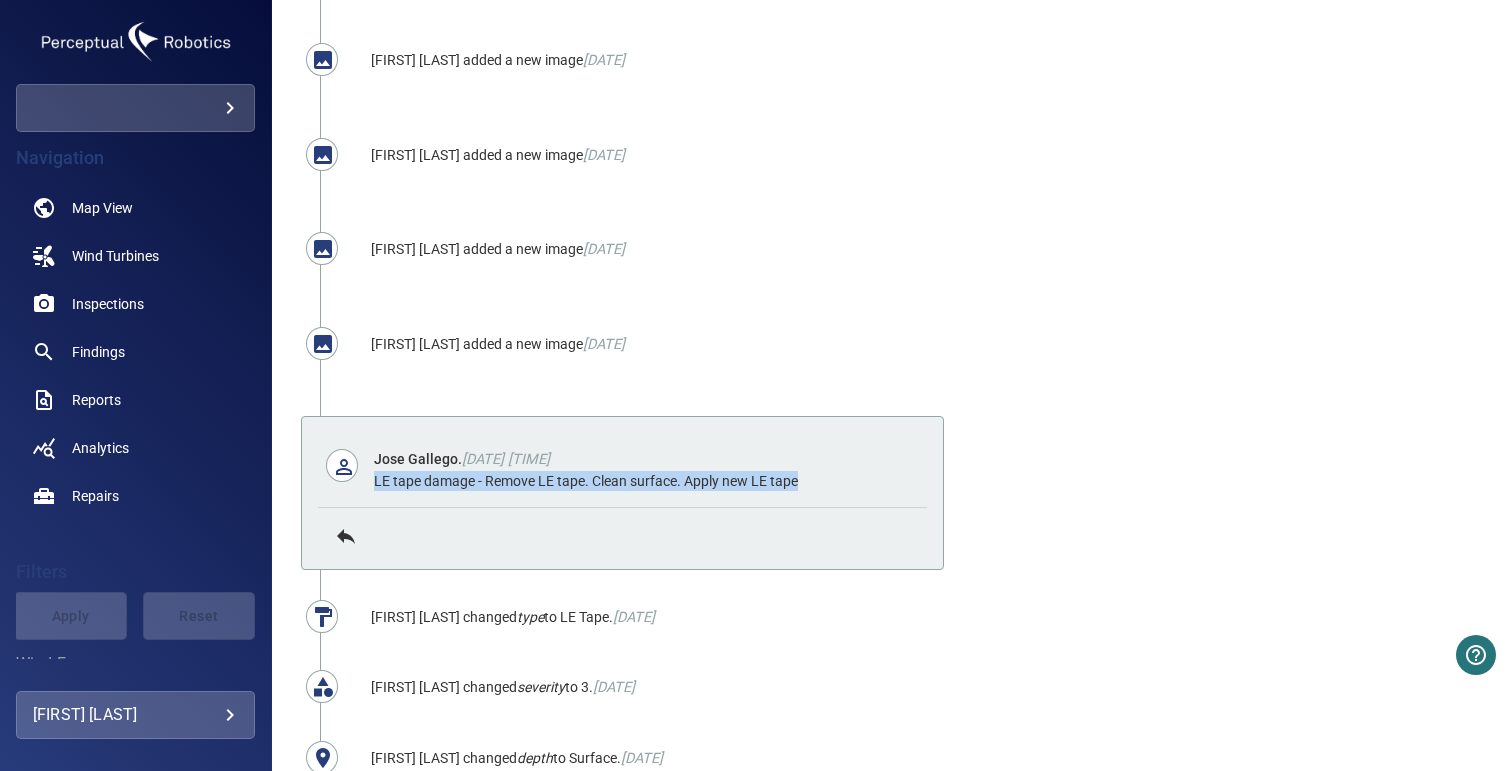 drag, startPoint x: 367, startPoint y: 483, endPoint x: 830, endPoint y: 478, distance: 463.027 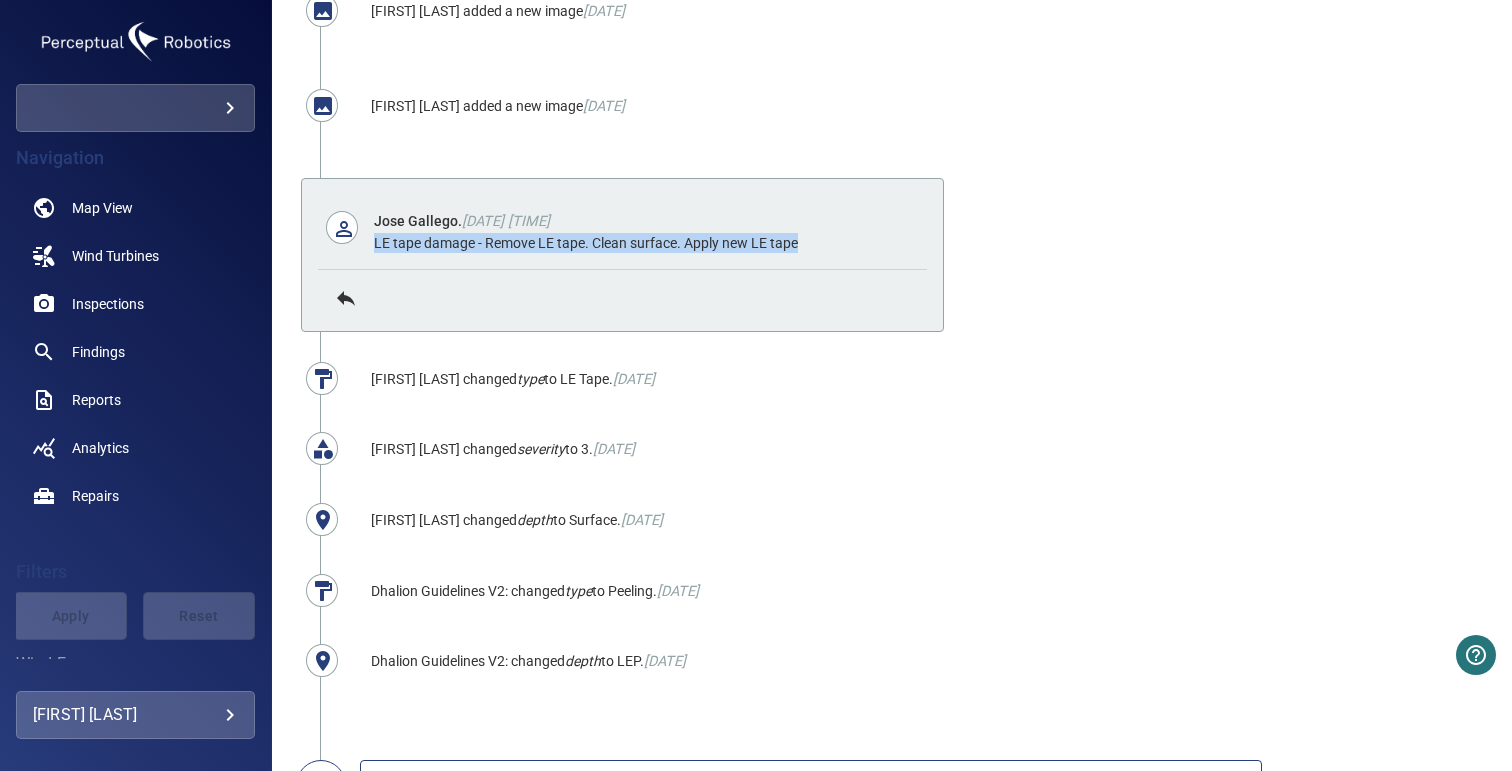 scroll, scrollTop: 660, scrollLeft: 0, axis: vertical 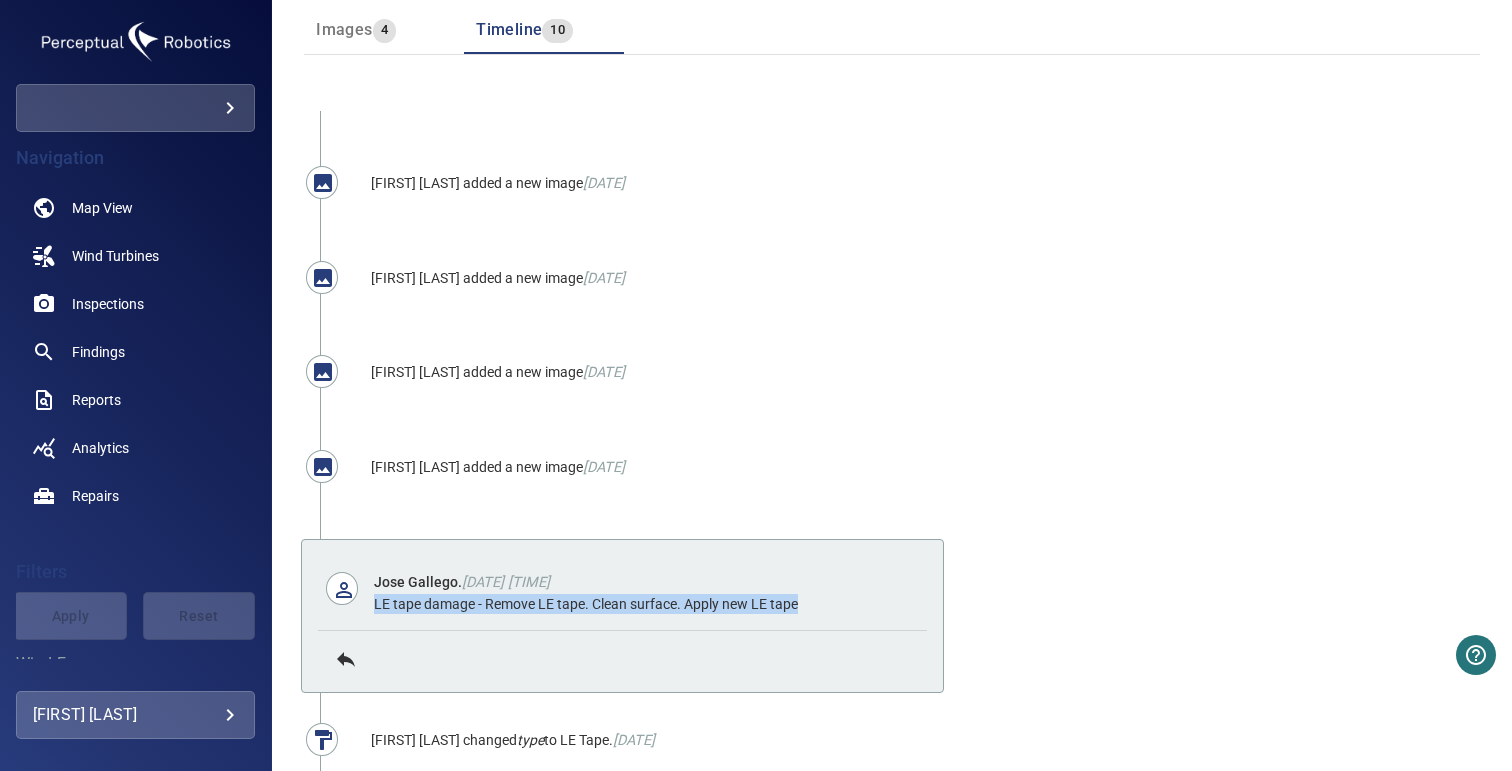 click on "Images 4" at bounding box center (356, 30) 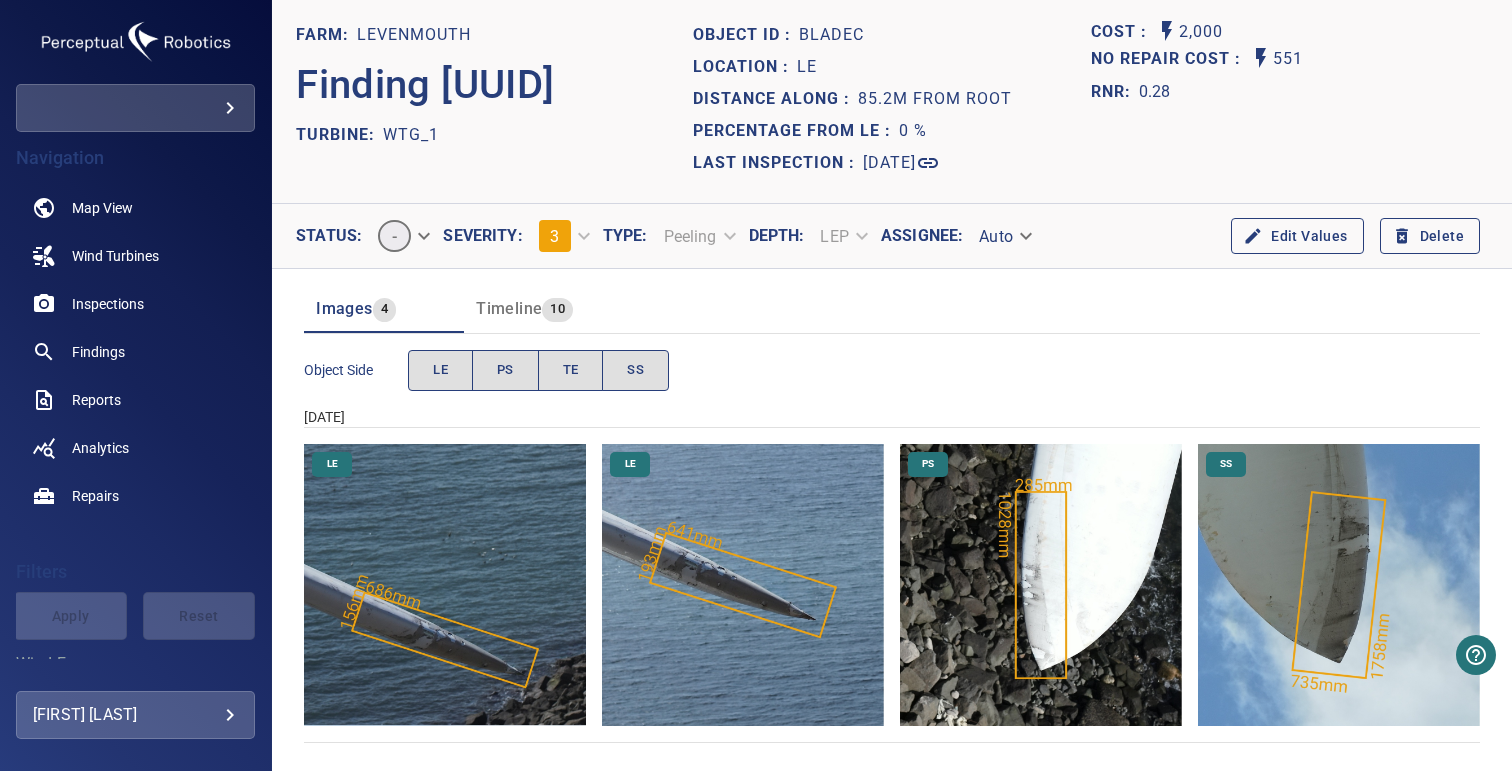 scroll, scrollTop: 0, scrollLeft: 0, axis: both 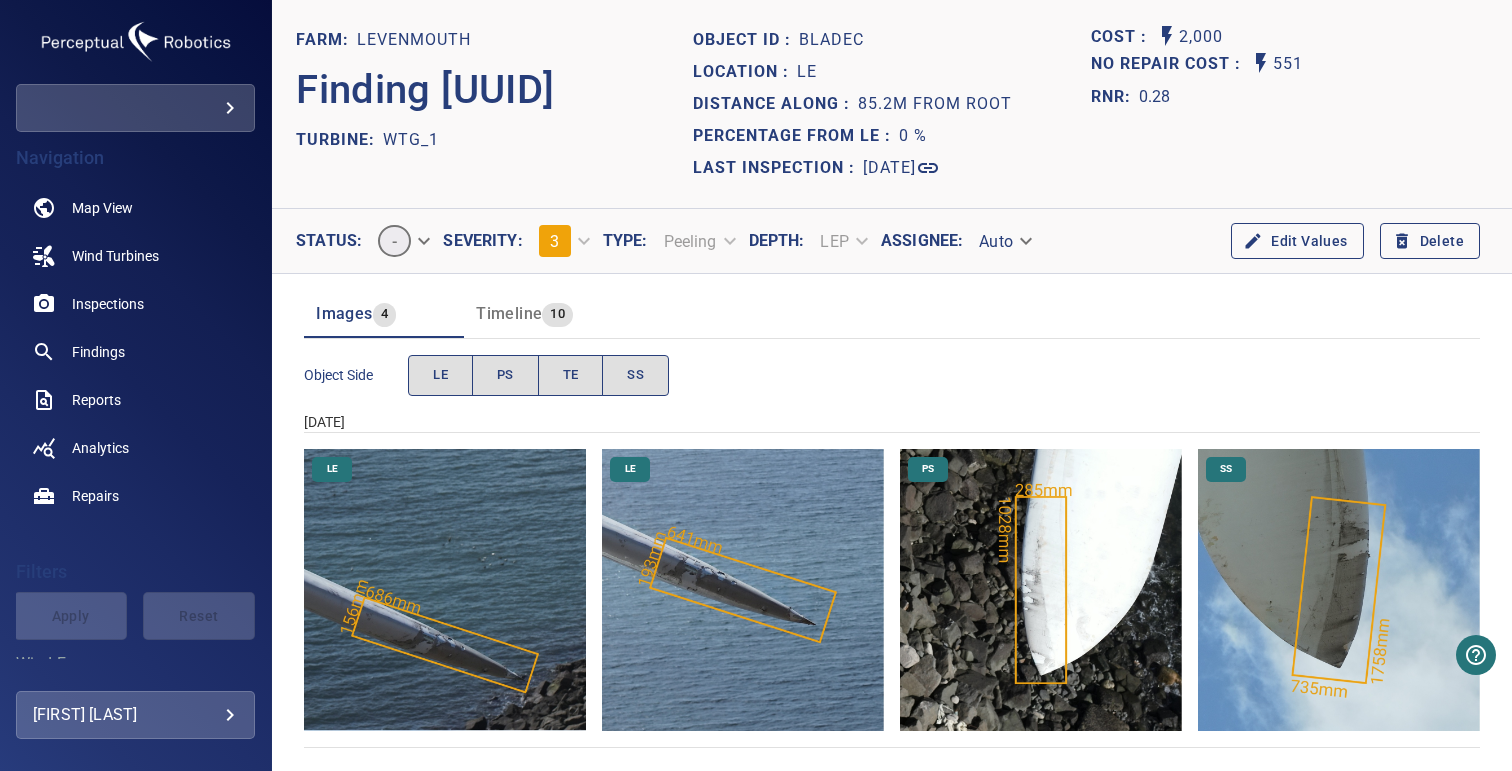 drag, startPoint x: 299, startPoint y: 416, endPoint x: 413, endPoint y: 417, distance: 114.00439 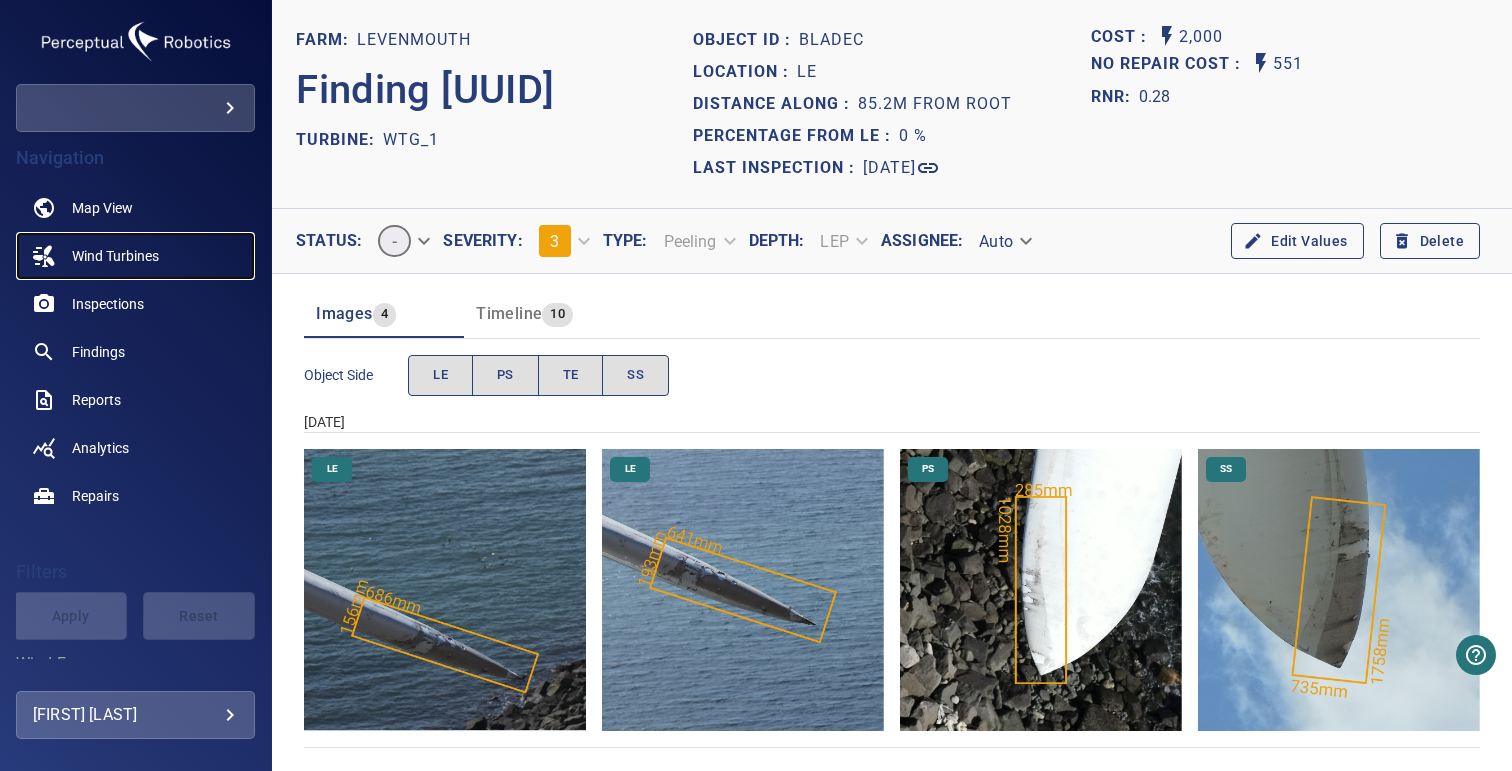 click on "Wind Turbines" at bounding box center (115, 256) 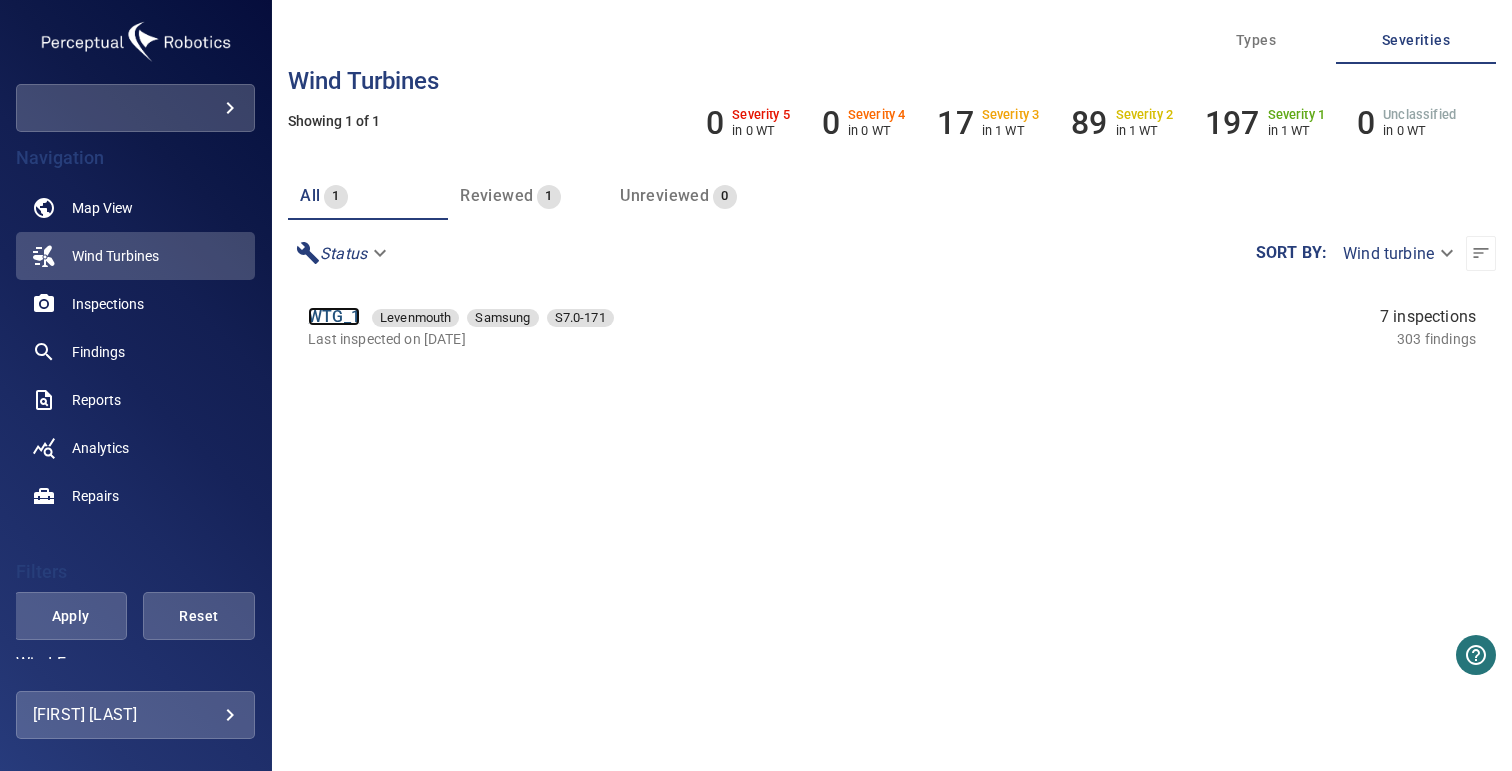 click on "WTG_1" at bounding box center [334, 316] 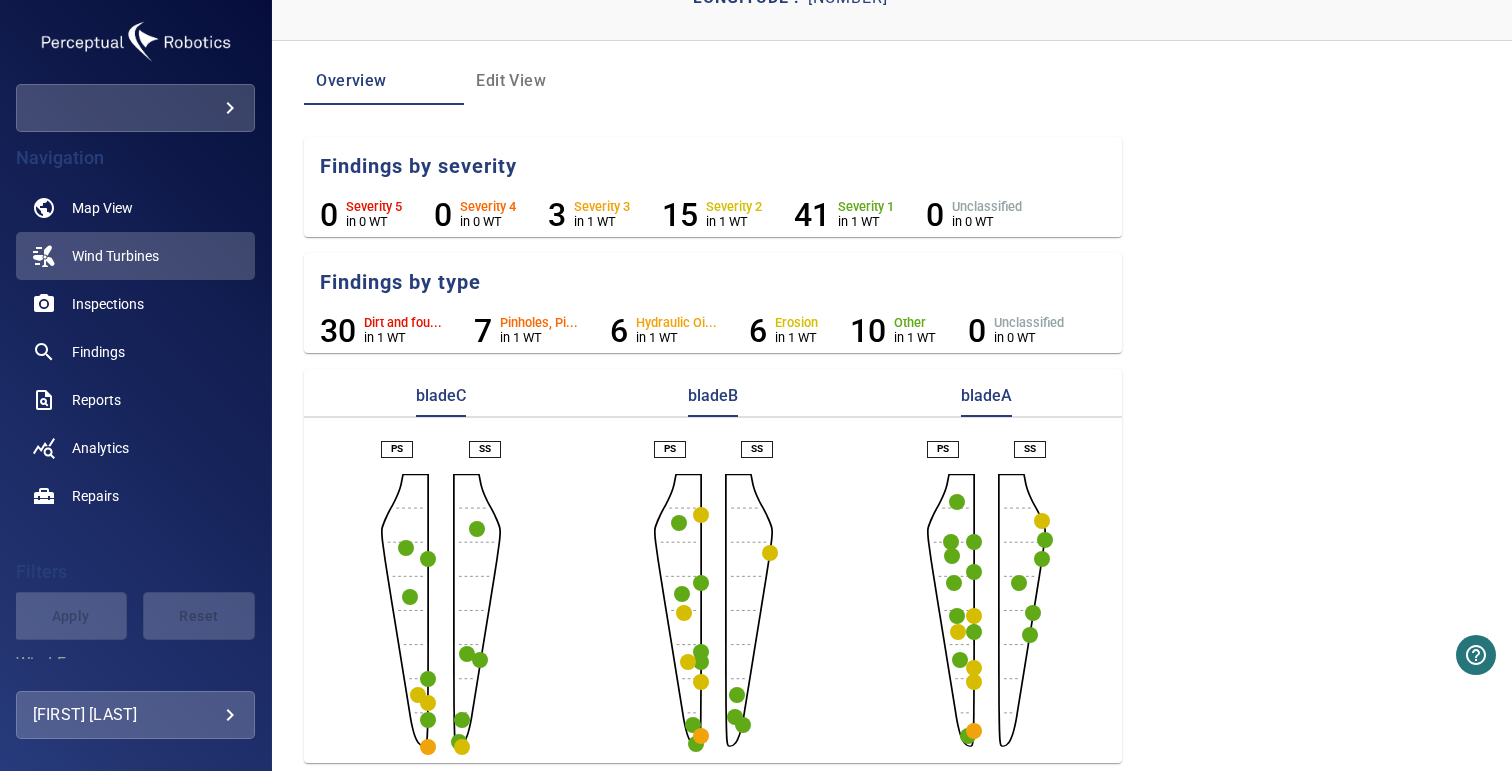scroll, scrollTop: 146, scrollLeft: 0, axis: vertical 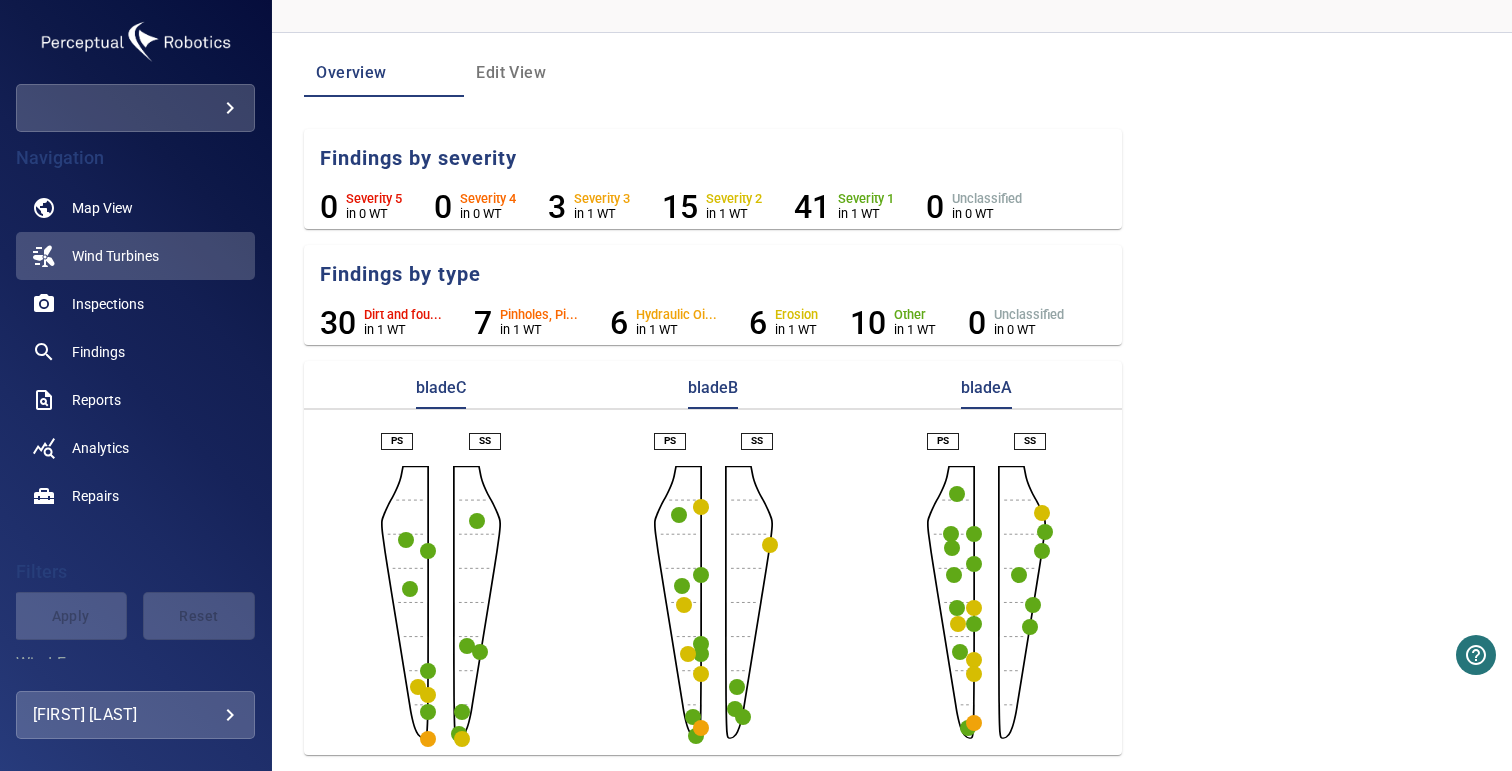 click 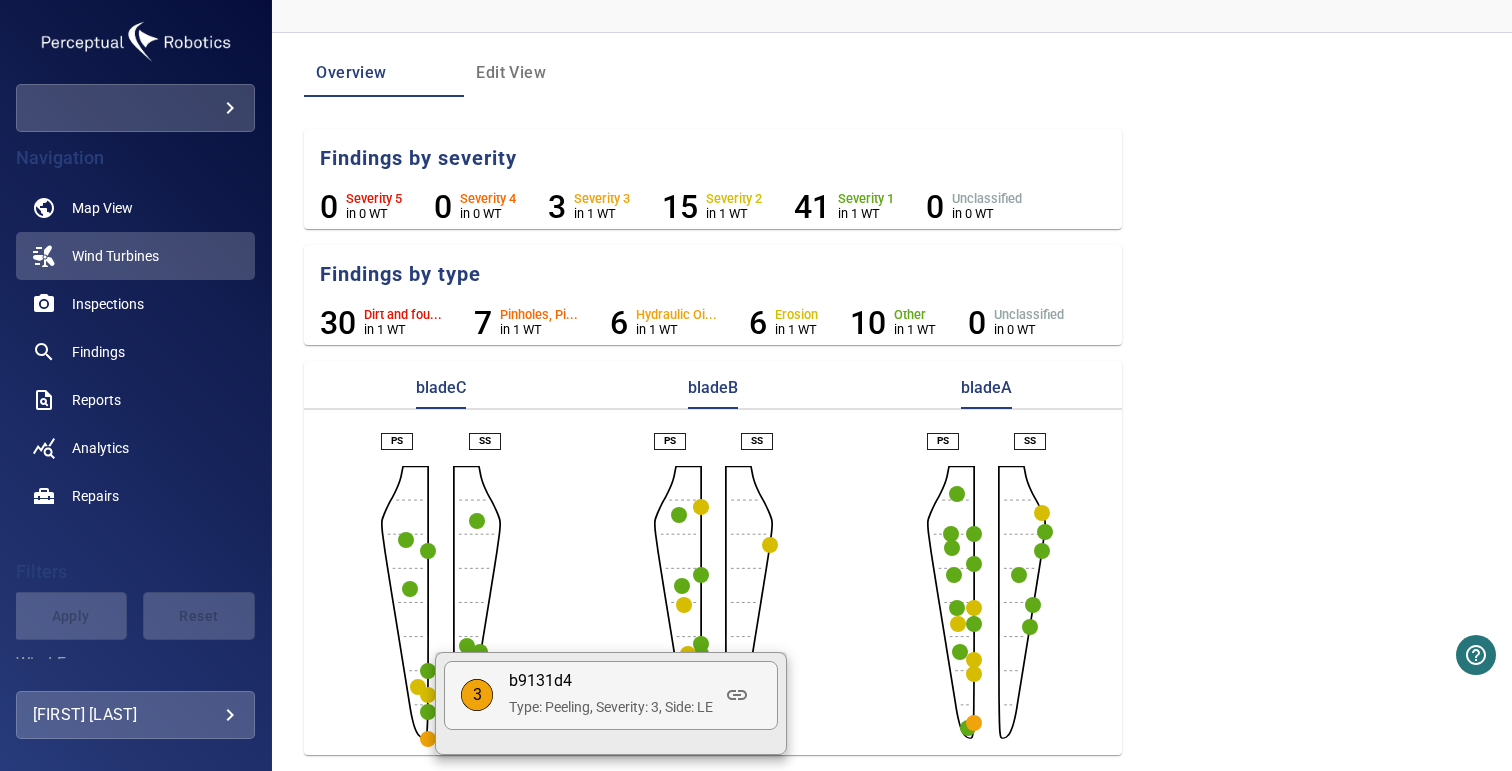 click at bounding box center (756, 385) 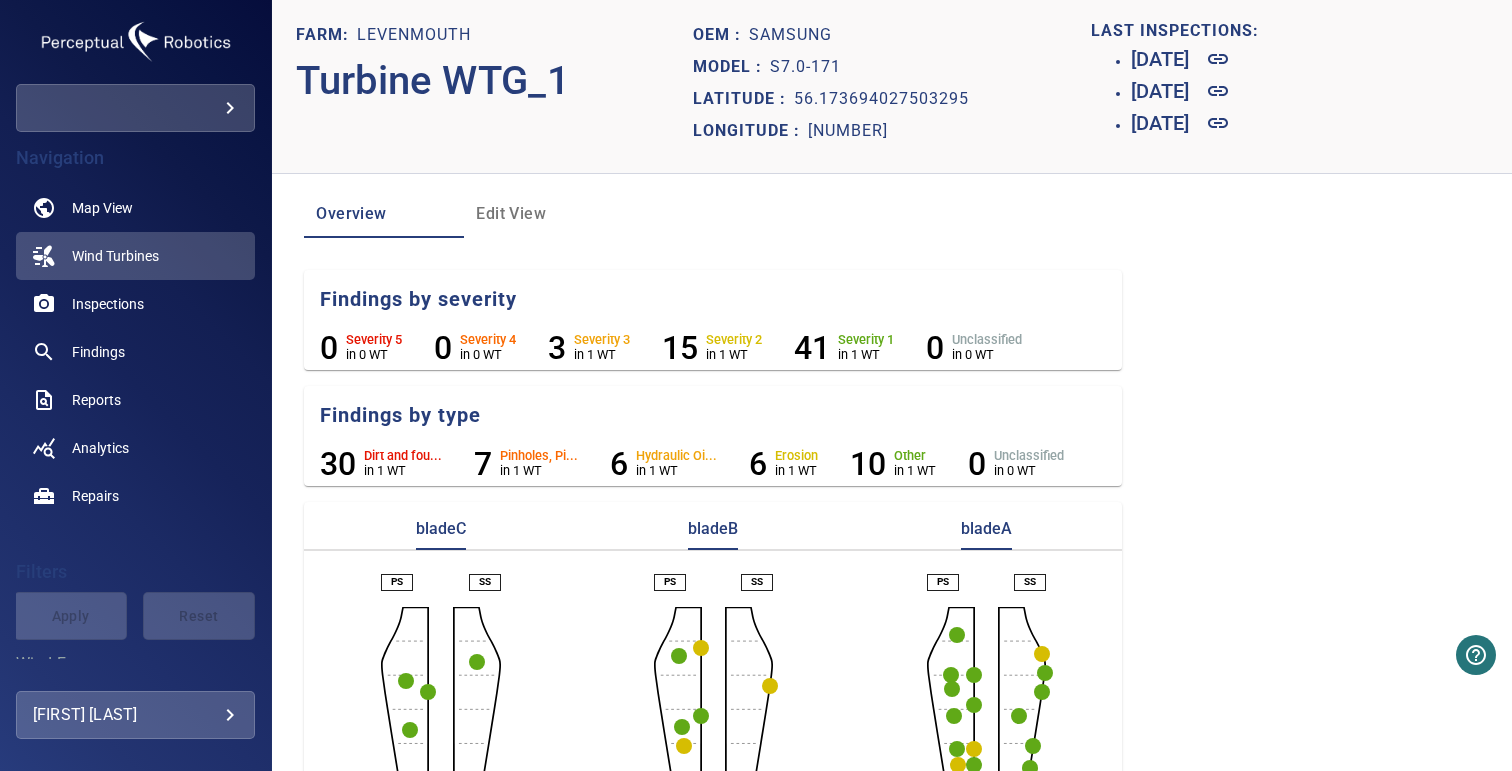 scroll, scrollTop: 0, scrollLeft: 0, axis: both 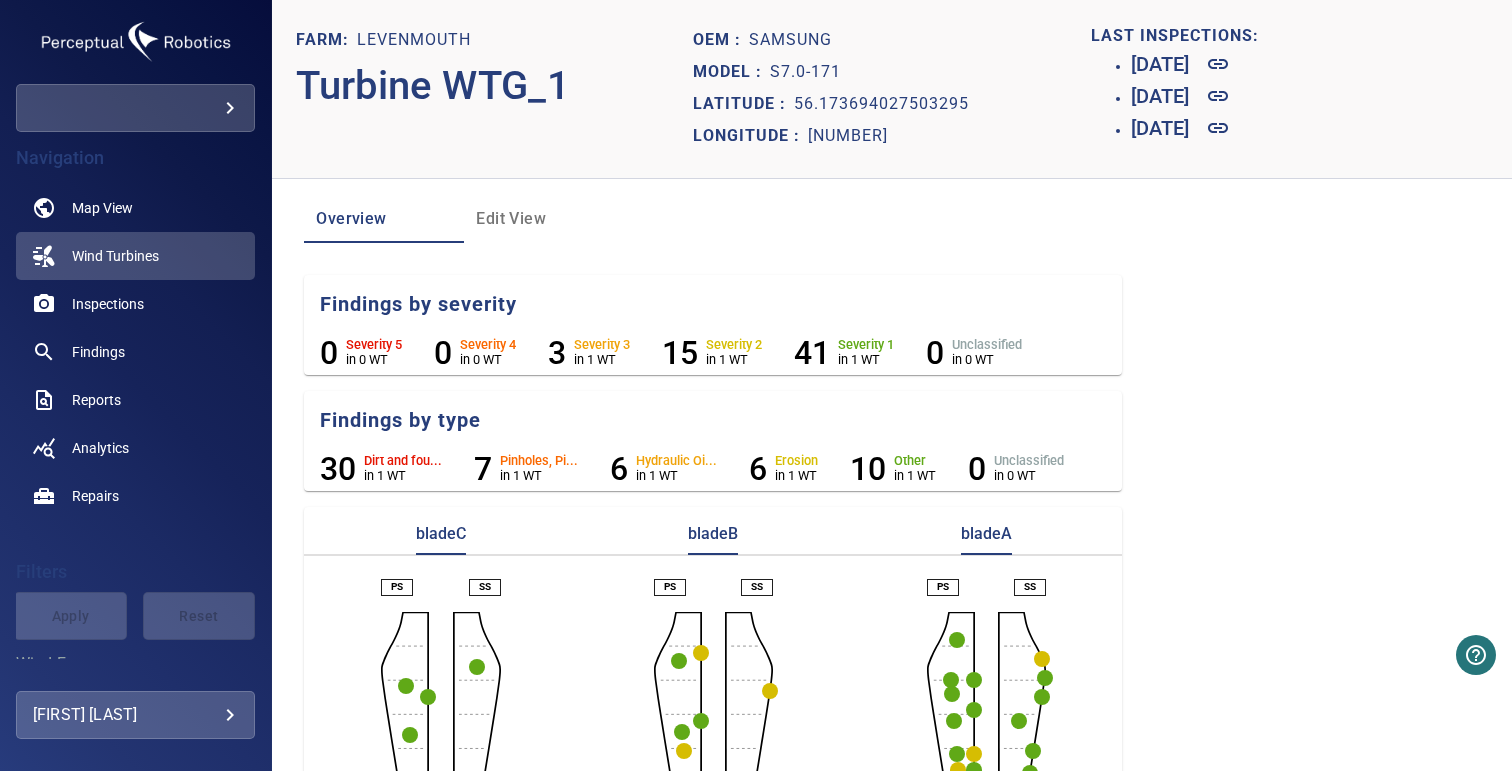 click on "Findings" at bounding box center [98, 352] 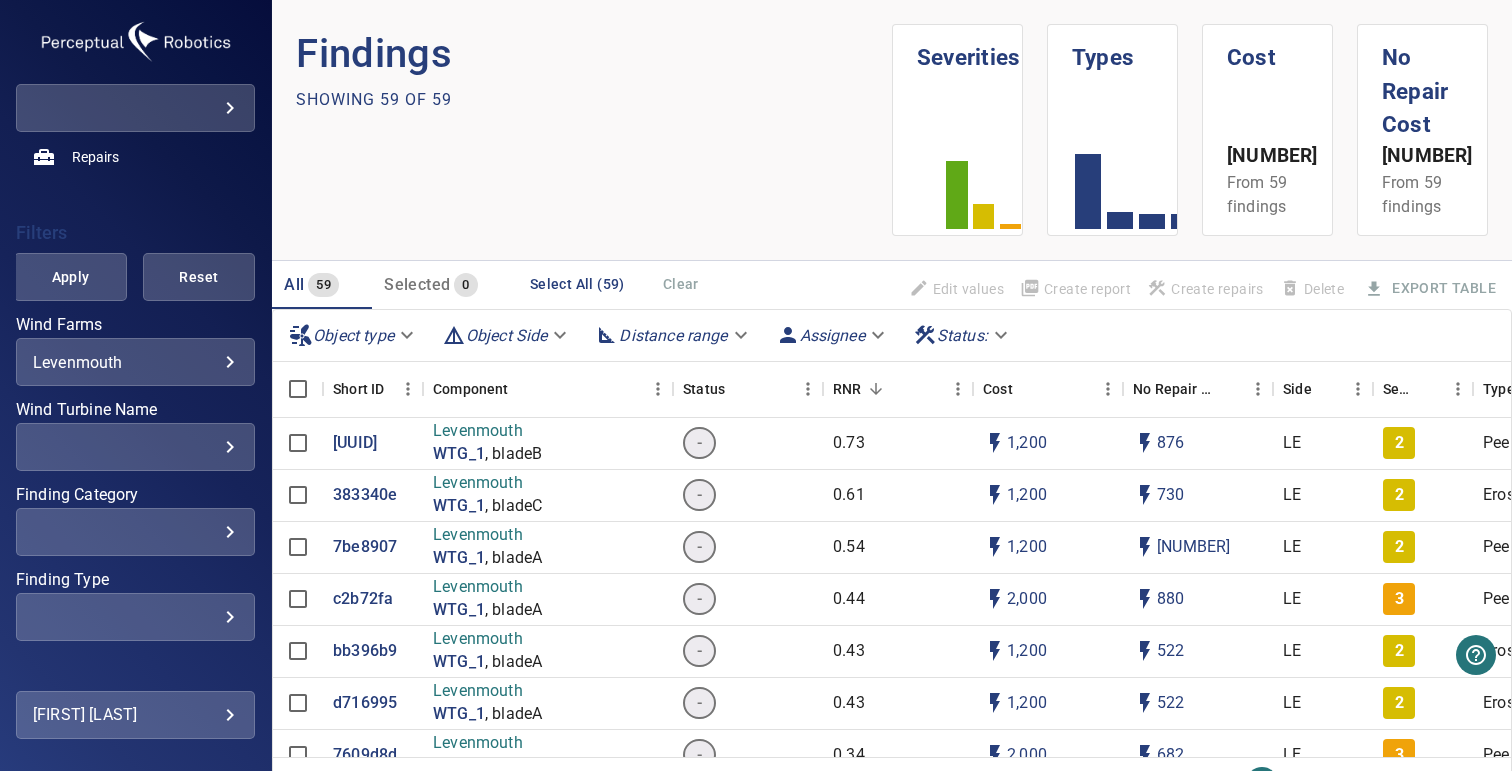 scroll, scrollTop: 373, scrollLeft: 0, axis: vertical 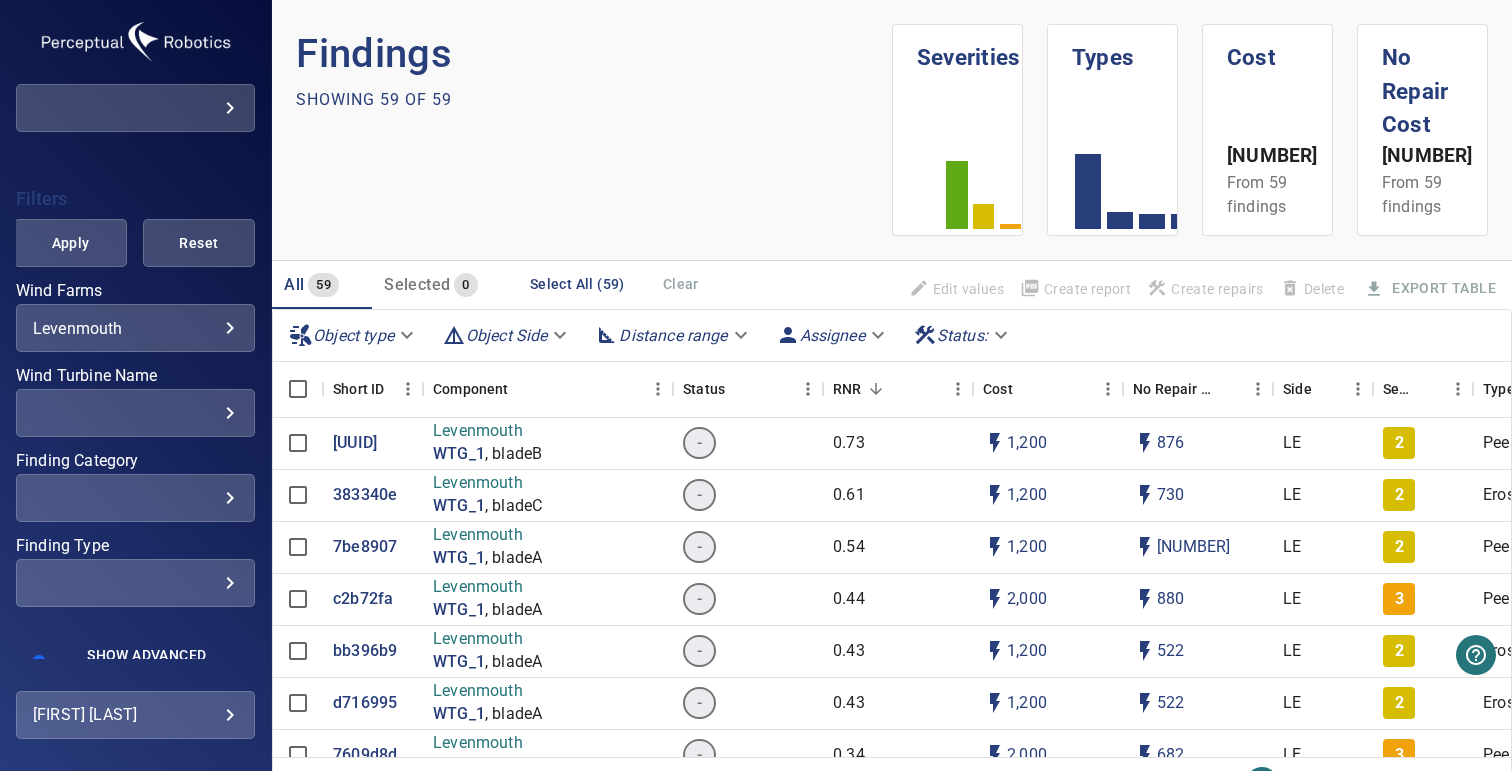 click on "​" at bounding box center [135, 498] 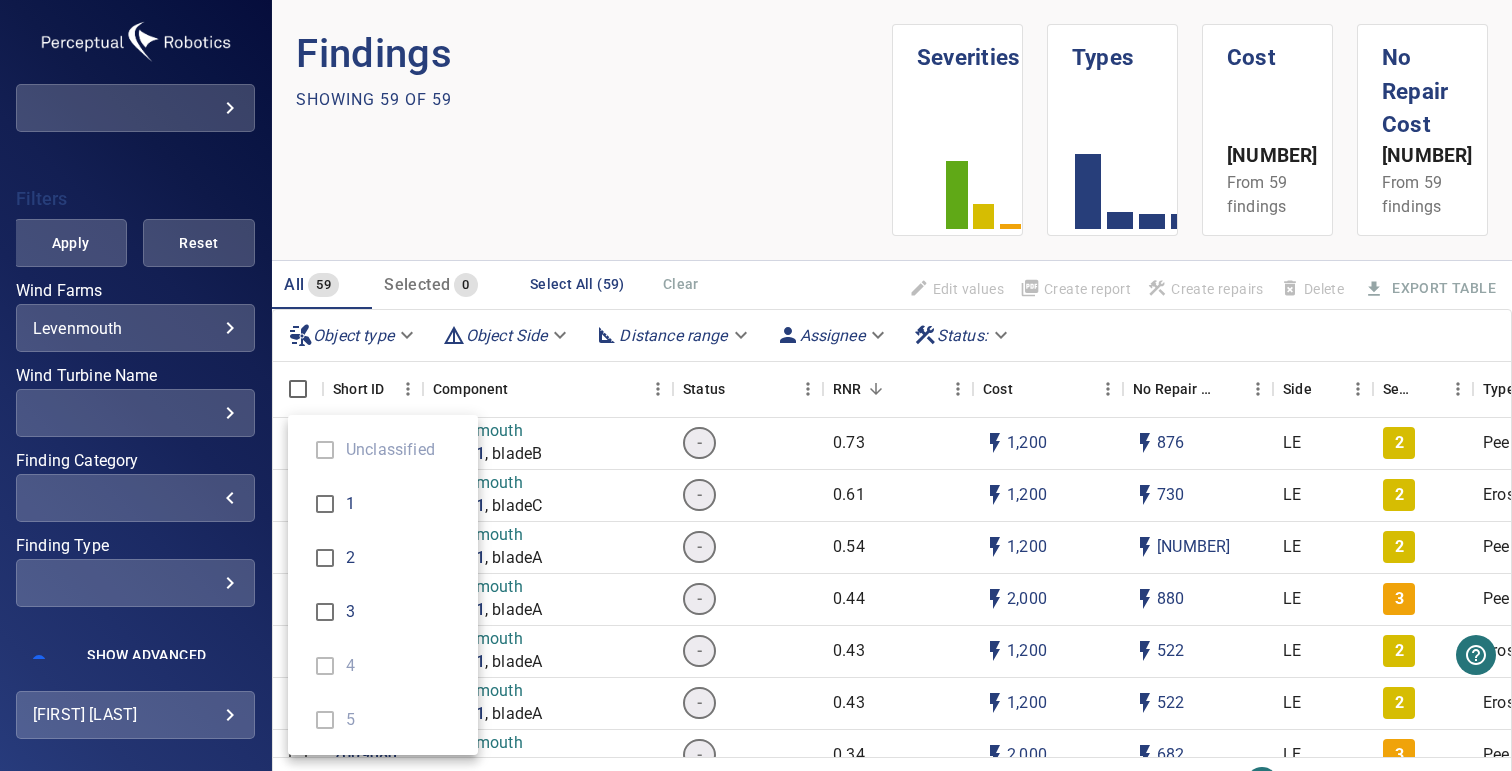 type on "*" 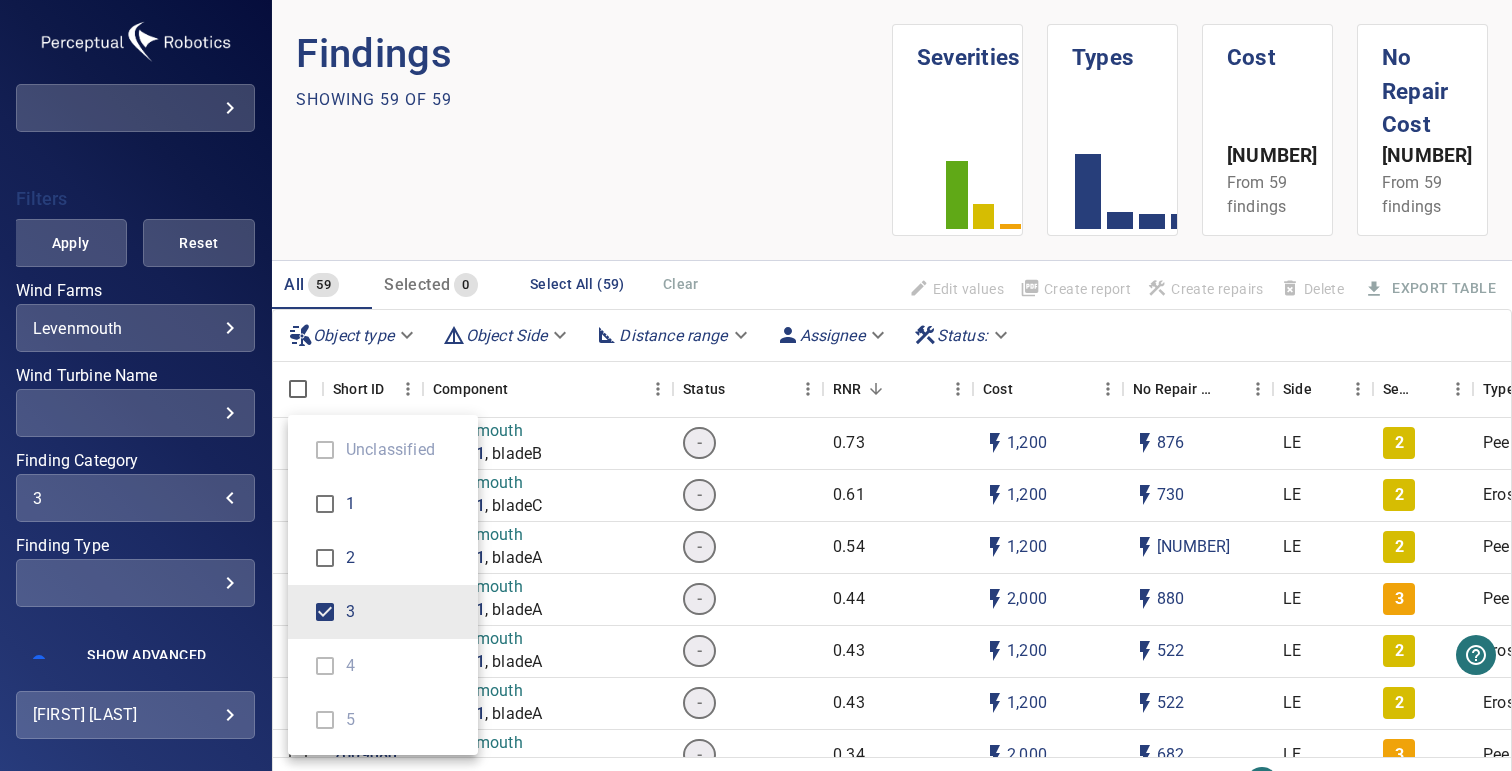 click at bounding box center [756, 385] 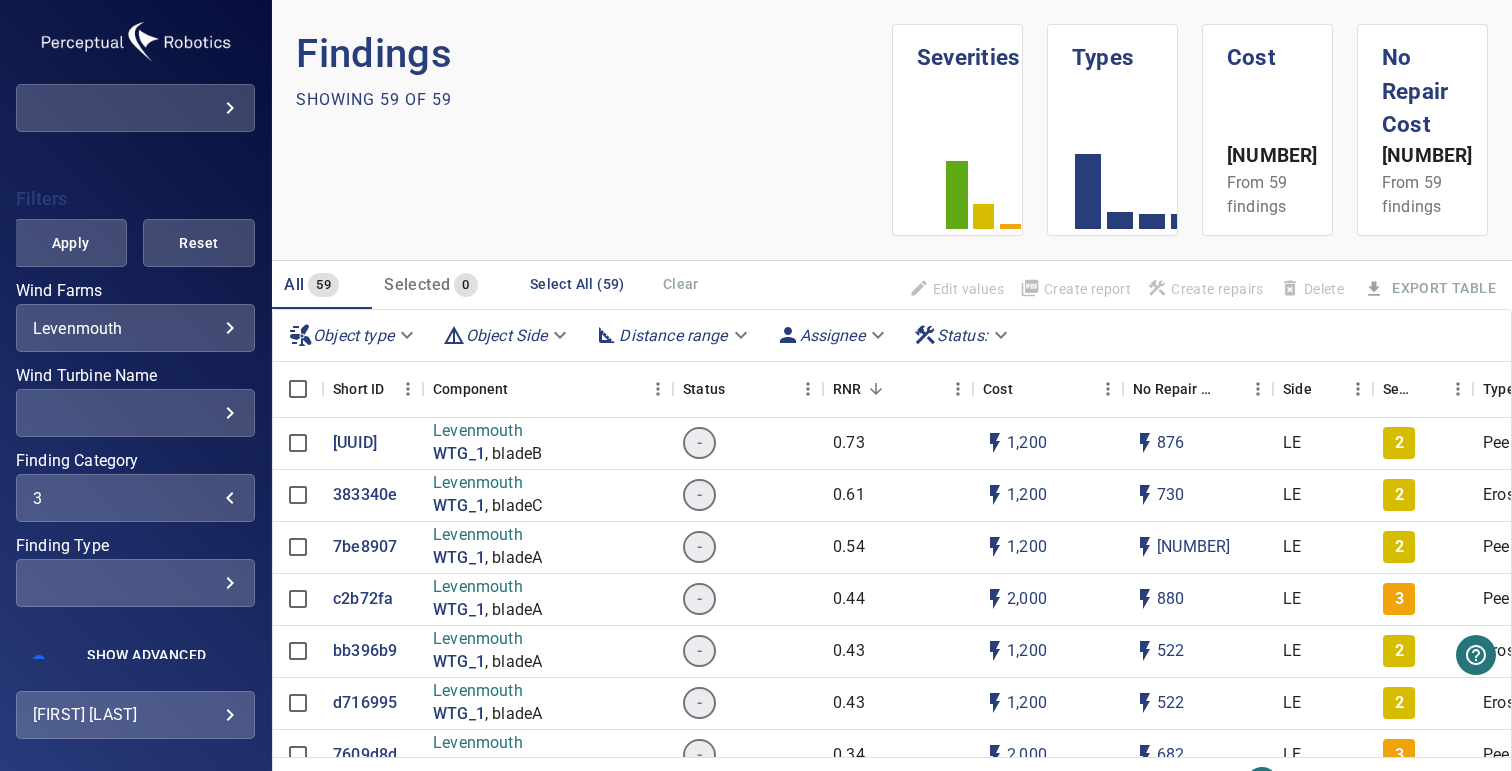 click on "​" at bounding box center (135, 583) 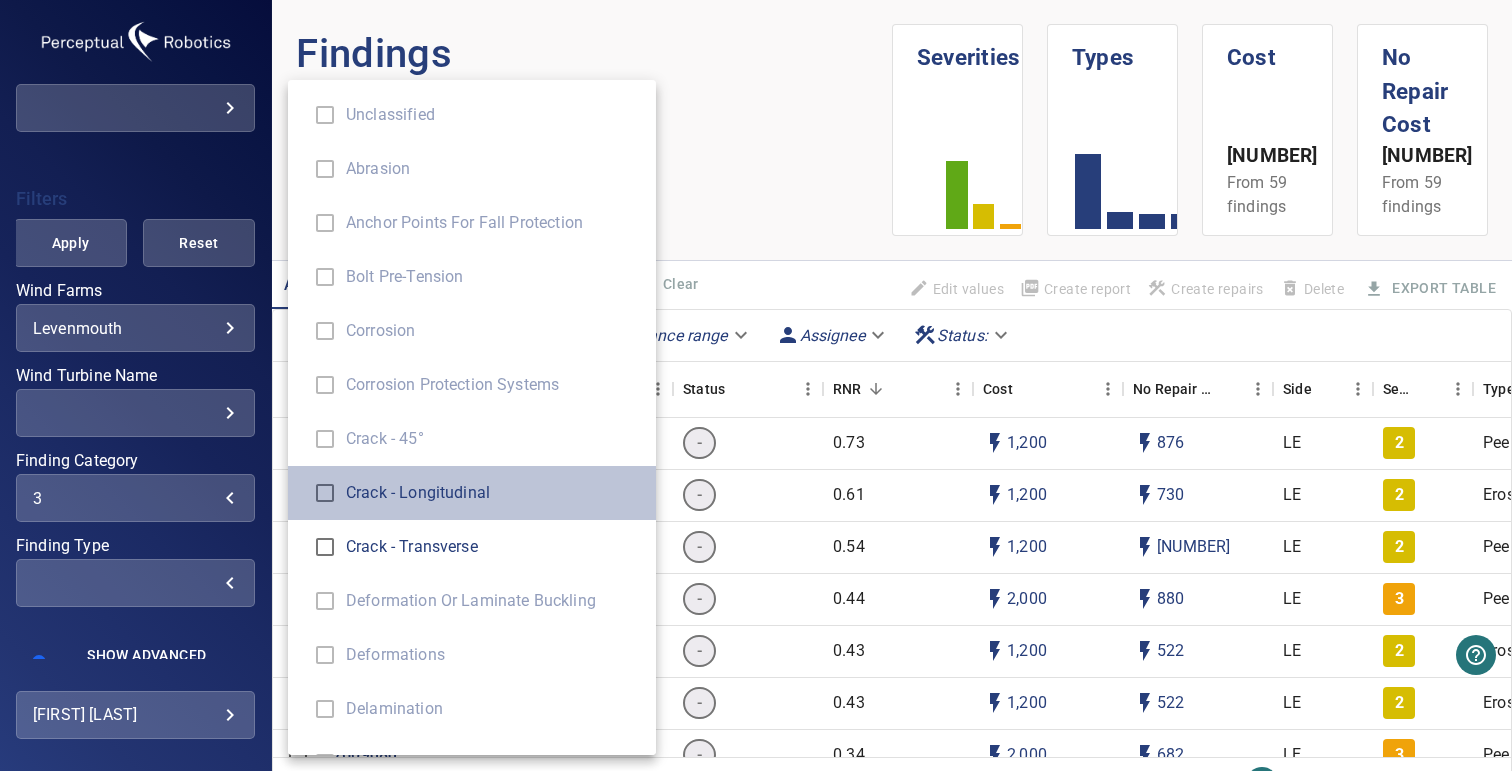 click on "Crack - Longitudinal" at bounding box center (493, 493) 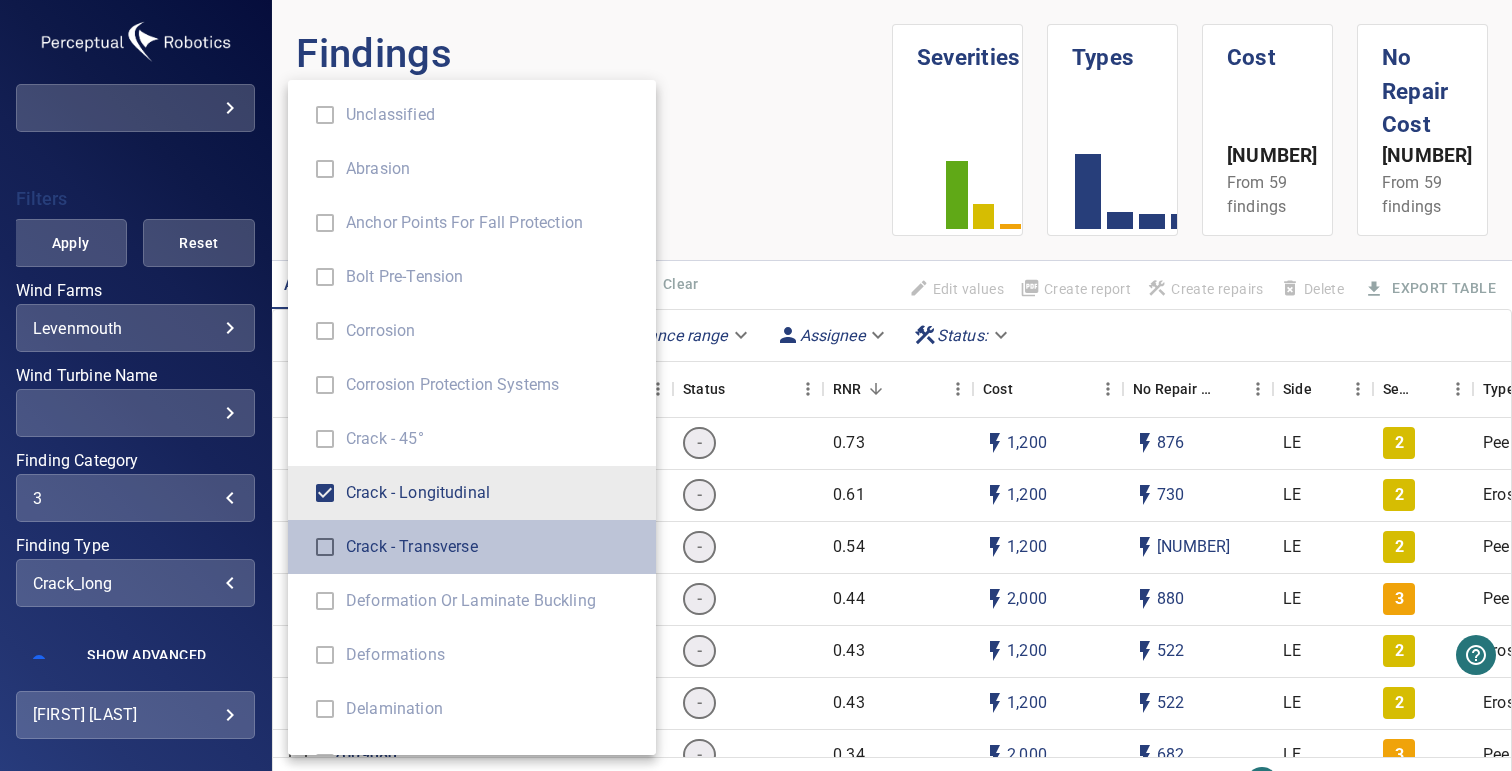 click on "Crack - Transverse" at bounding box center [493, 547] 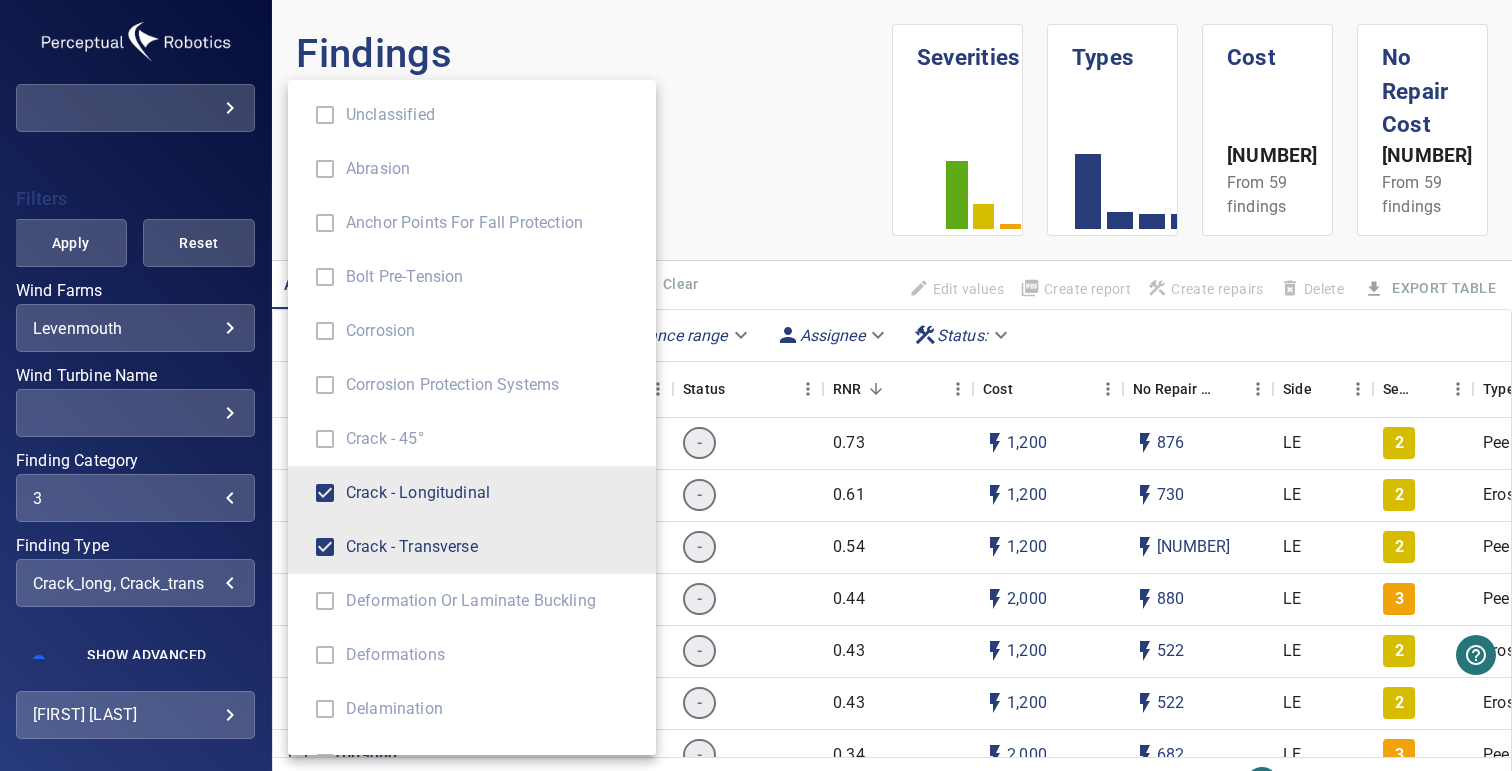 click at bounding box center [756, 385] 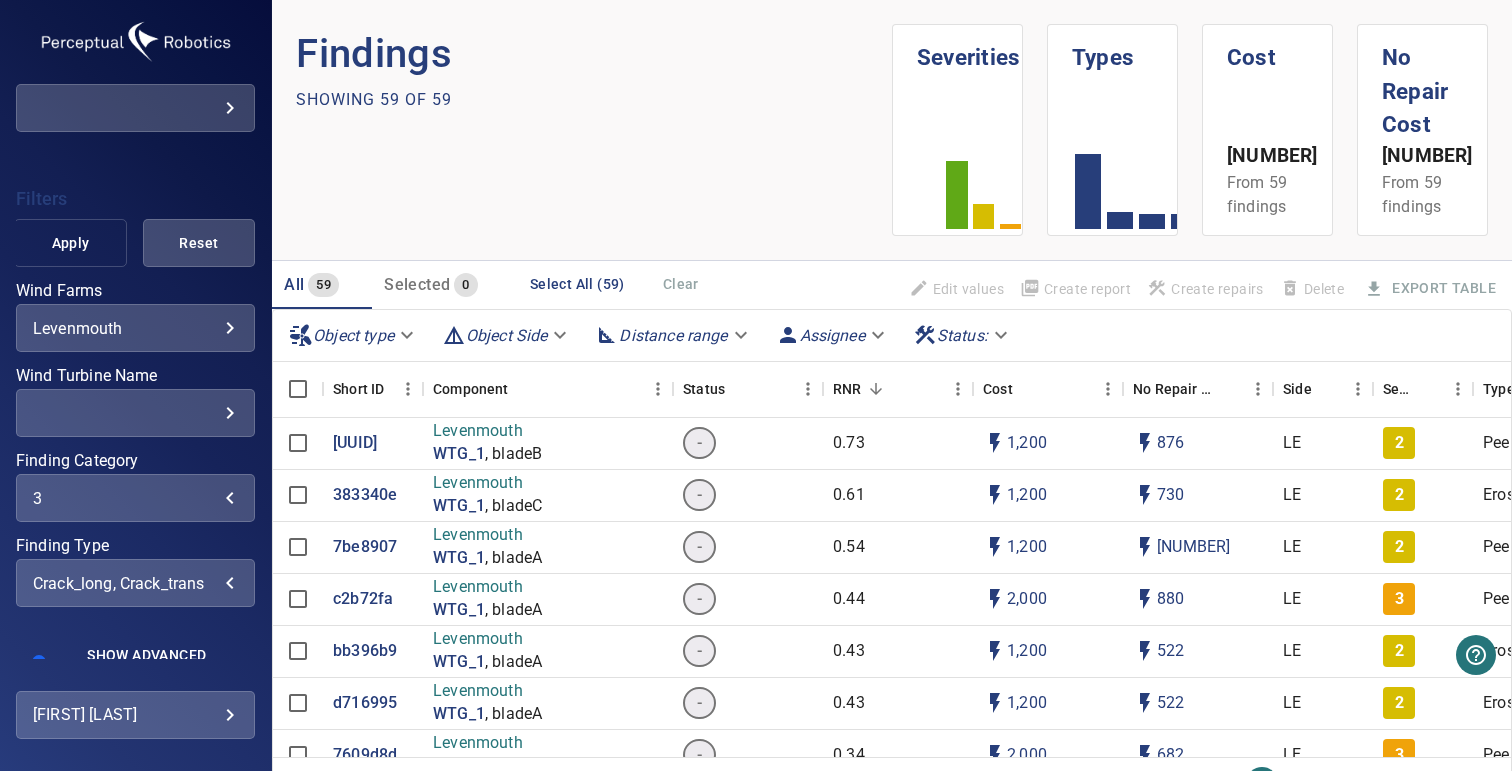 click on "Apply" at bounding box center (70, 243) 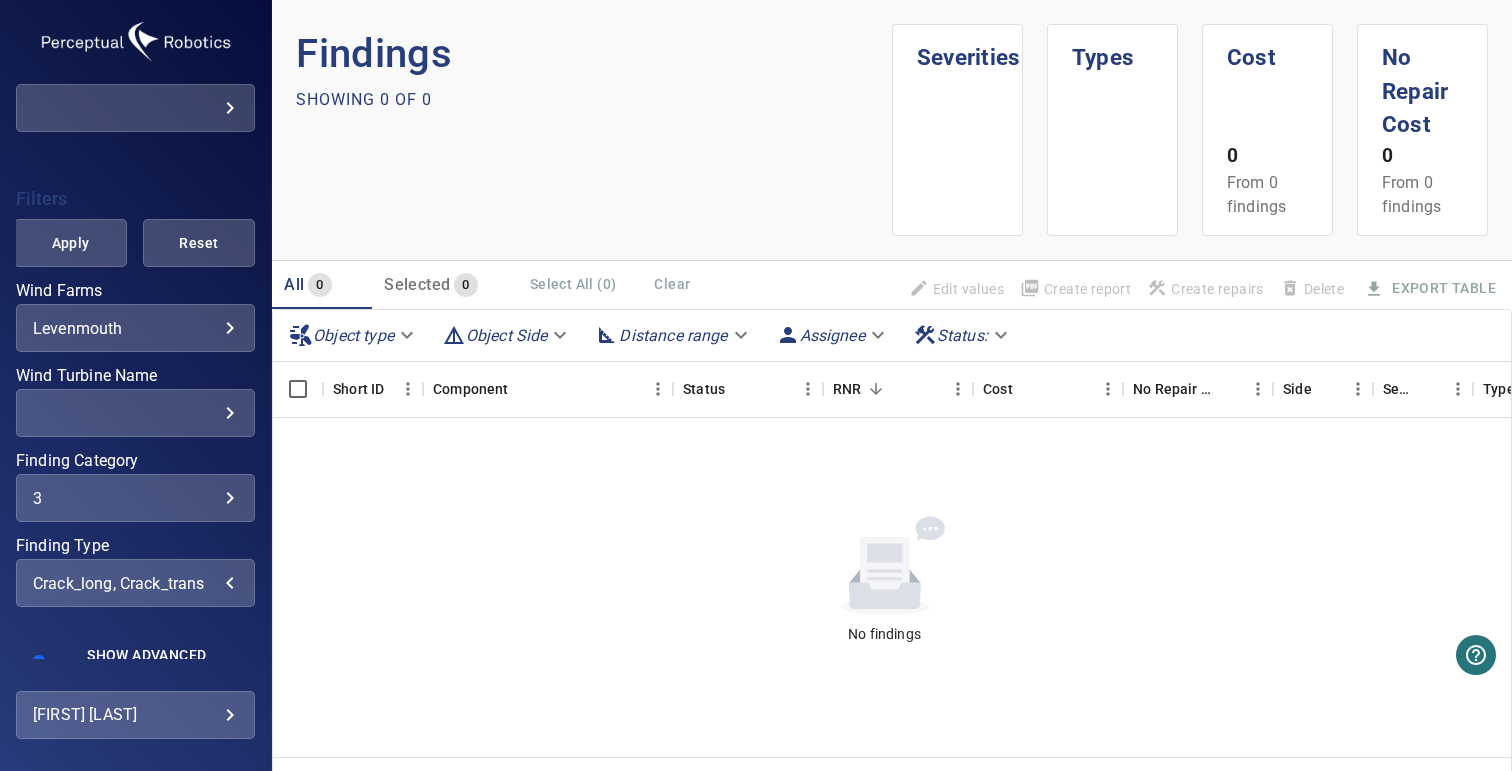click on "crack_long, crack_trans" at bounding box center (135, 583) 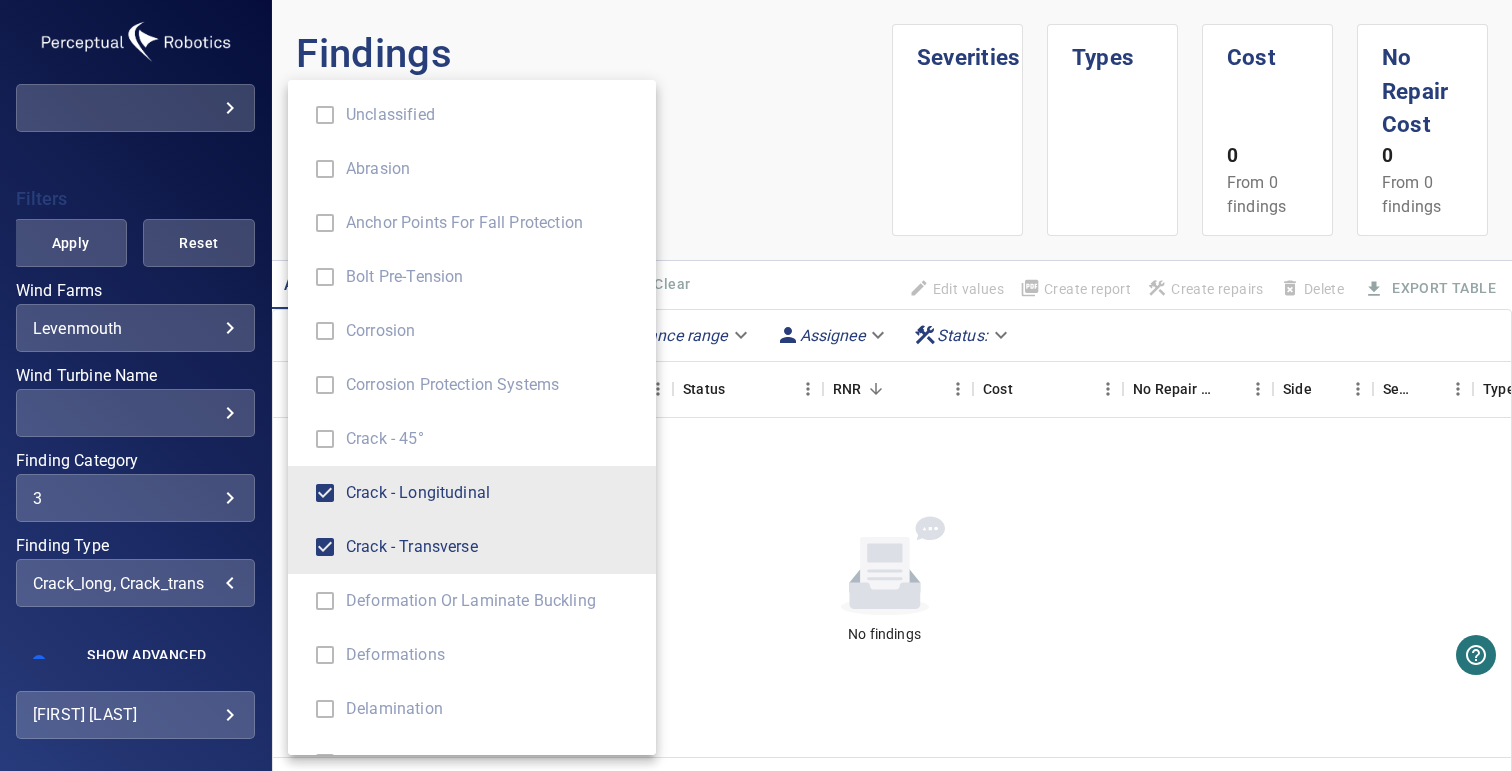 type on "**********" 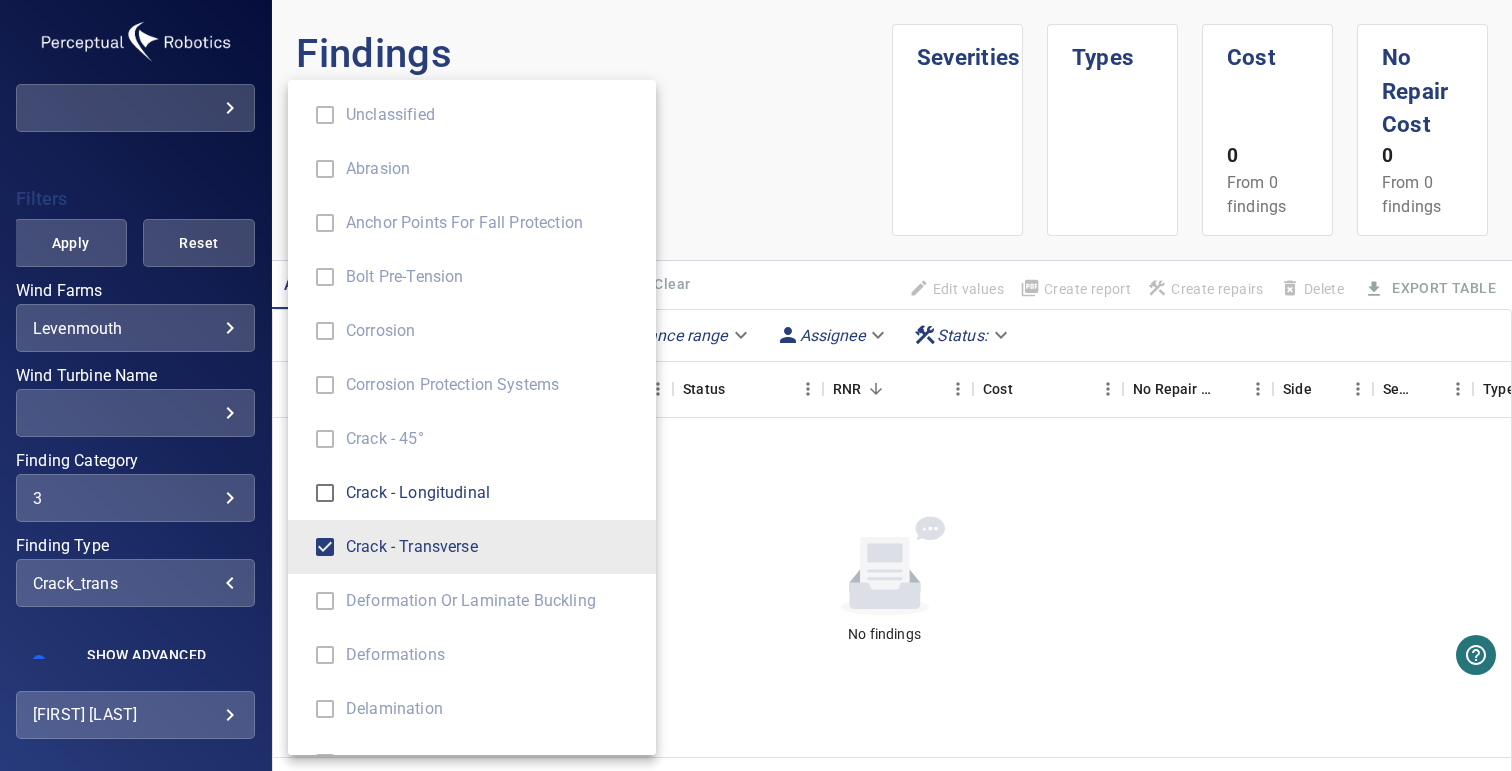 type 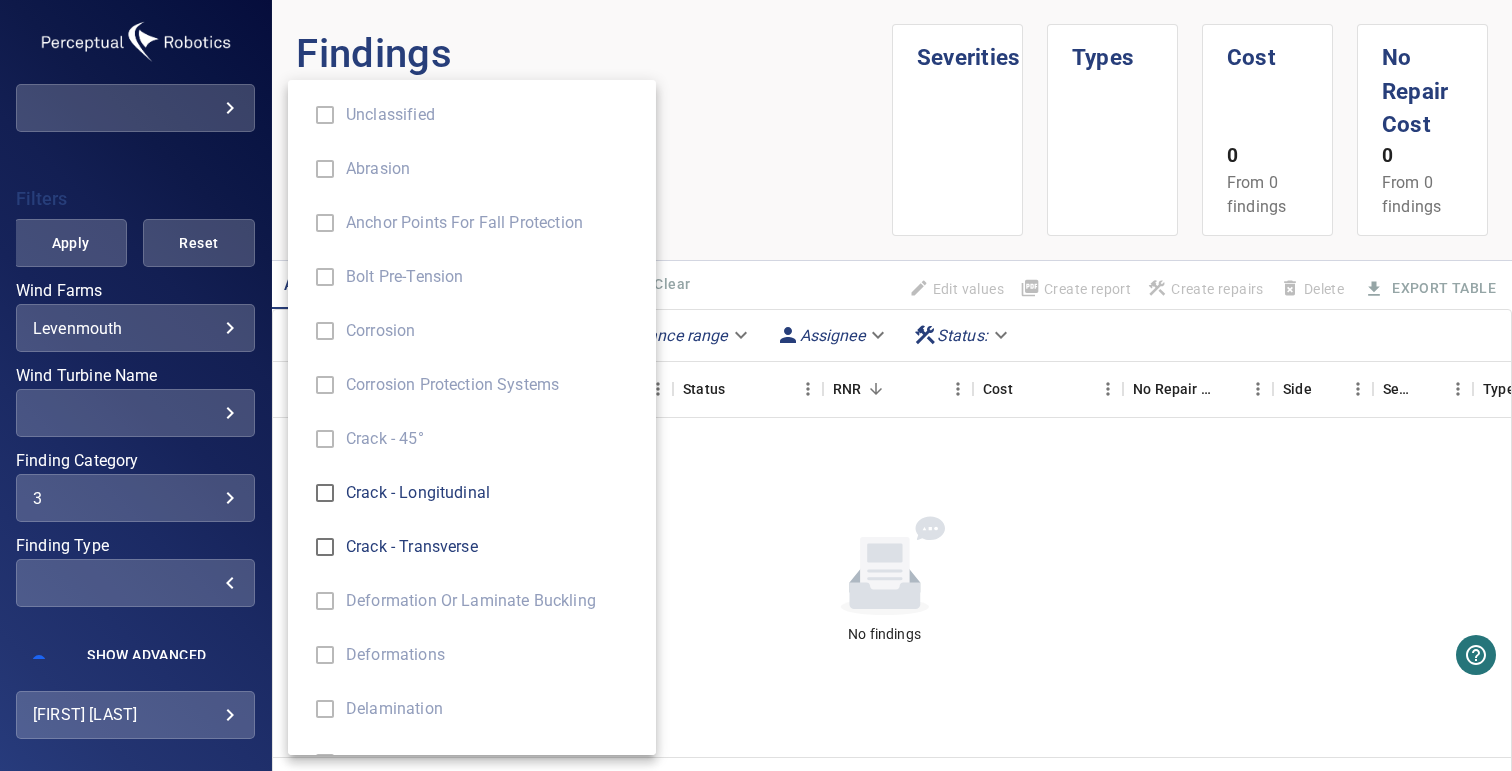 click at bounding box center [756, 385] 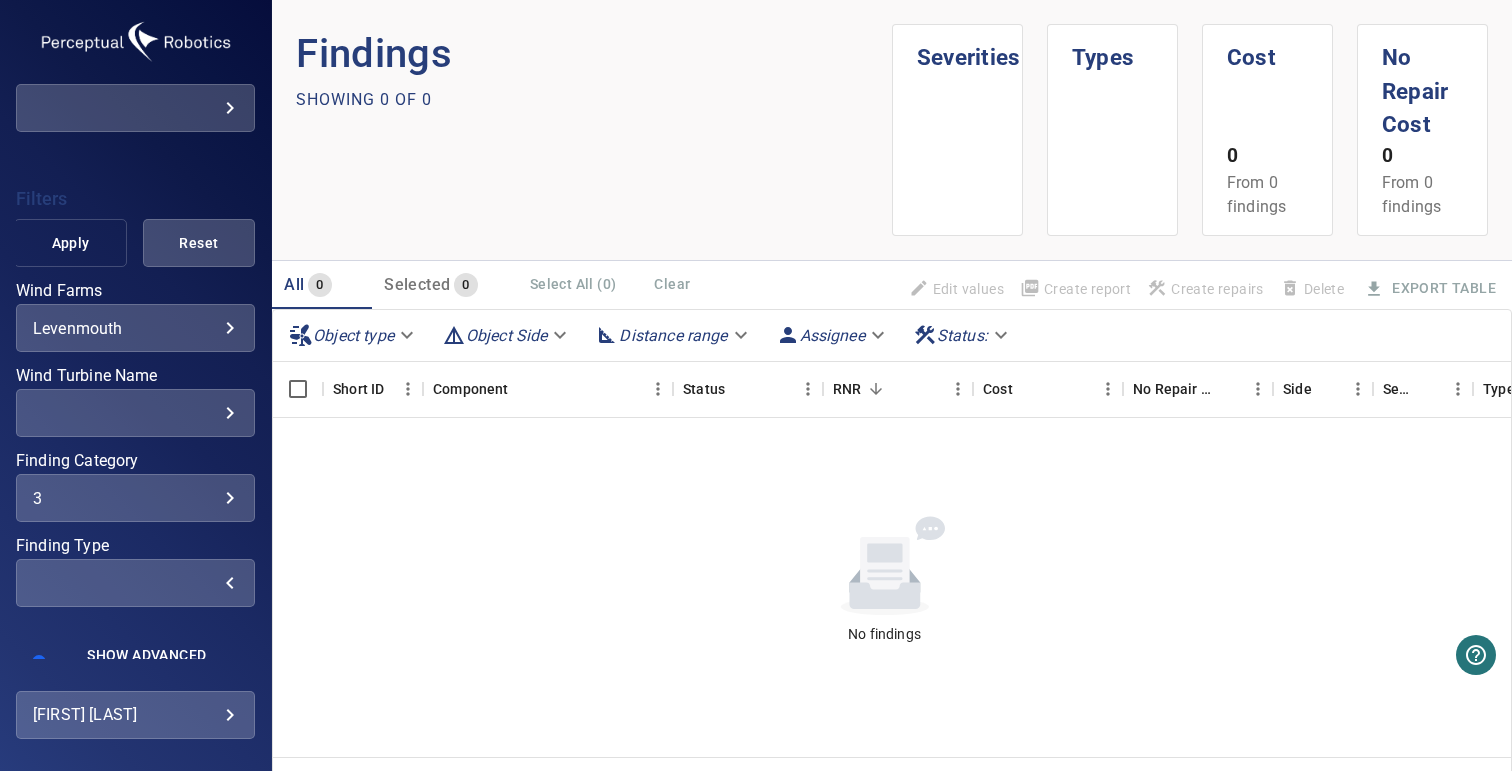 click on "Apply" at bounding box center [70, 243] 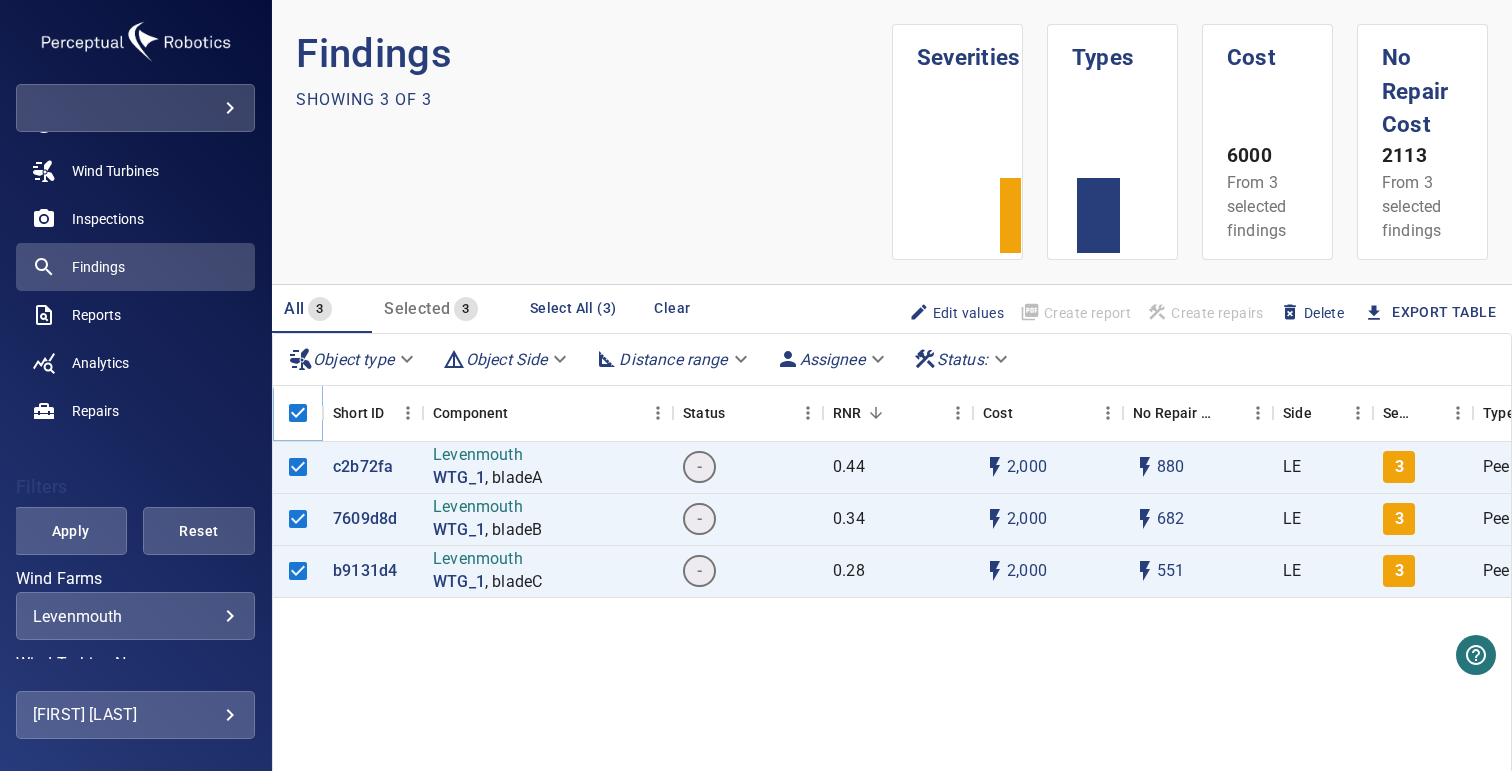 scroll, scrollTop: 97, scrollLeft: 0, axis: vertical 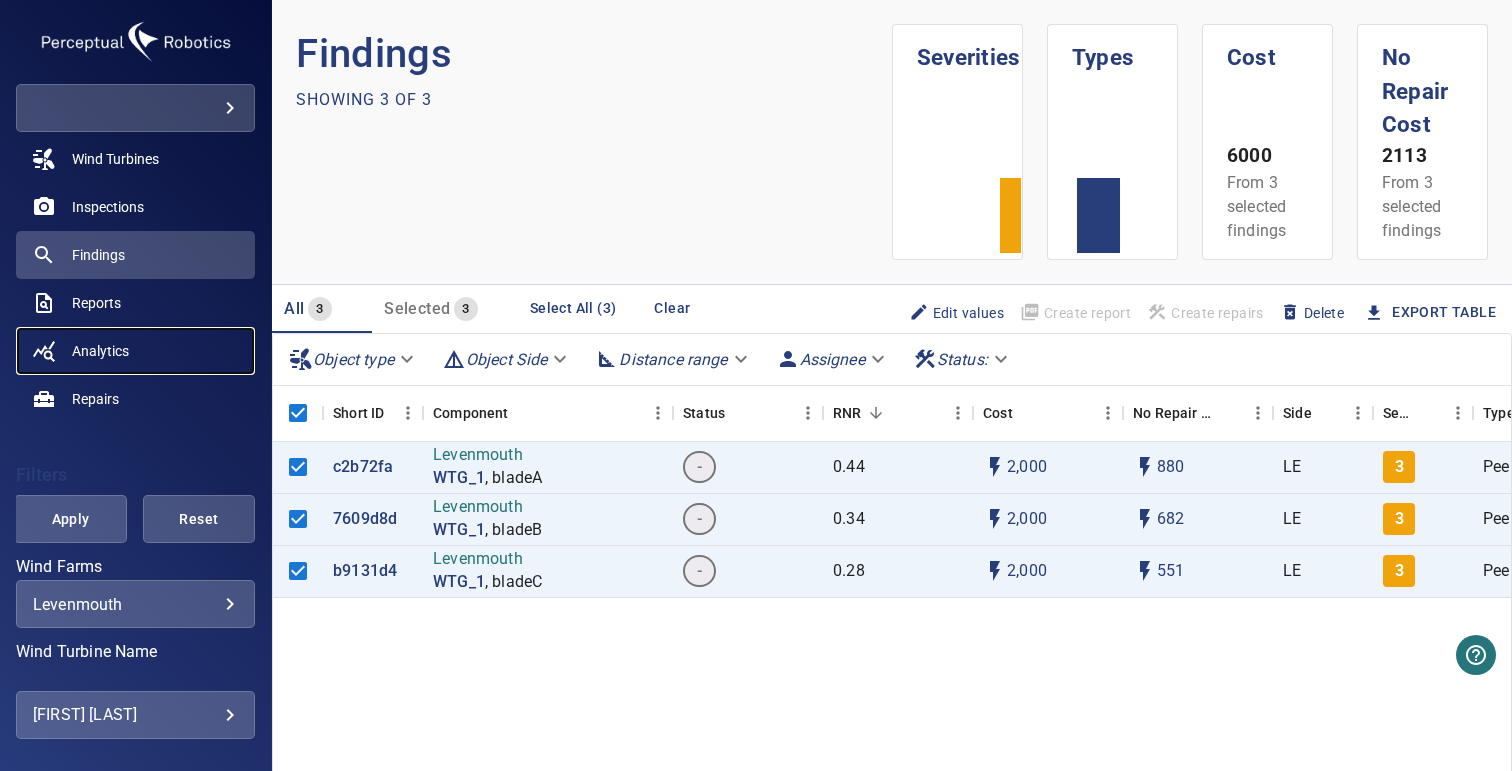 click on "Analytics" at bounding box center [135, 351] 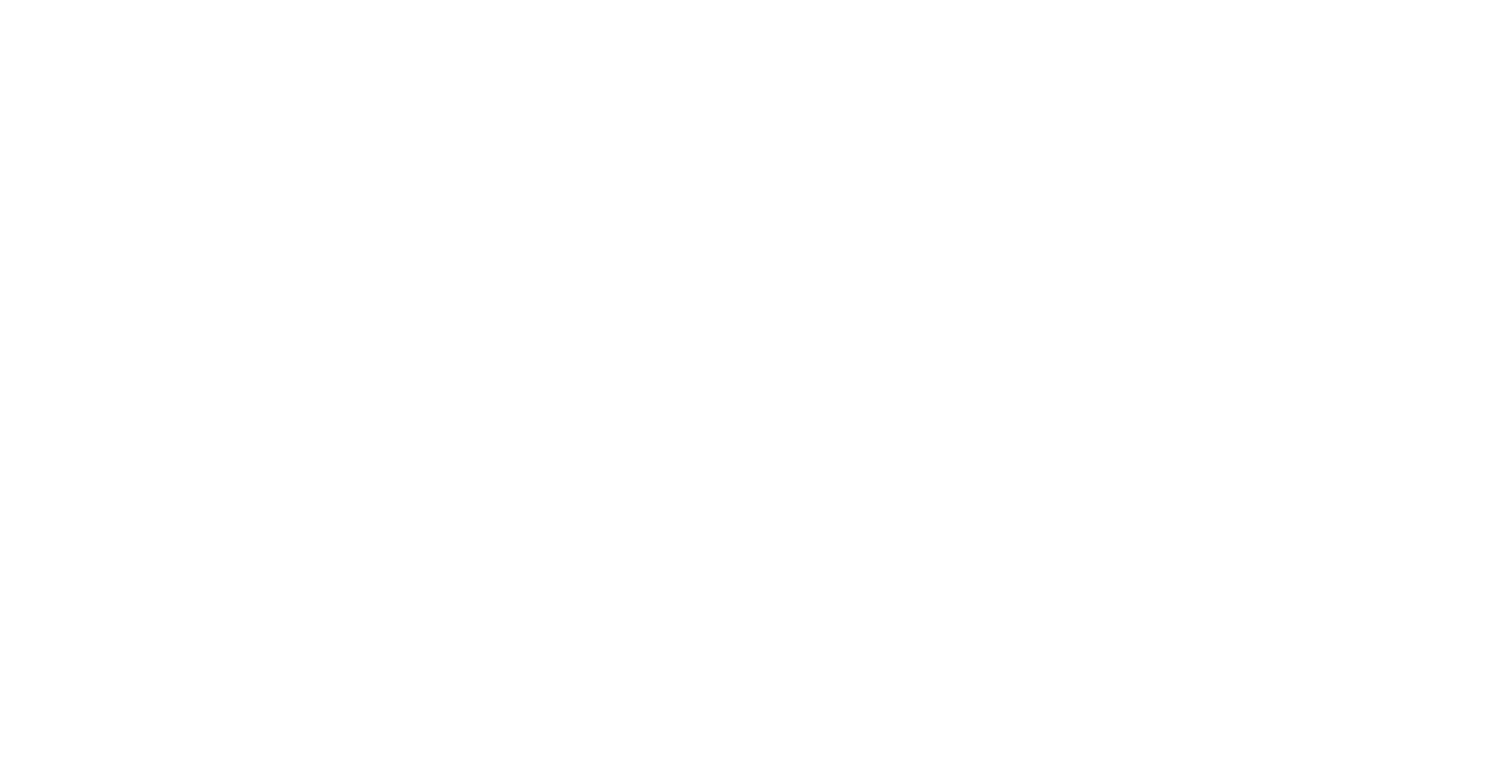 scroll, scrollTop: 0, scrollLeft: 0, axis: both 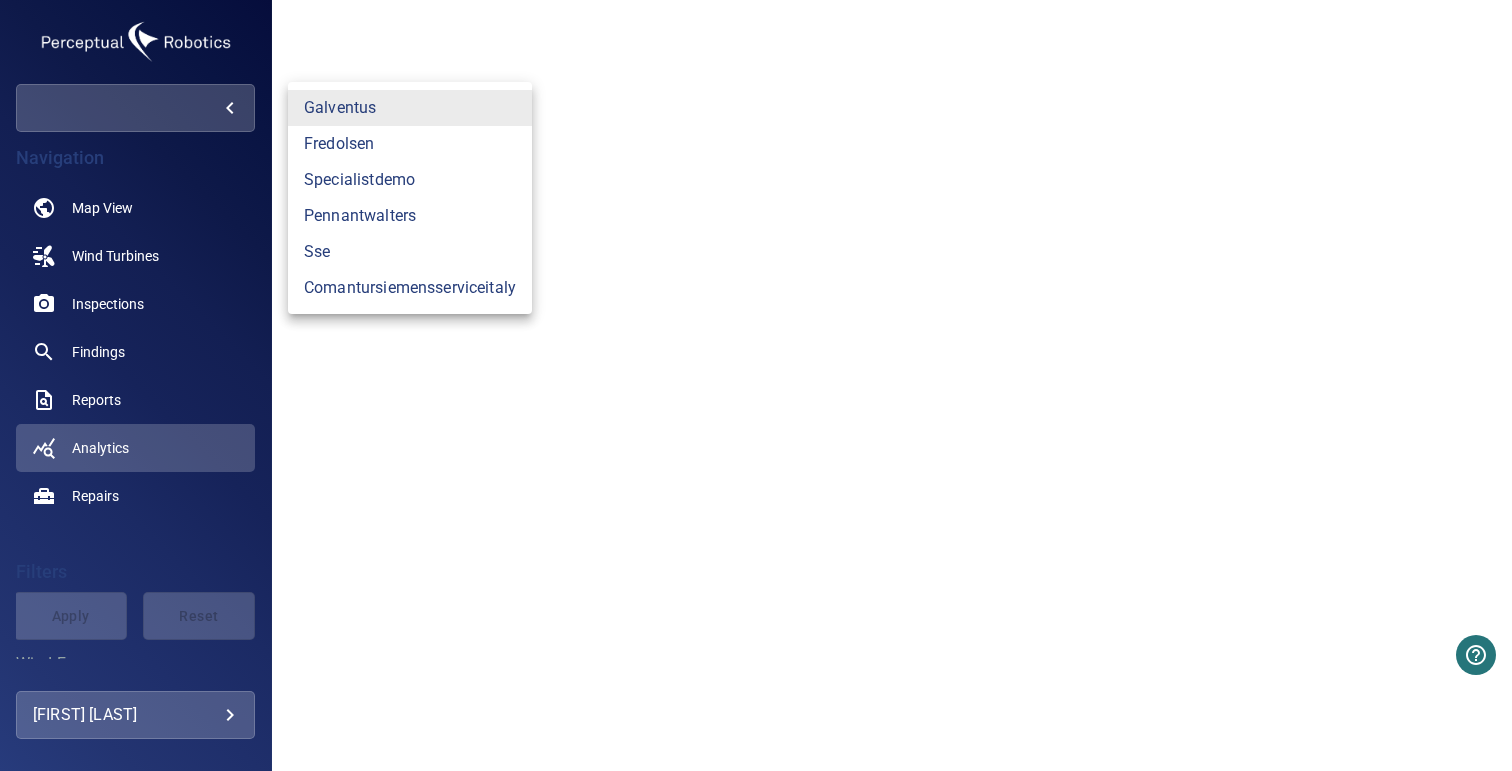 click on "**********" at bounding box center [756, 385] 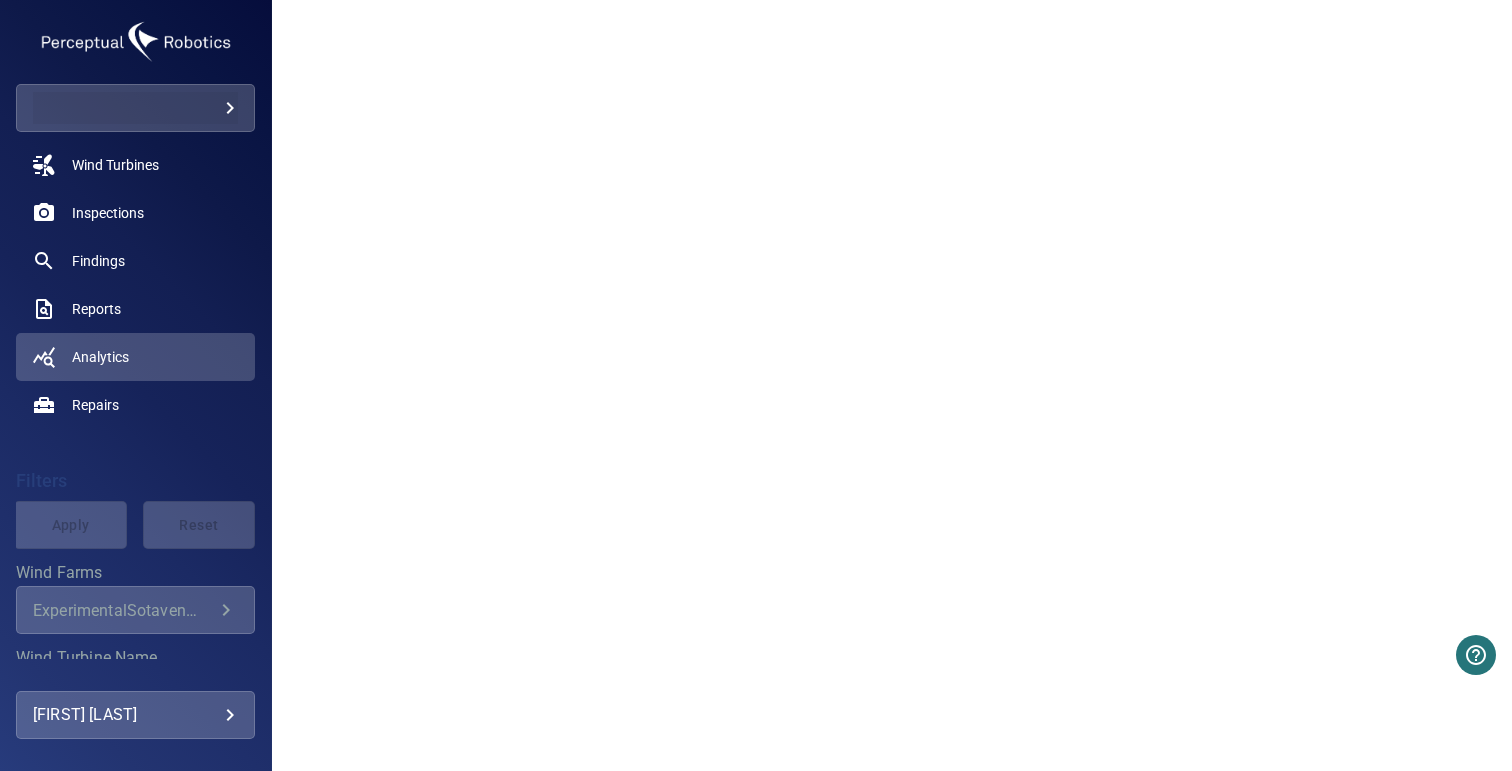 scroll, scrollTop: 90, scrollLeft: 0, axis: vertical 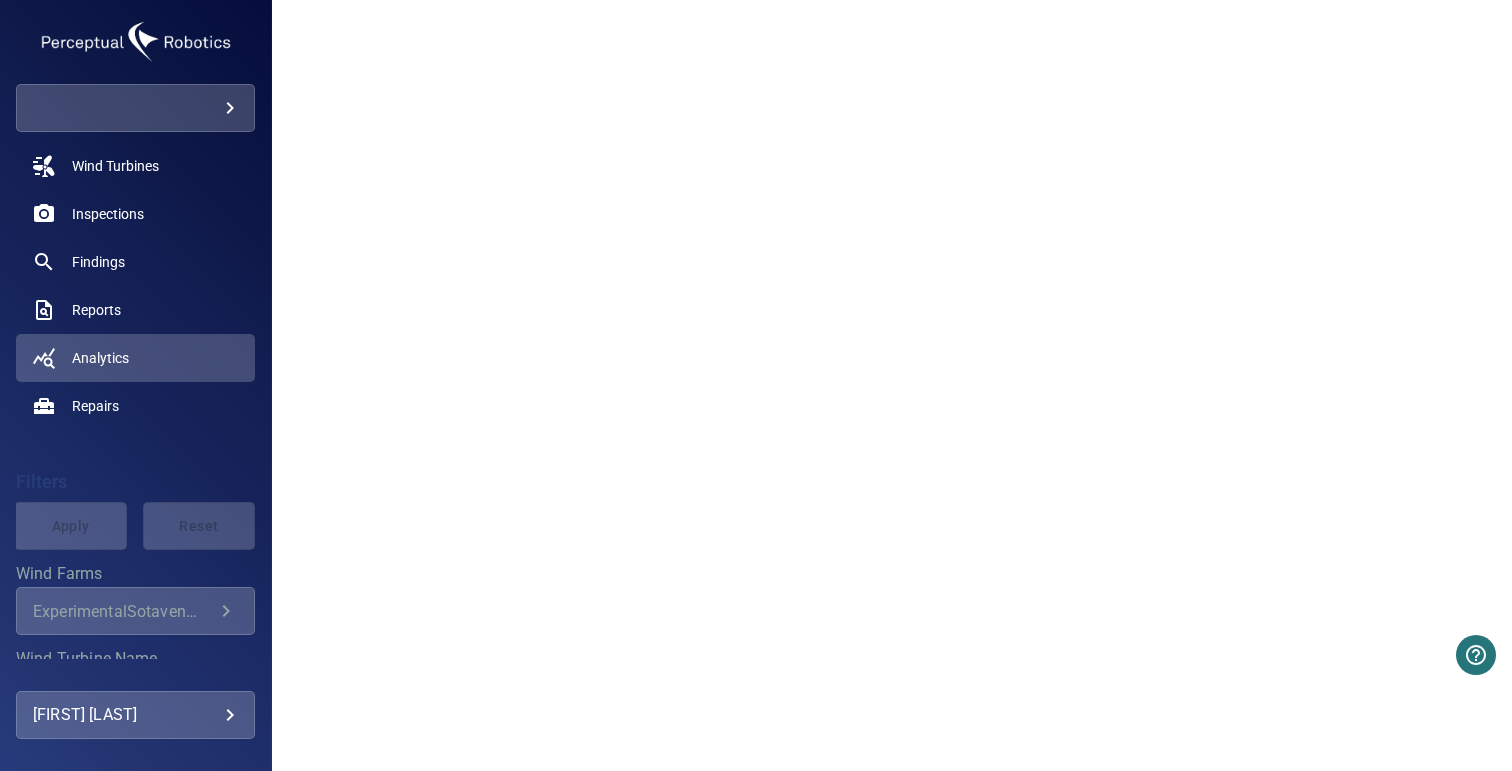 click on "**********" at bounding box center (756, 385) 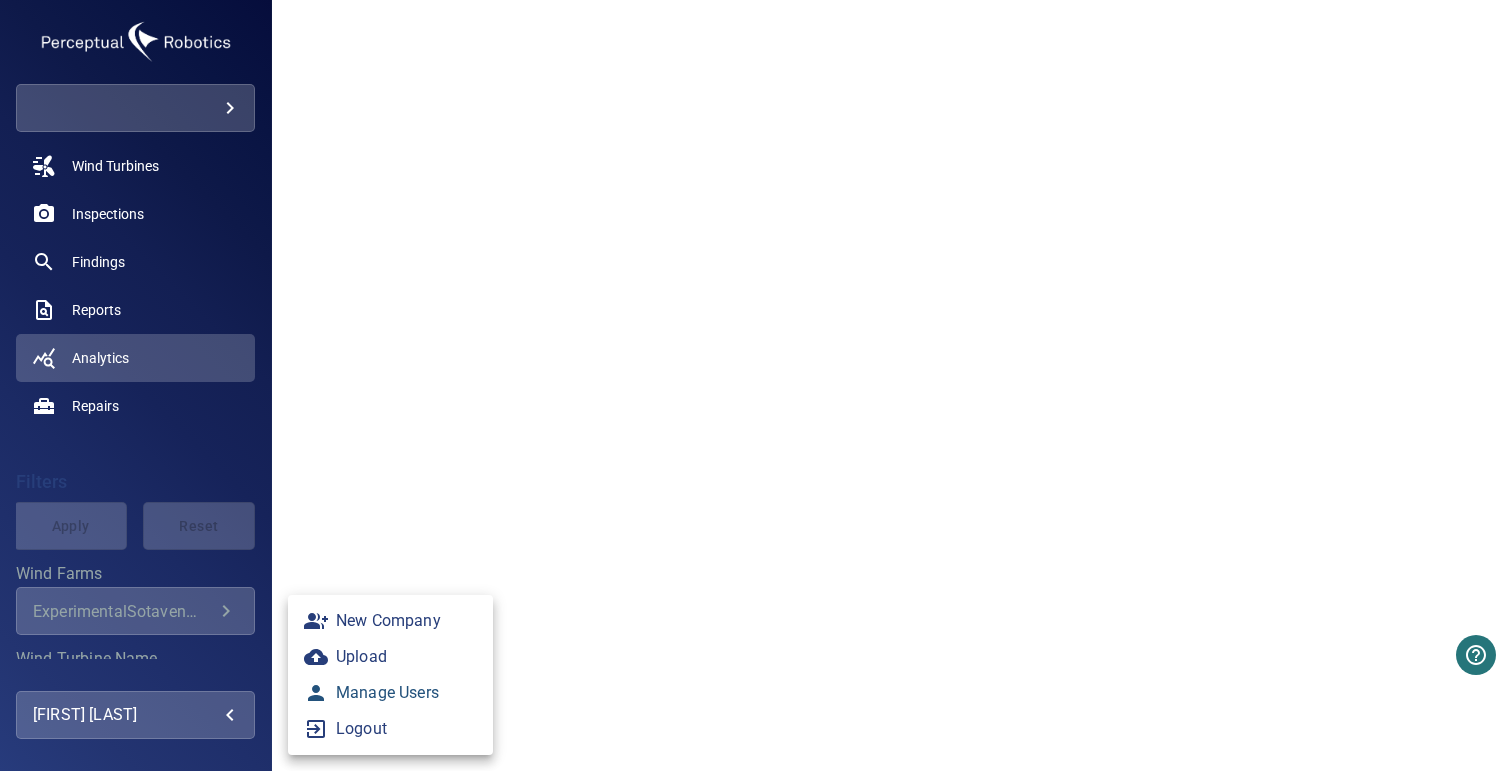 click on "Manage Users" at bounding box center (390, 693) 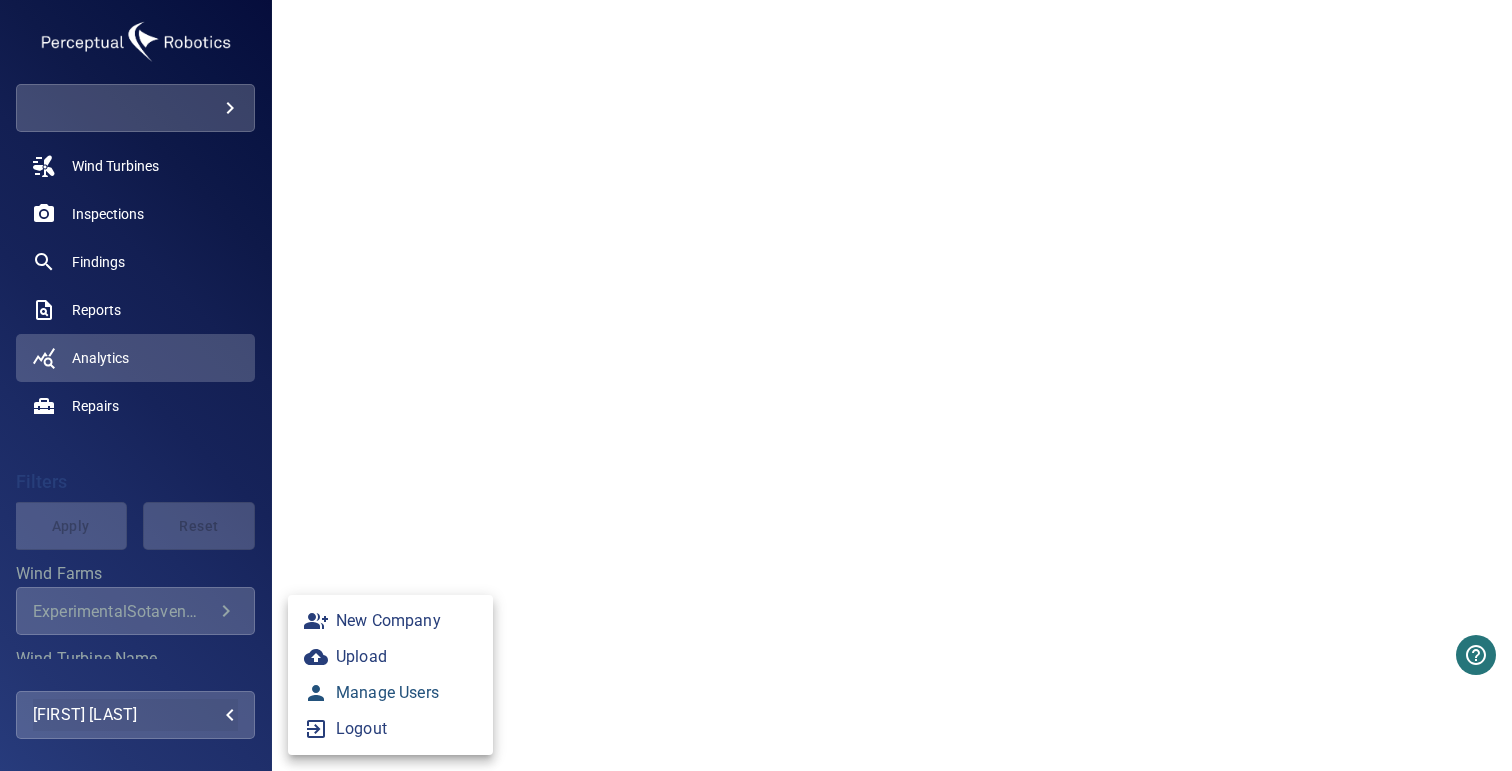 type on "**********" 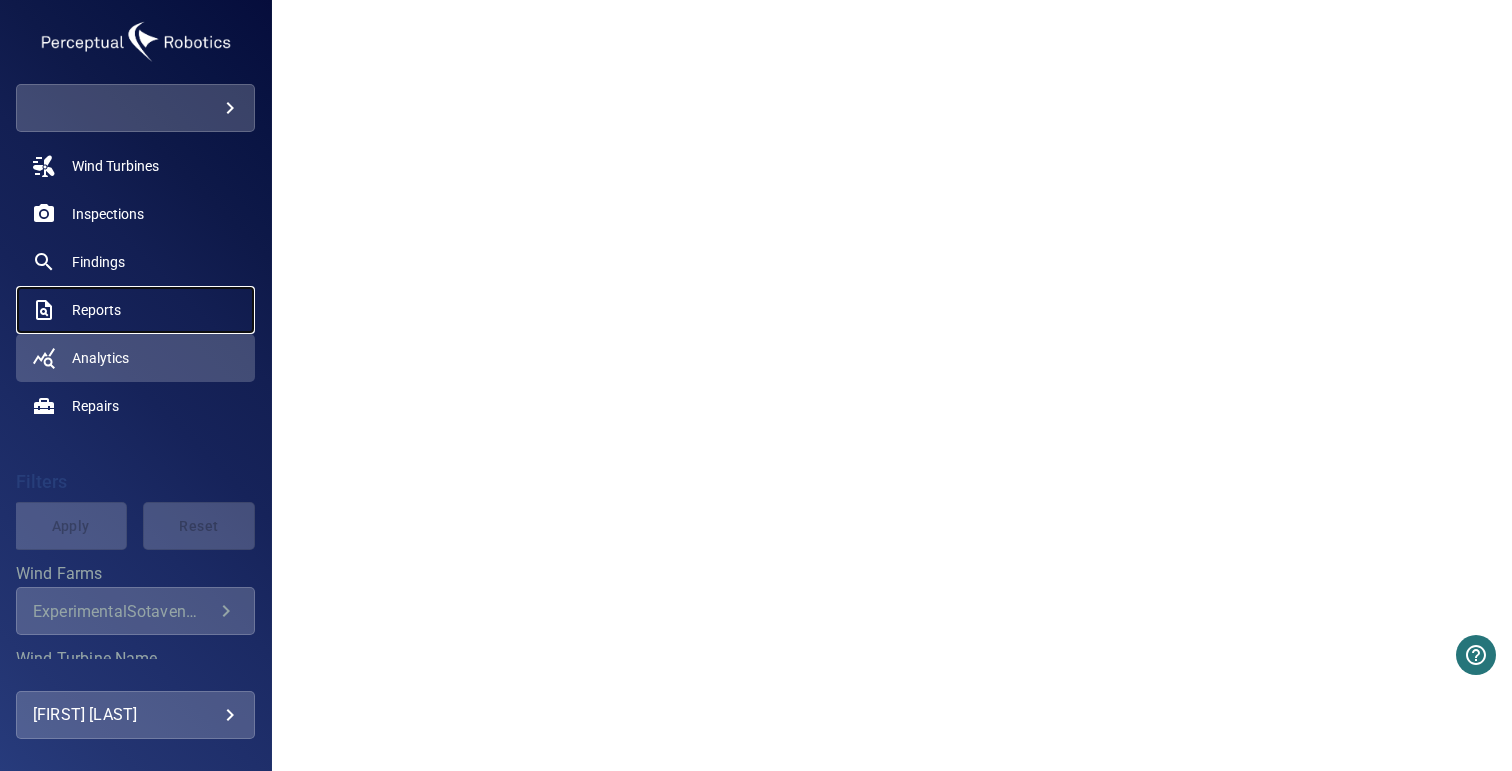 click on "Reports" at bounding box center [135, 310] 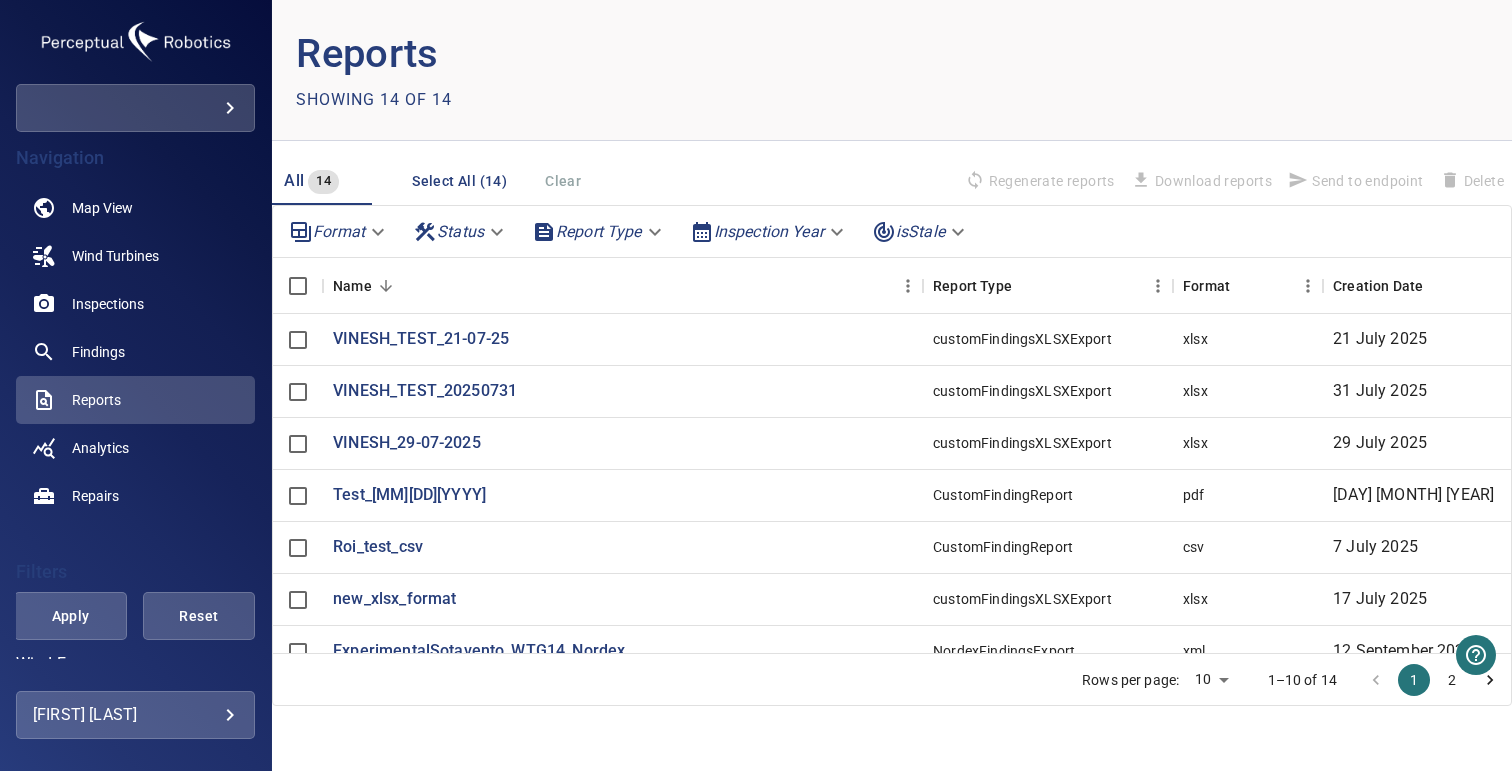 scroll, scrollTop: 135, scrollLeft: 0, axis: vertical 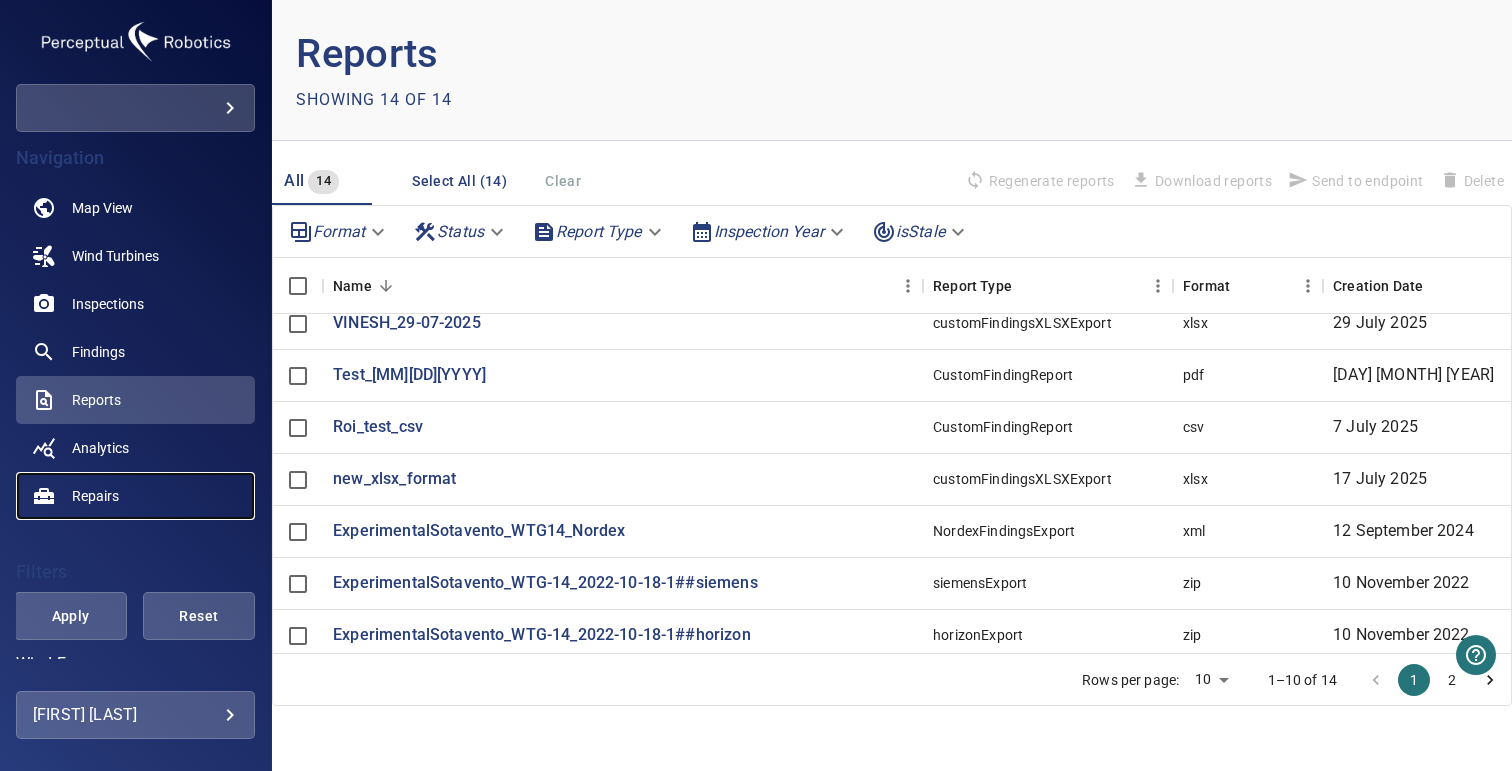 click on "Repairs" at bounding box center (135, 496) 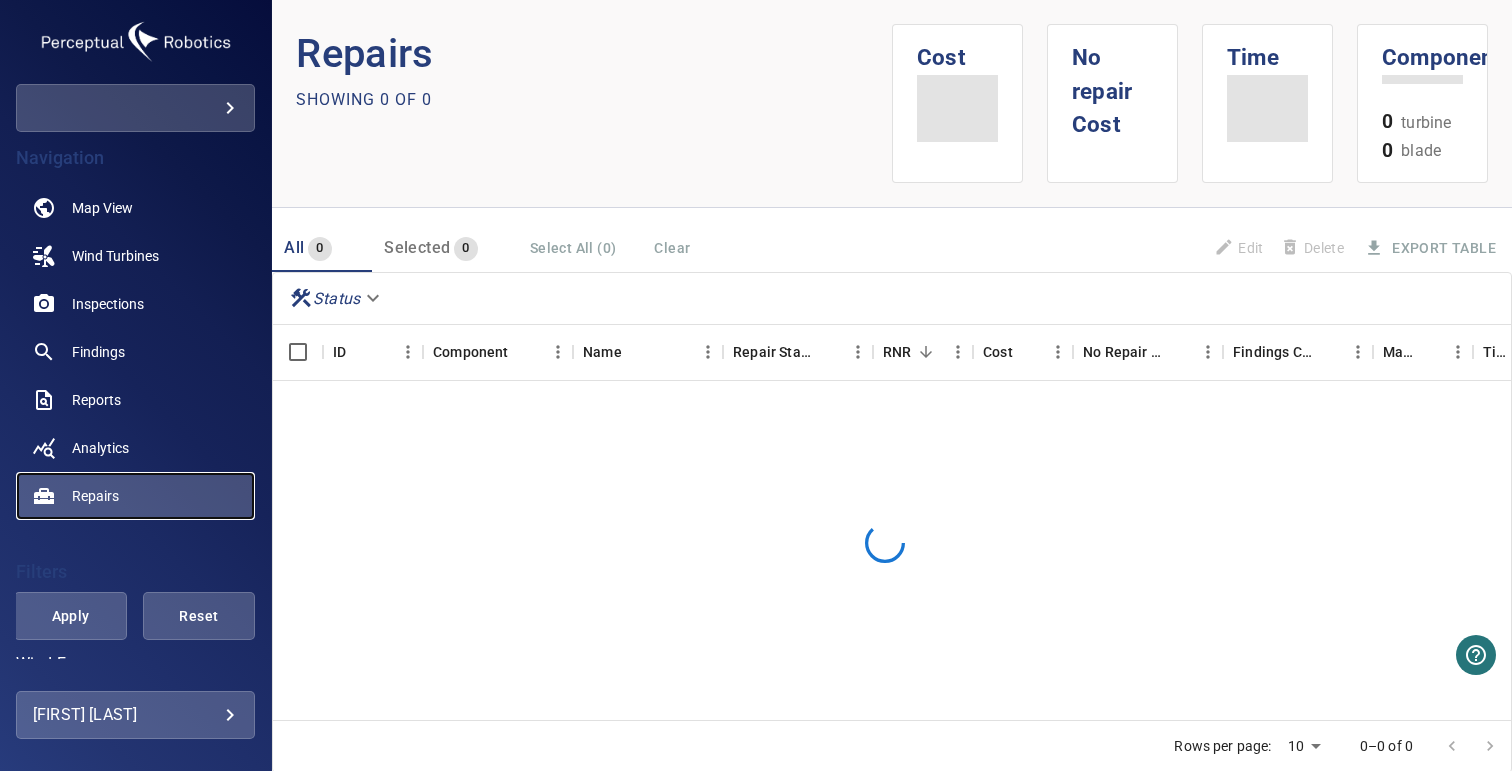 click on "Repairs" at bounding box center (95, 496) 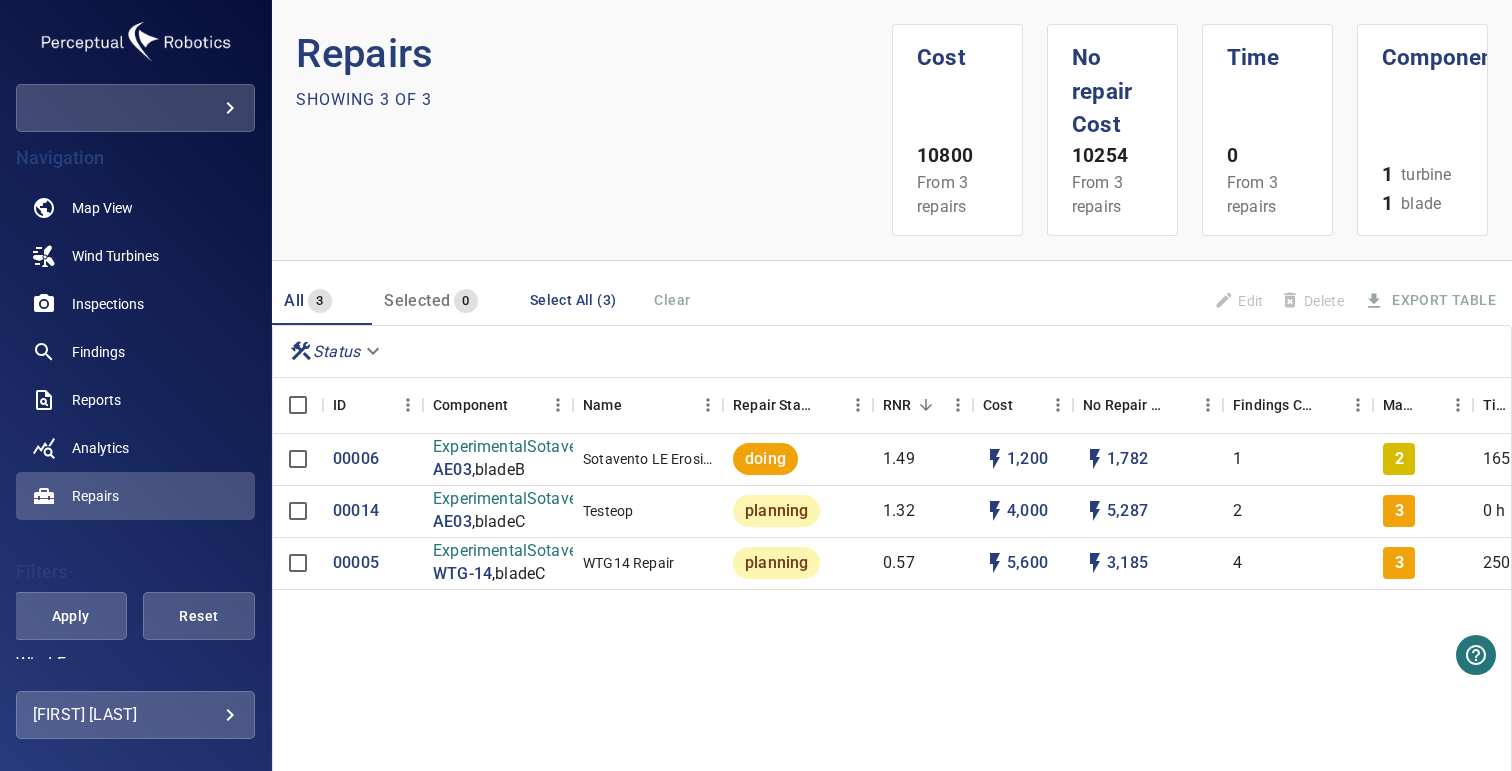 click on "**********" at bounding box center (756, 385) 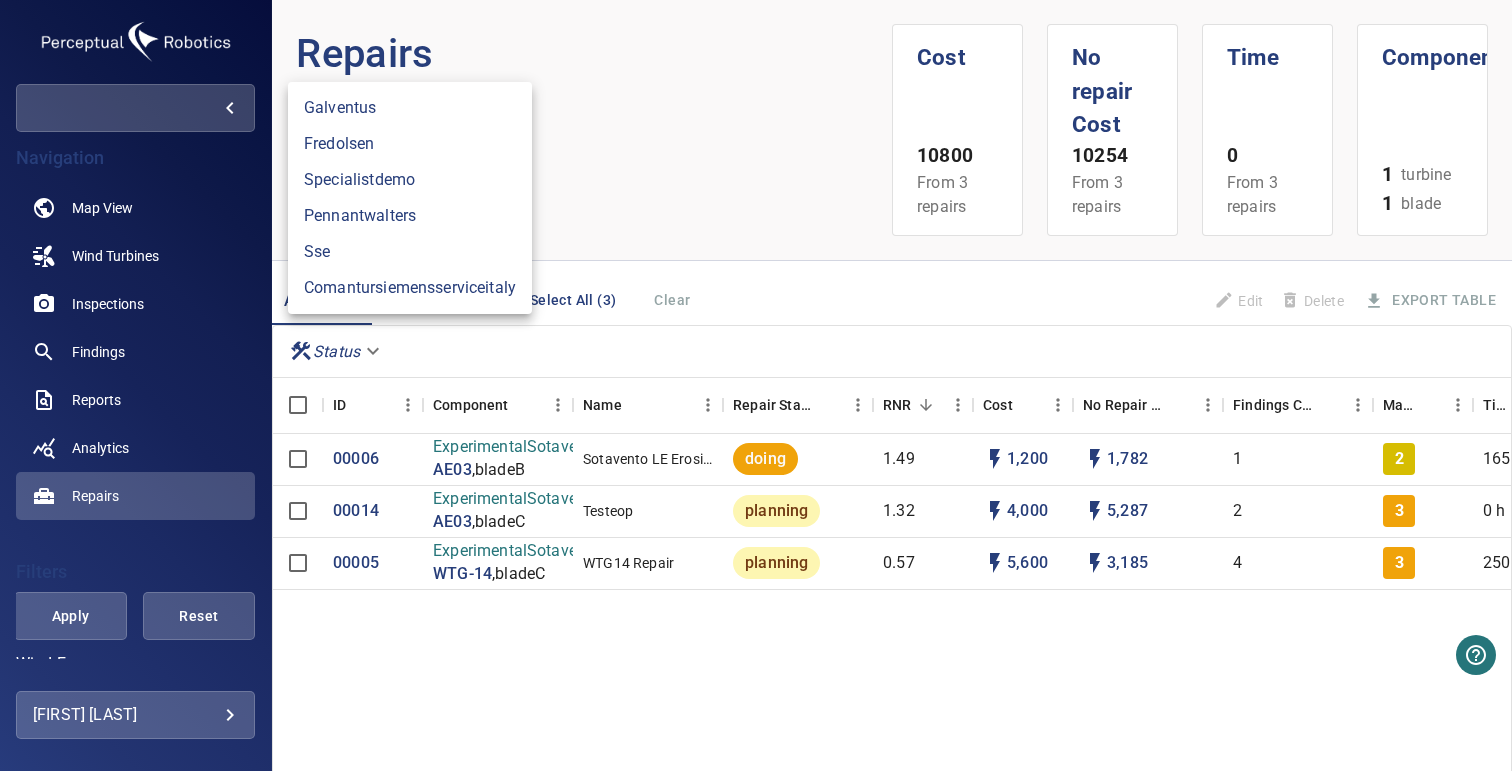 click at bounding box center [756, 385] 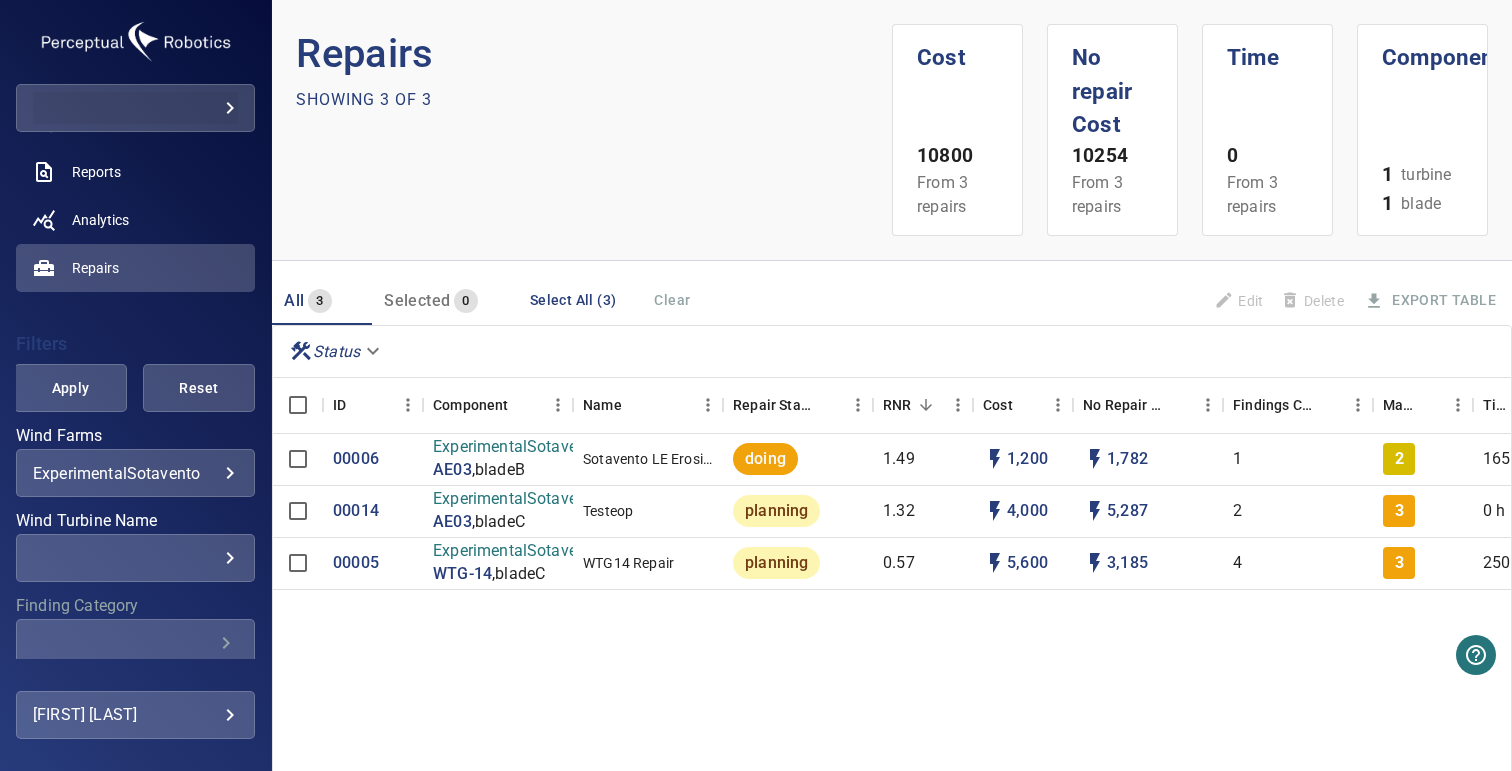 scroll, scrollTop: 229, scrollLeft: 0, axis: vertical 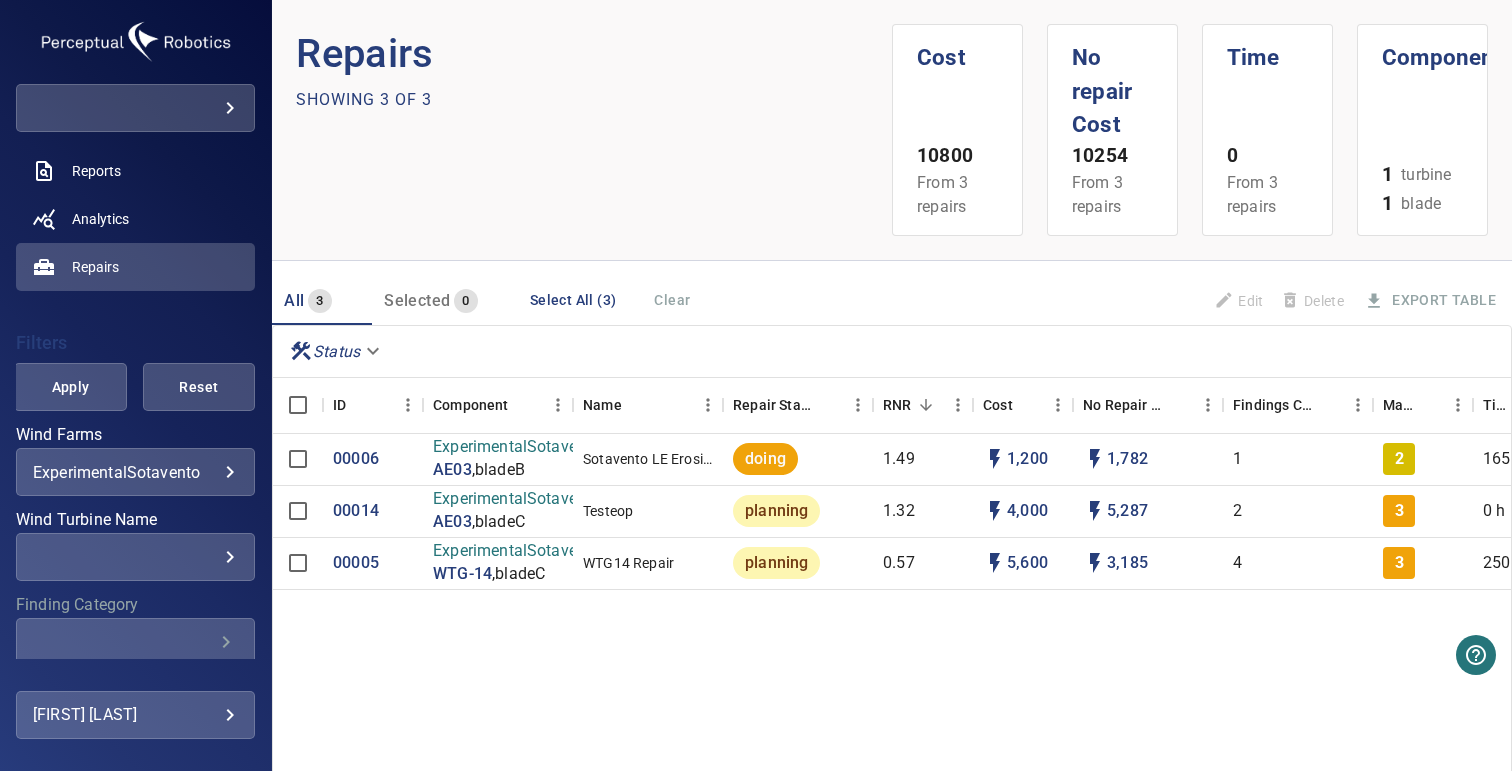 click on "**********" at bounding box center [756, 385] 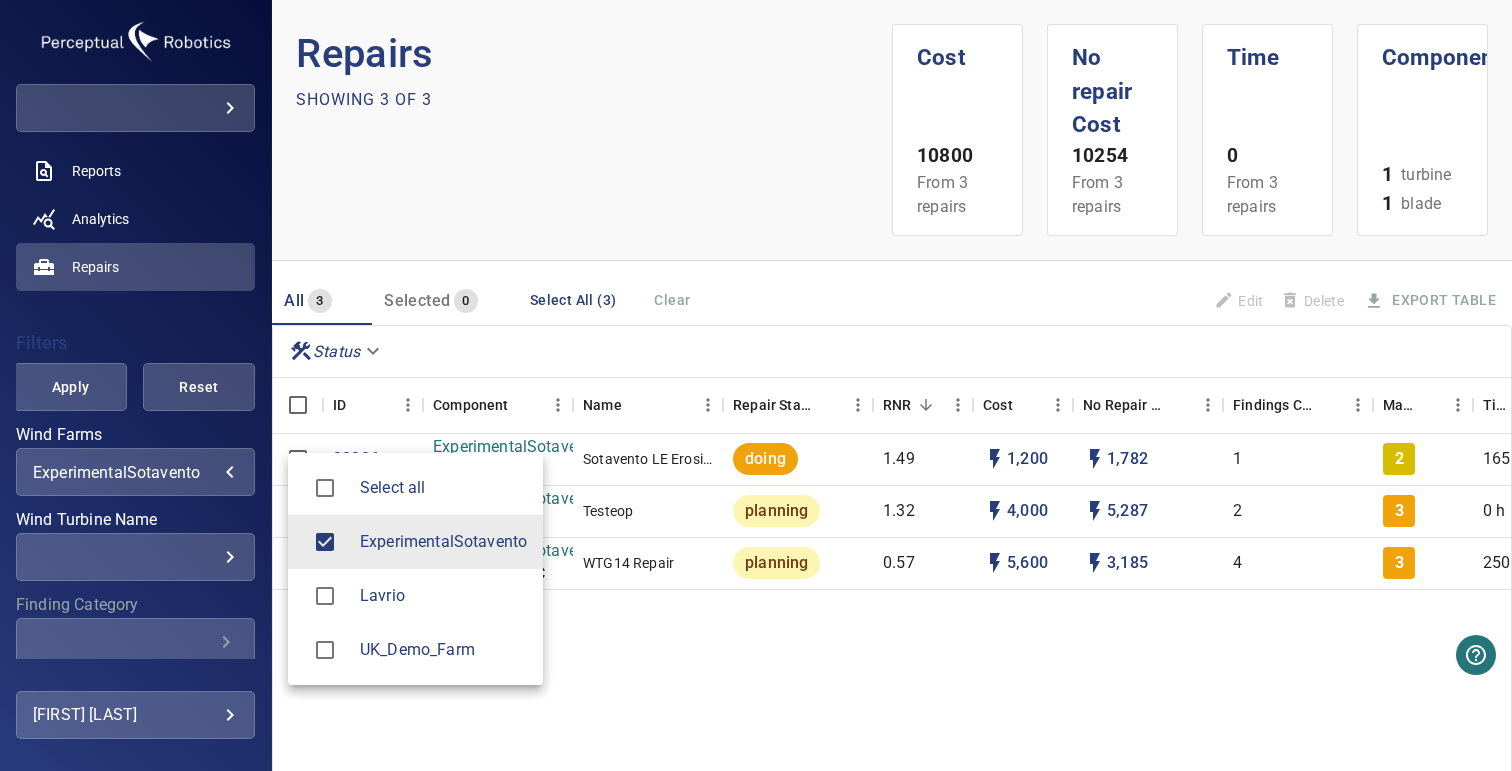 click at bounding box center [756, 385] 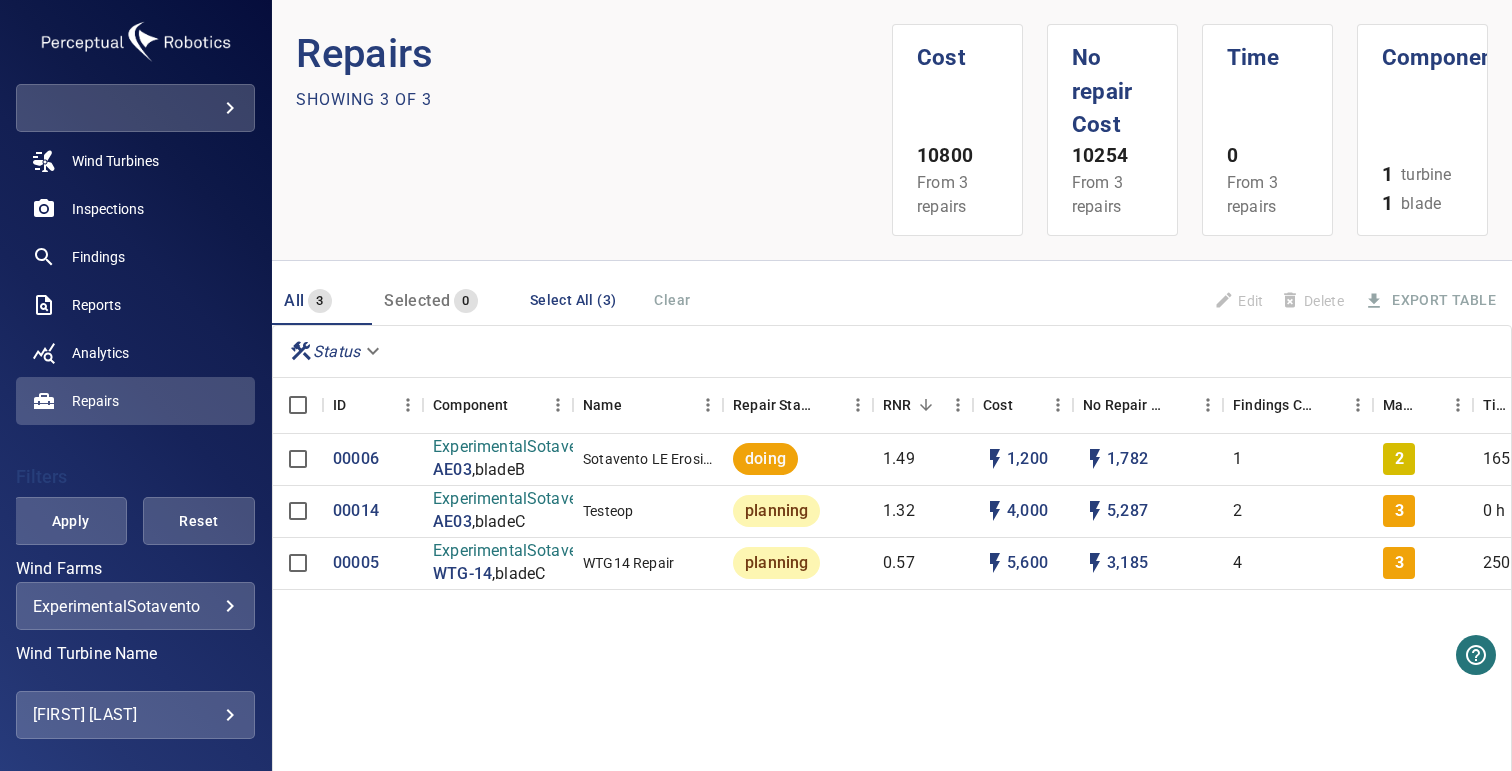 scroll, scrollTop: 0, scrollLeft: 0, axis: both 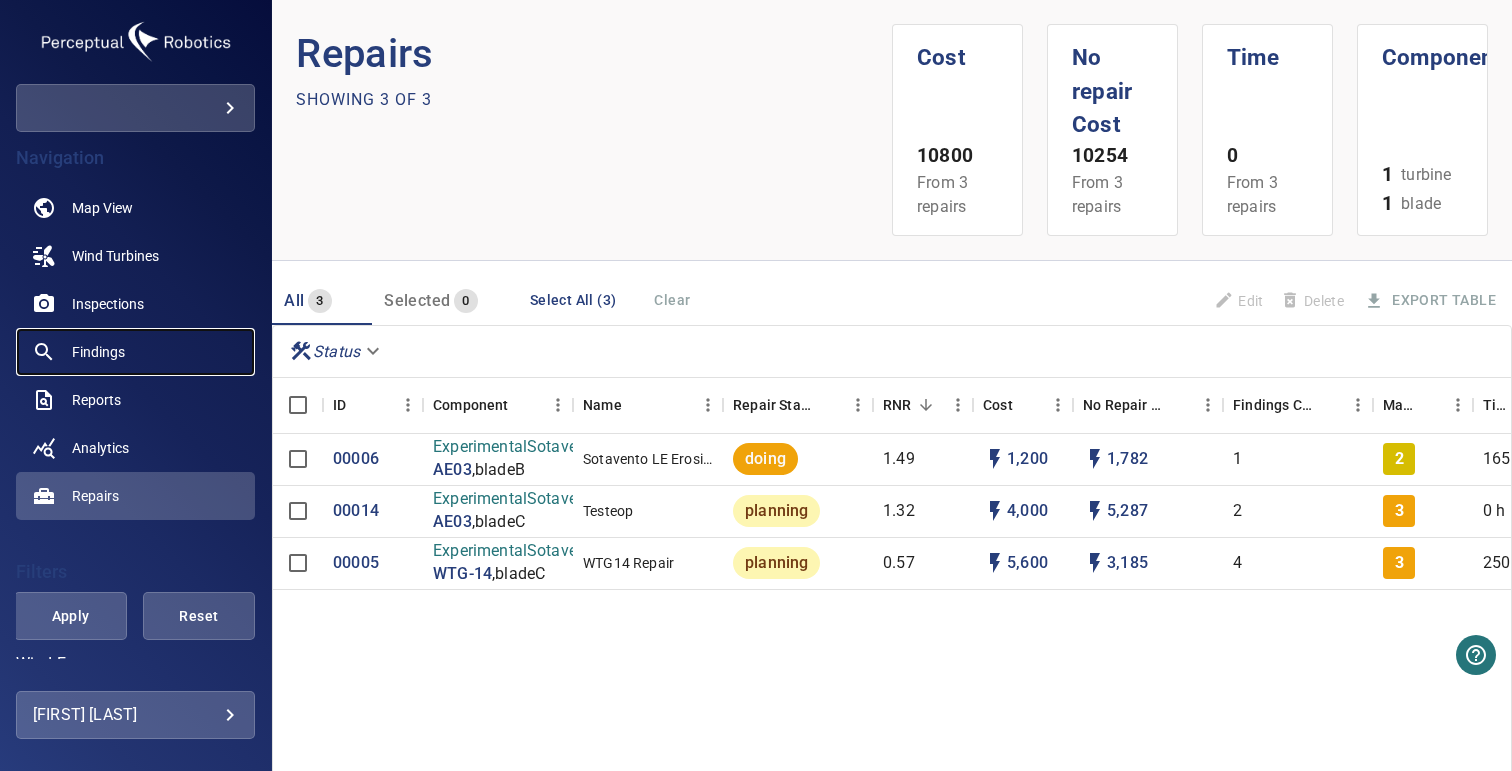 click on "Findings" at bounding box center (98, 352) 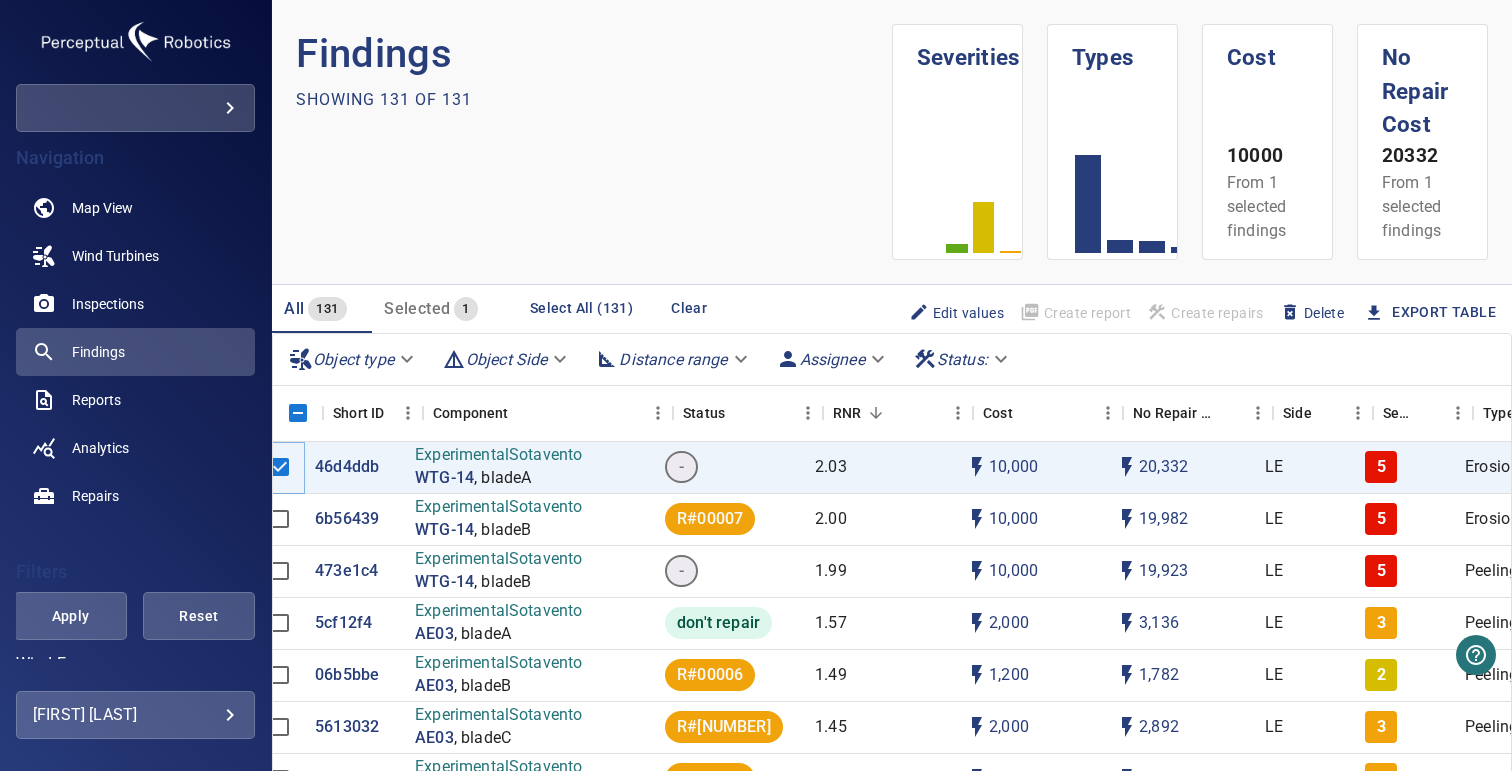 scroll, scrollTop: 0, scrollLeft: 0, axis: both 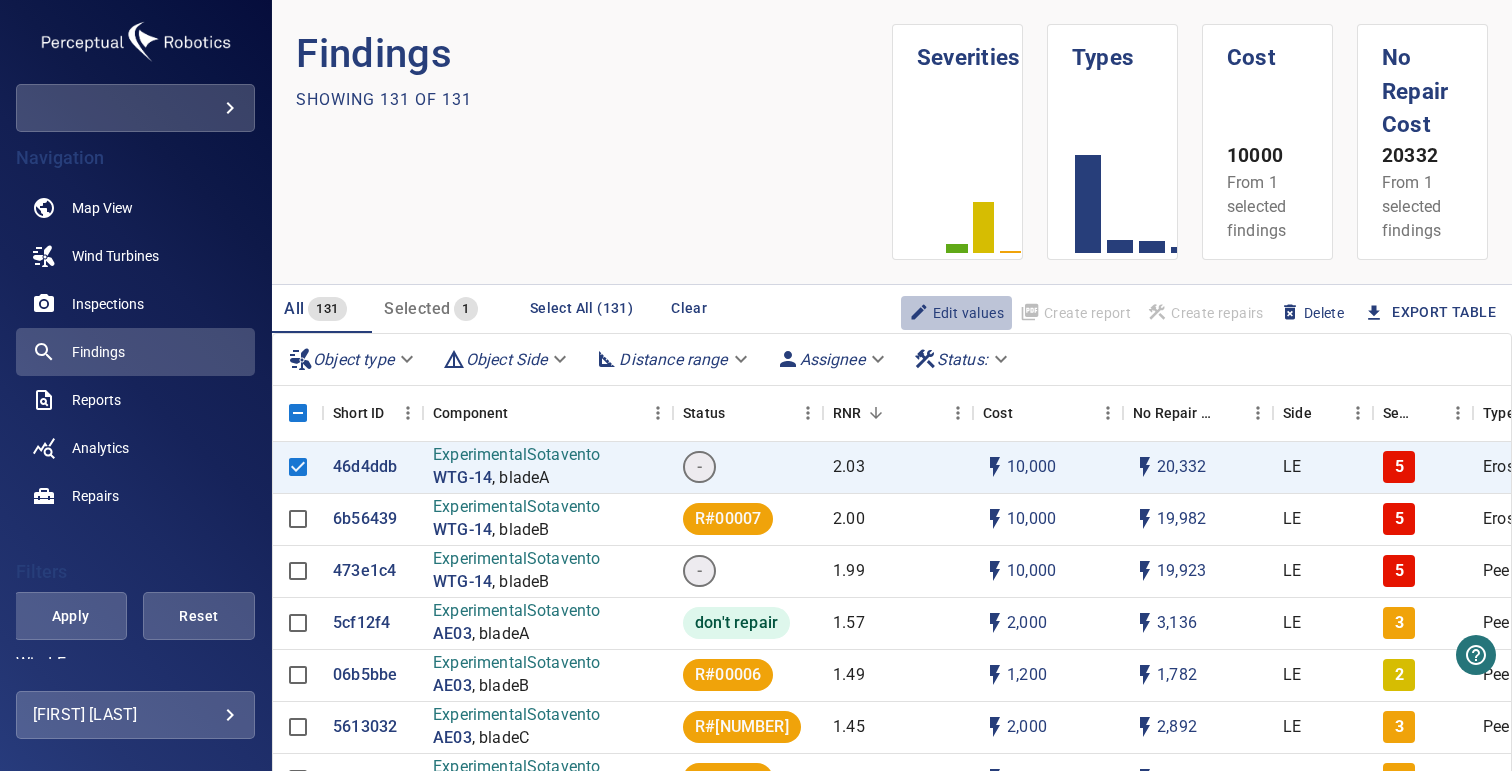 click on "Edit values" at bounding box center (956, 313) 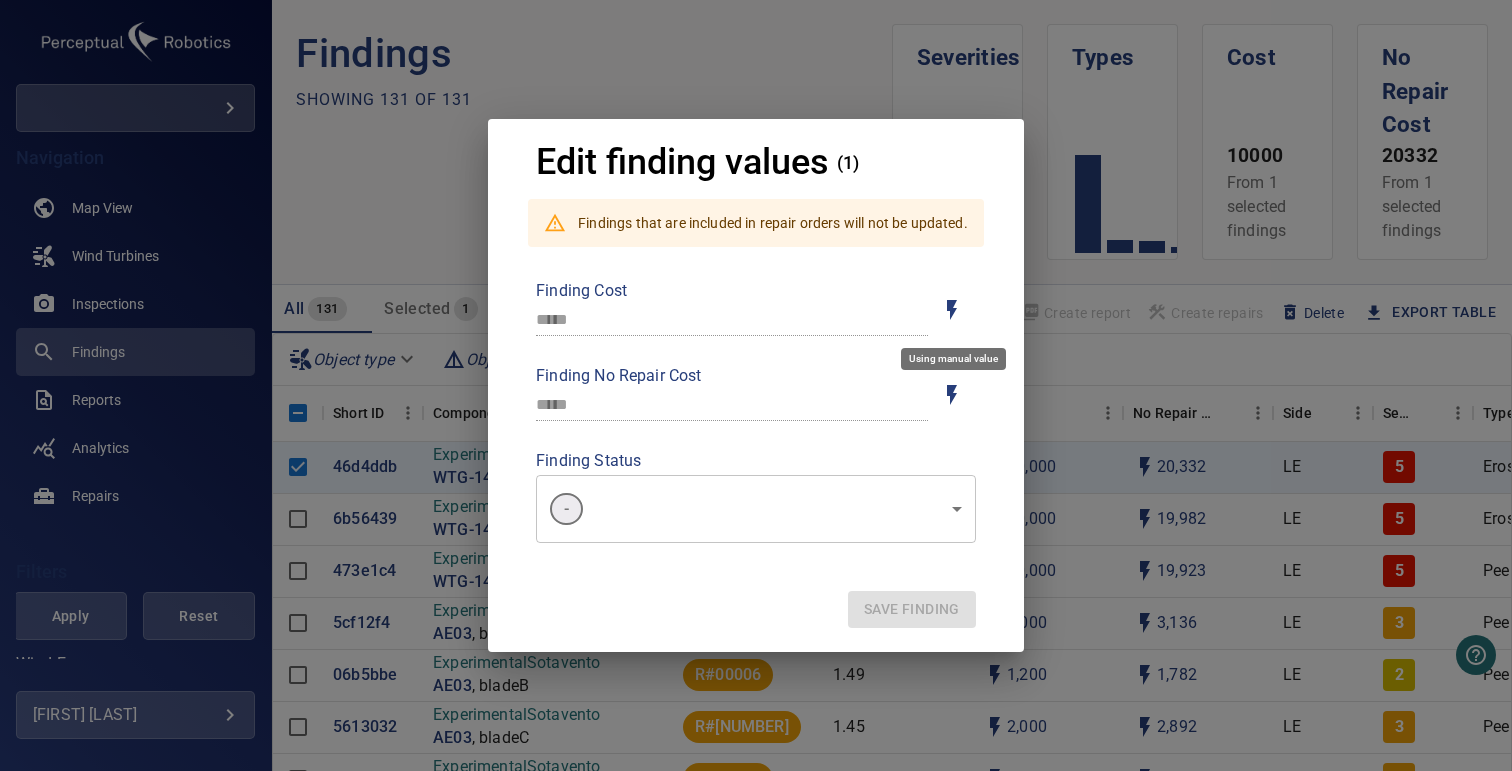 click 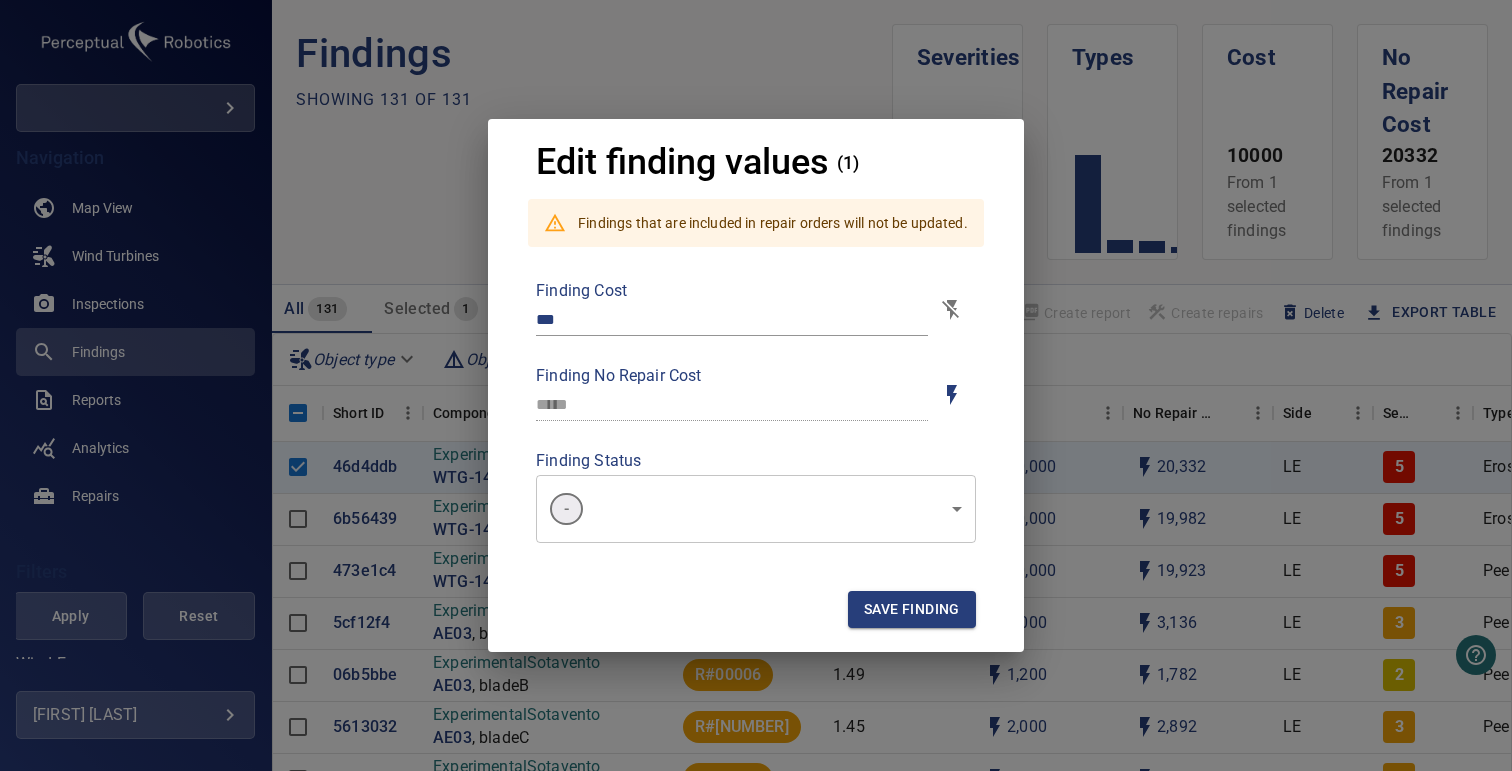 click on "***" at bounding box center [732, 320] 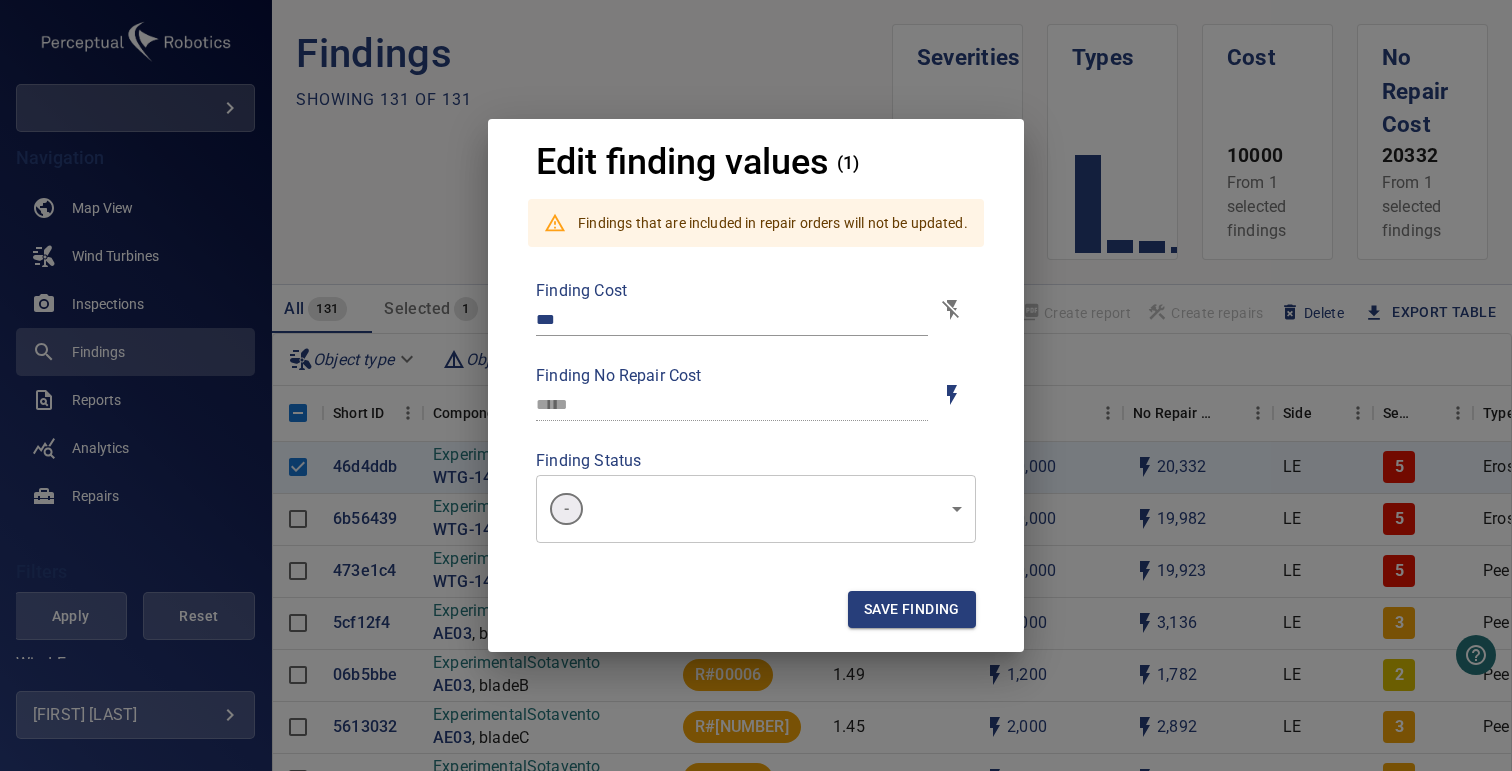 click on "Edit finding values (1) Findings that are included in repair orders will not be updated. Finding Cost *** Finding No Repair Cost ***** Finding Status - * ​ Save finding" at bounding box center [756, 385] 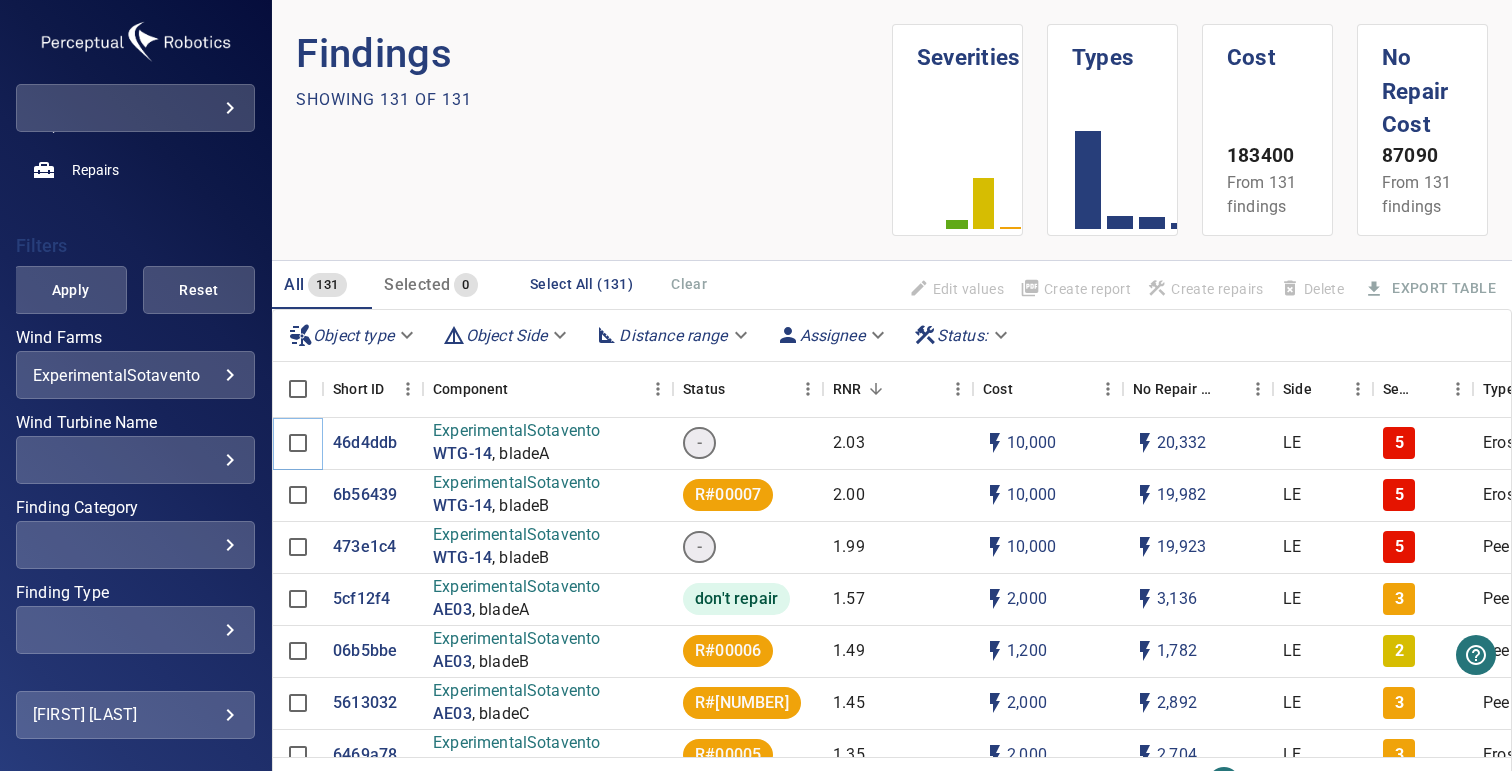 scroll, scrollTop: 327, scrollLeft: 0, axis: vertical 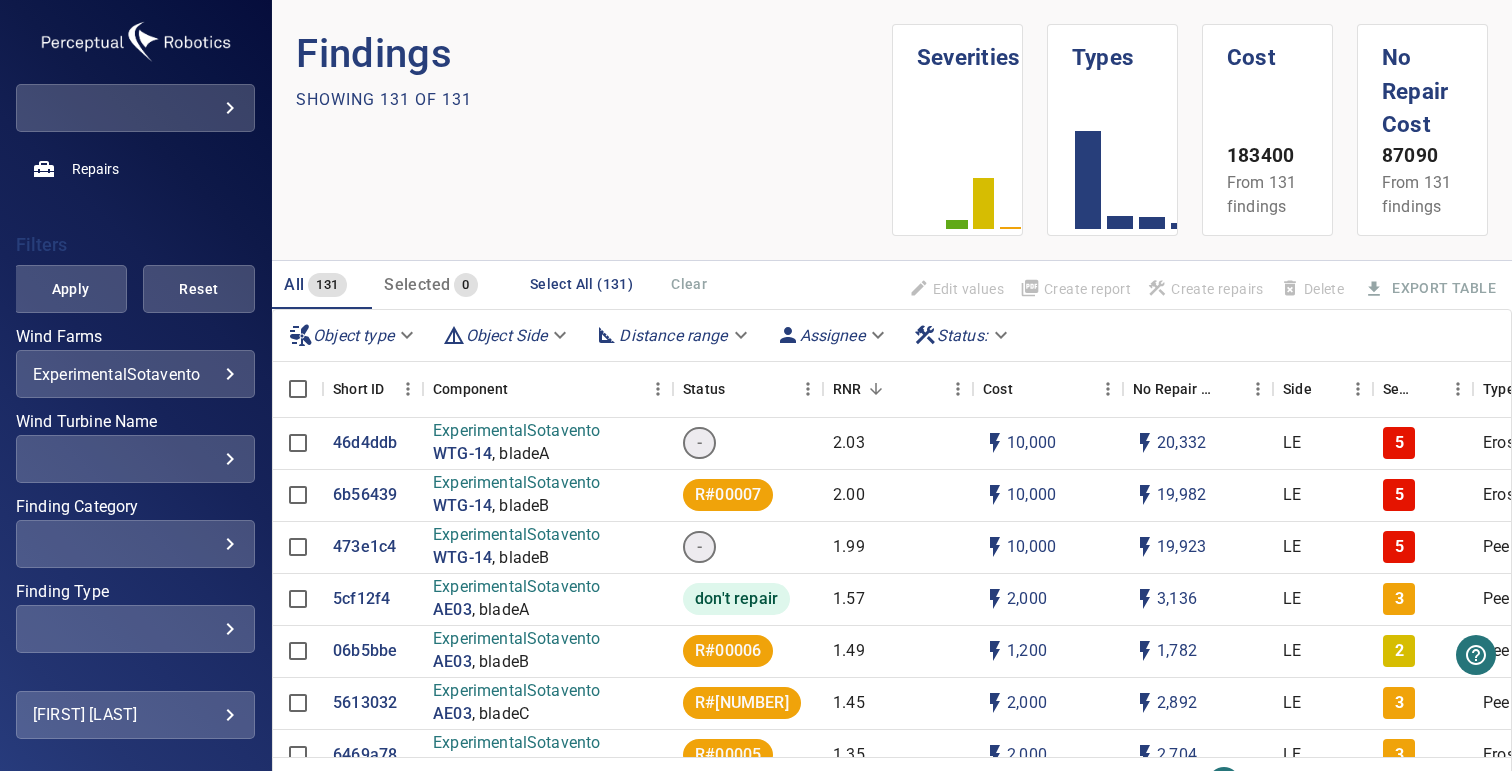 click on "​" at bounding box center [135, 459] 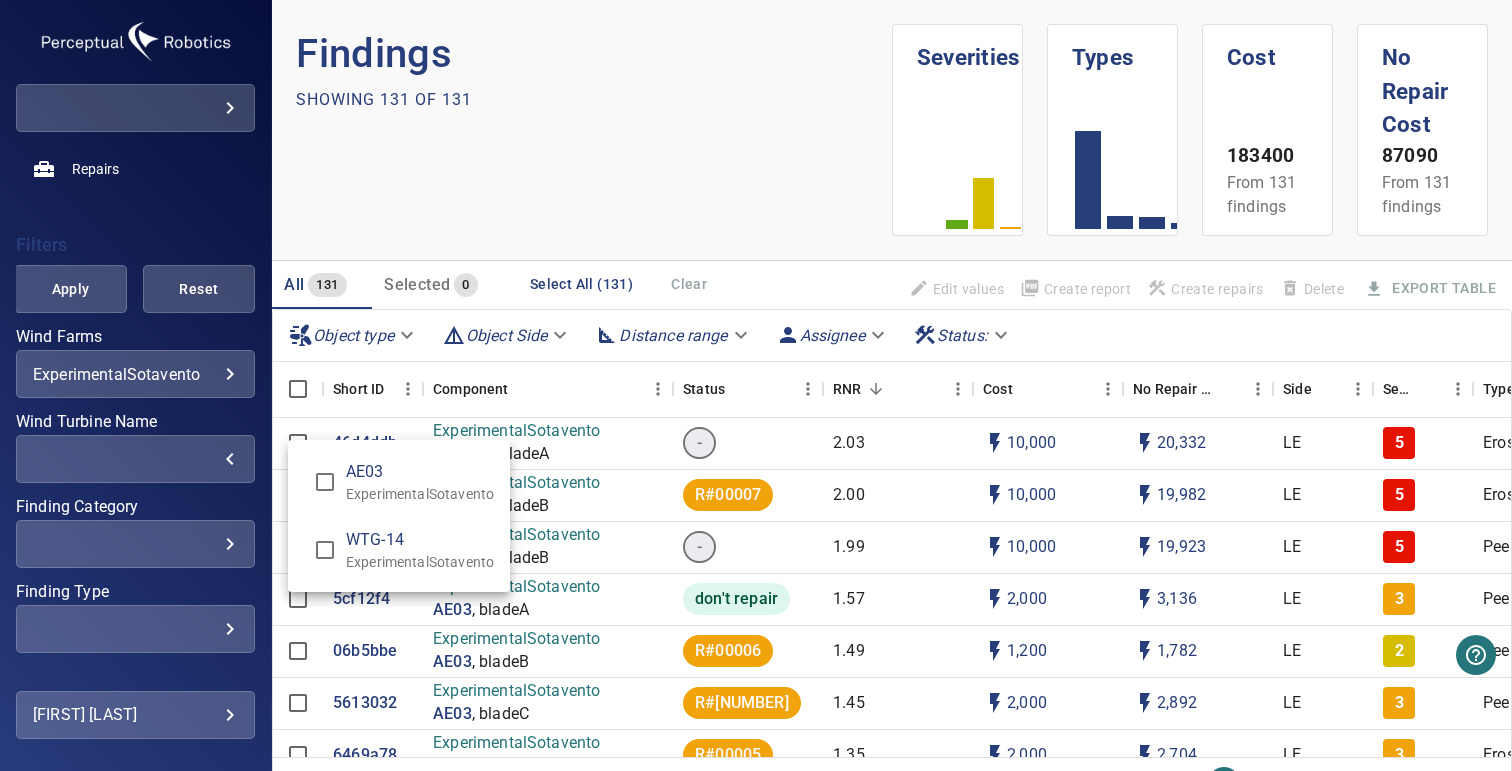 click at bounding box center [756, 385] 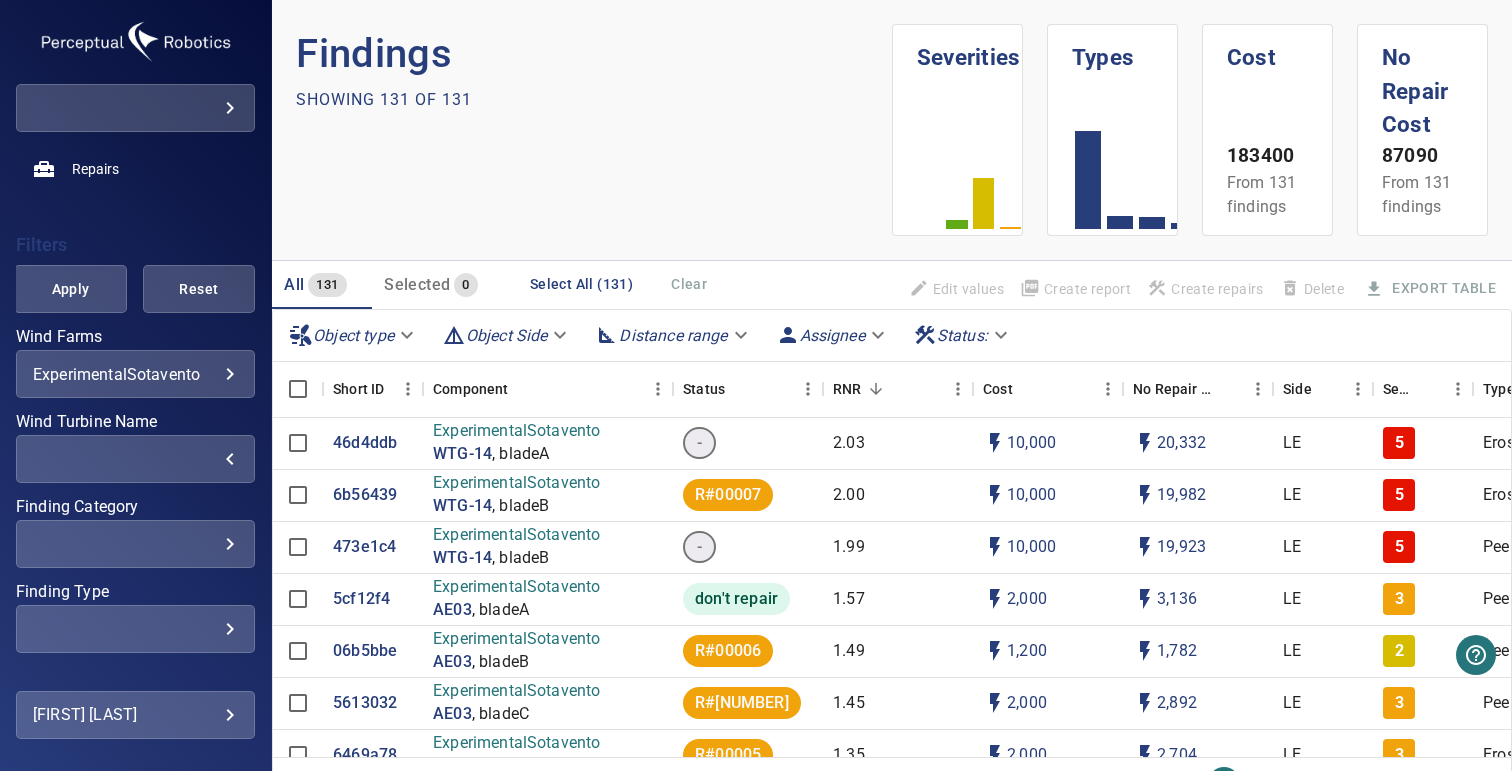 click on "​" at bounding box center (135, 544) 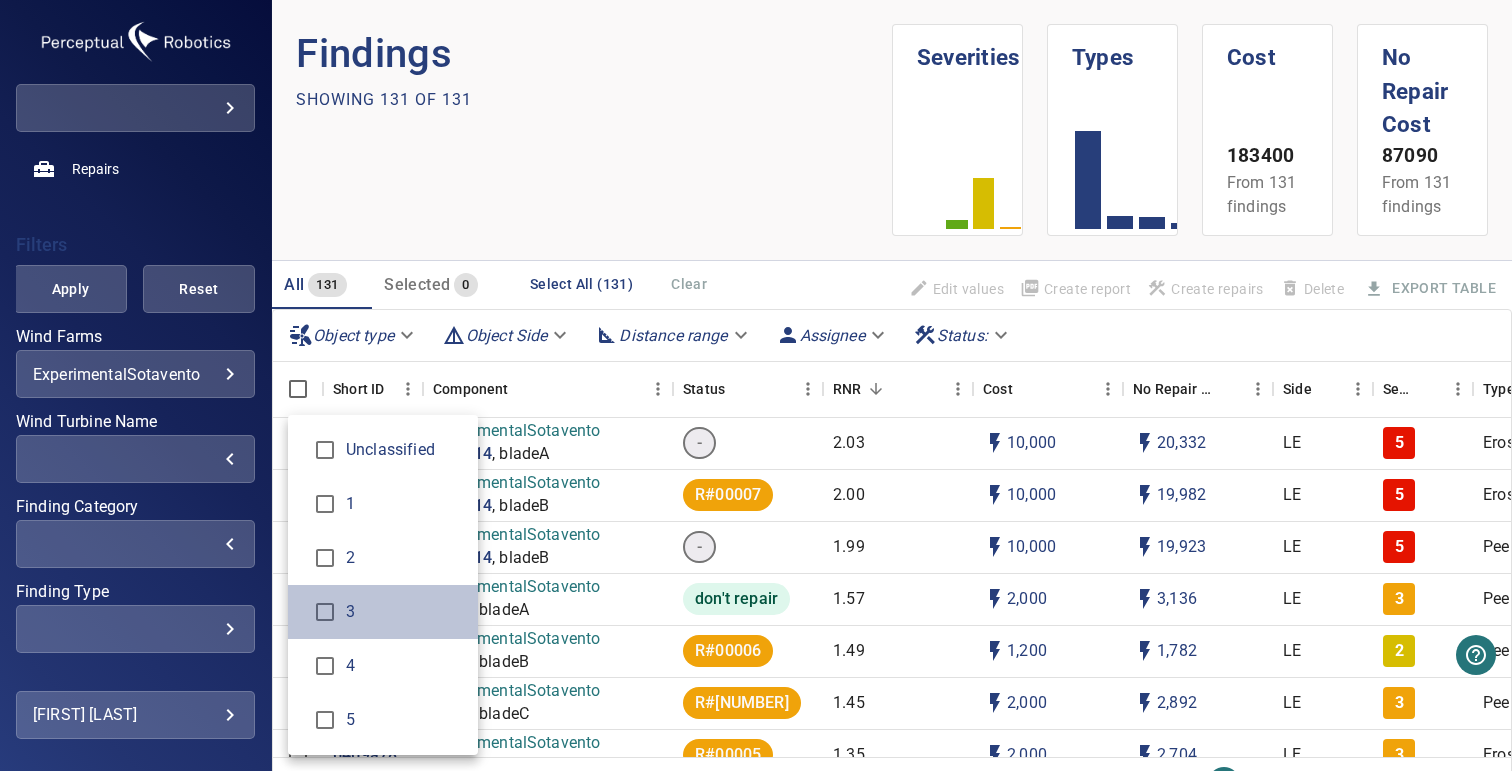 click on "3" at bounding box center [404, 612] 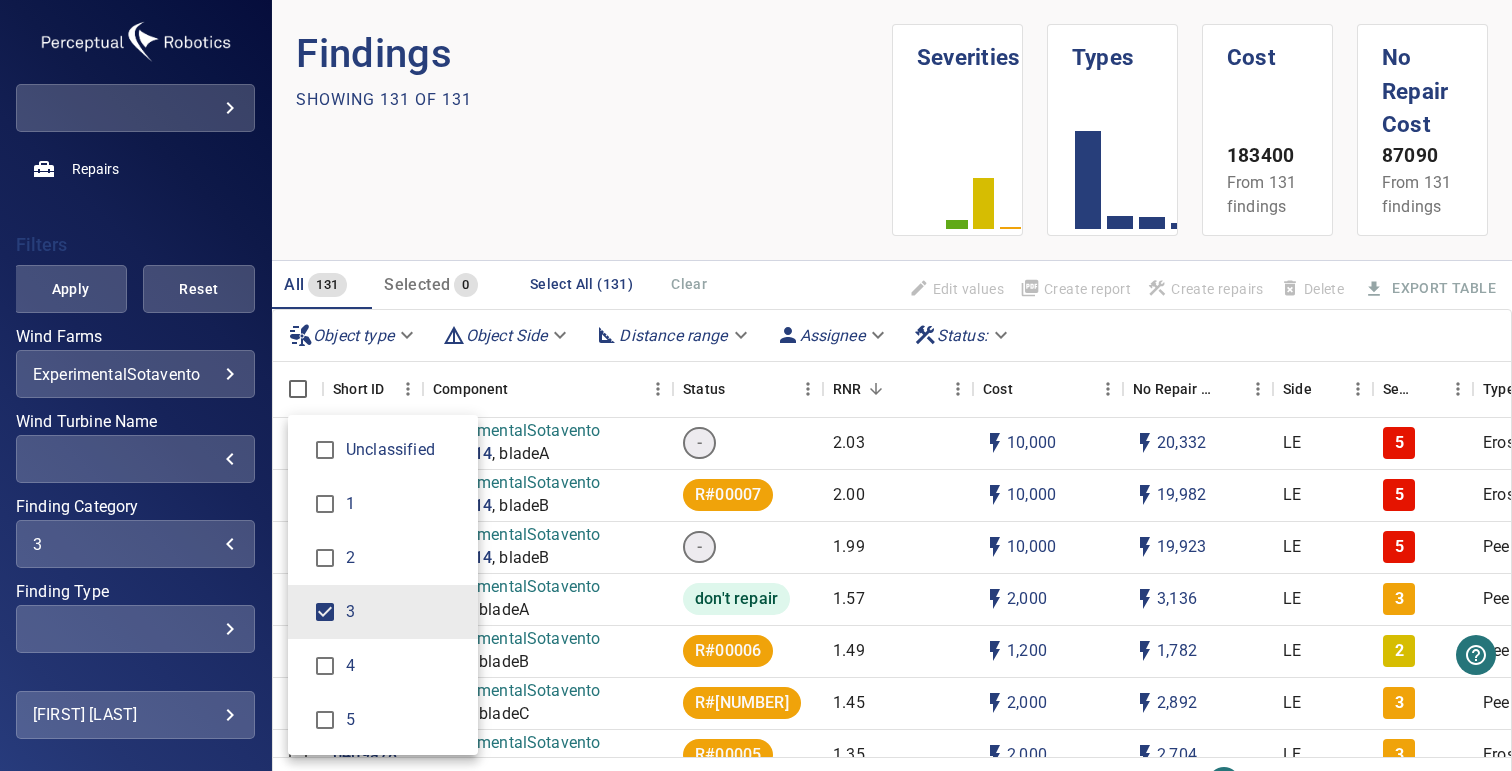 click at bounding box center (756, 385) 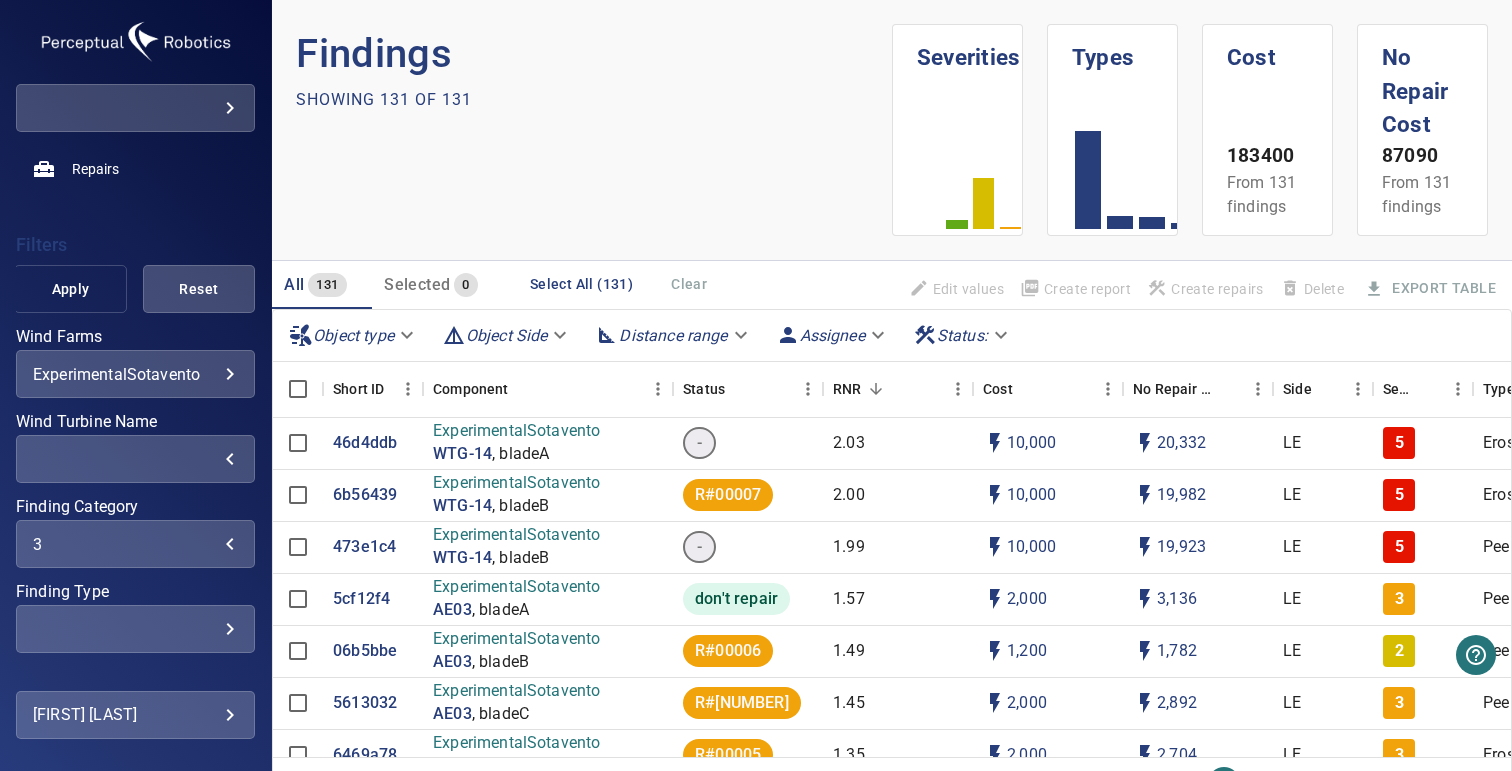 click on "Apply" at bounding box center (70, 289) 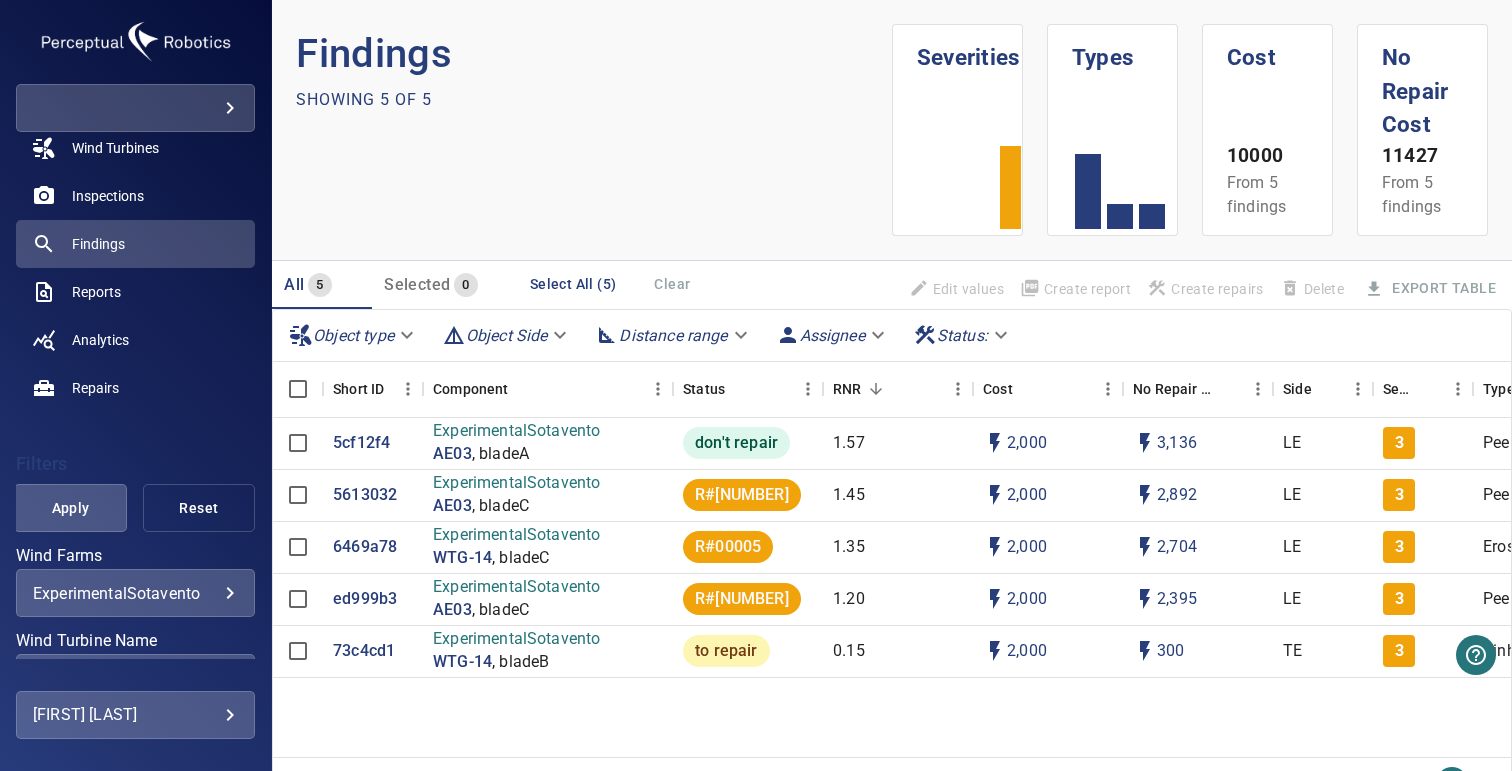 scroll, scrollTop: 91, scrollLeft: 0, axis: vertical 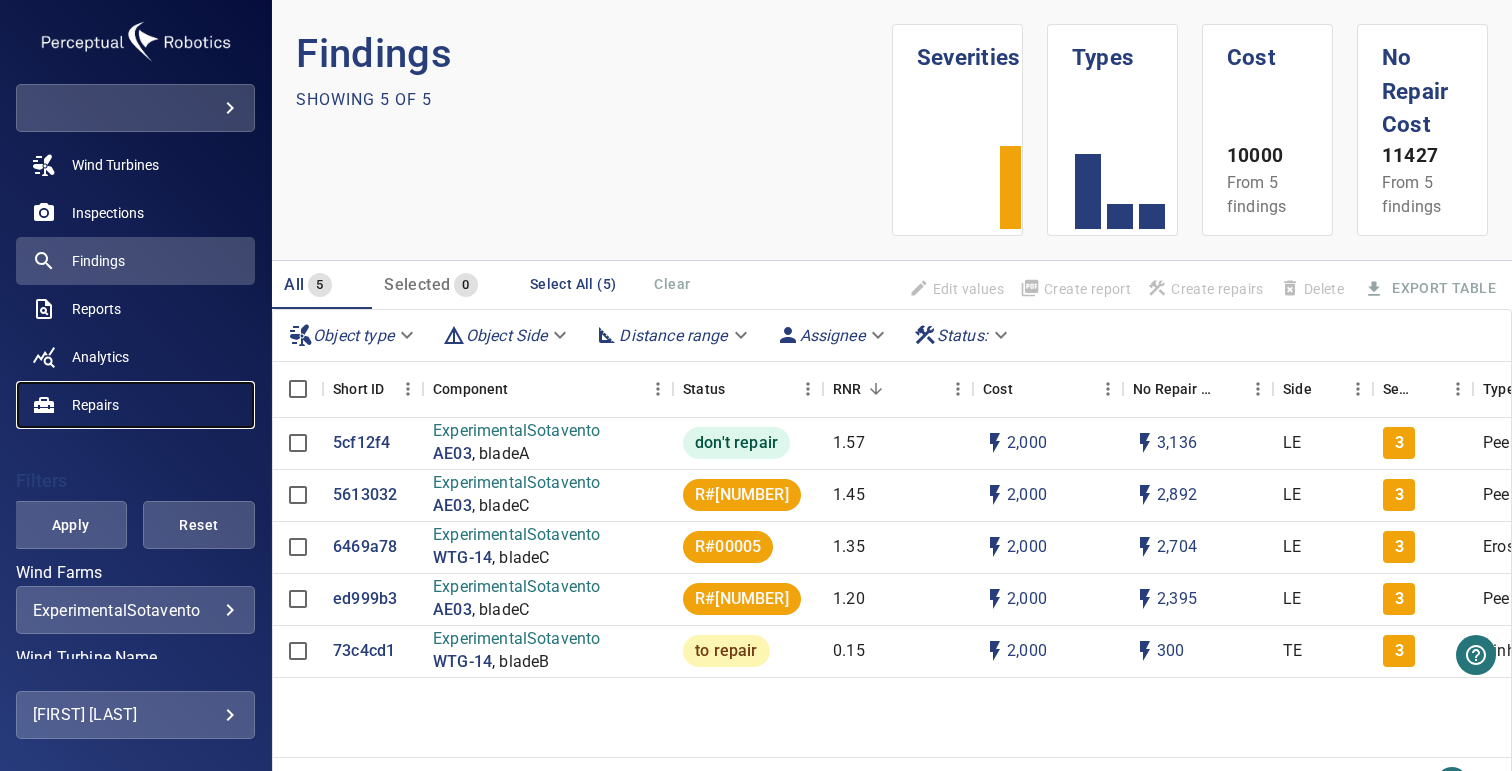 click on "Repairs" at bounding box center [95, 405] 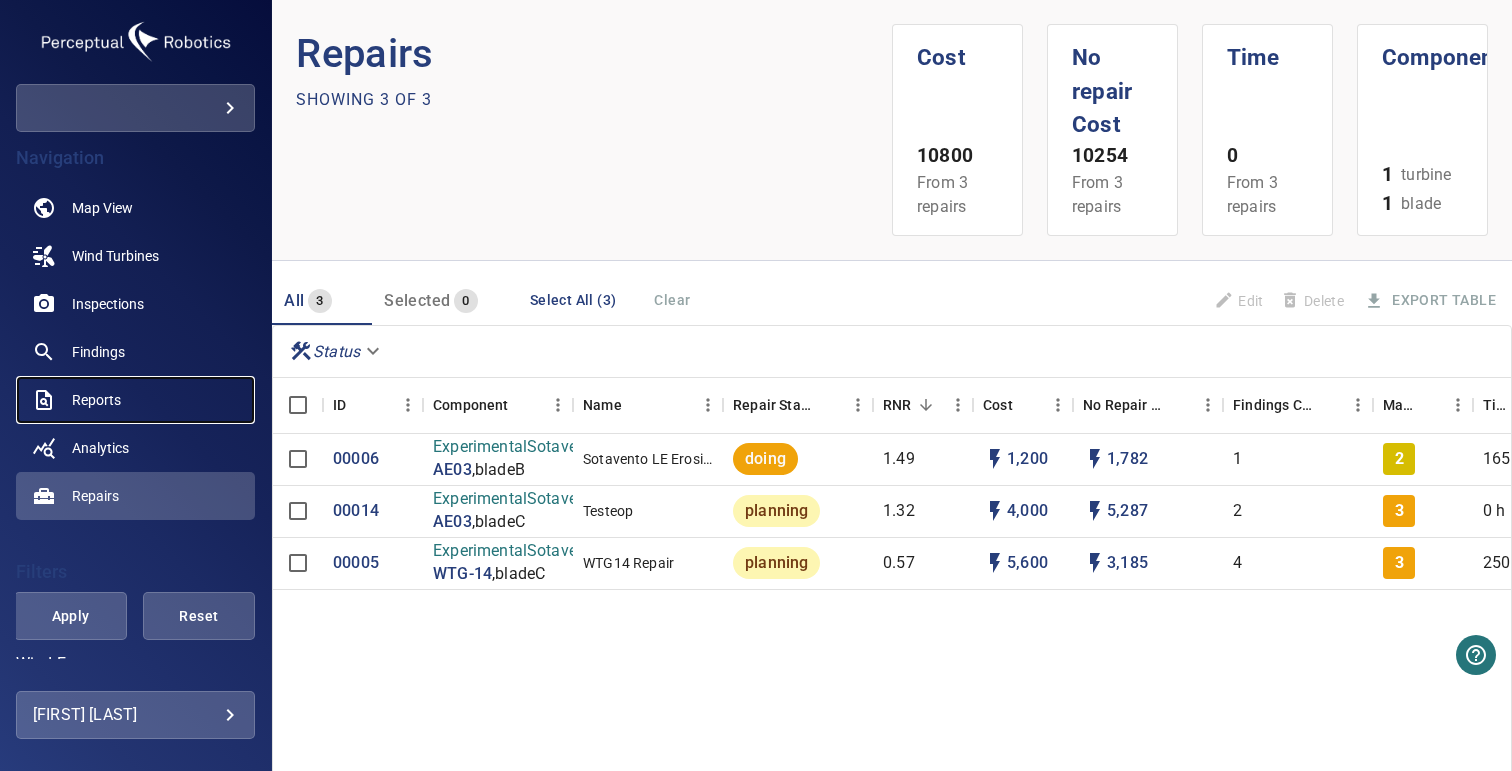 click on "Reports" at bounding box center (96, 400) 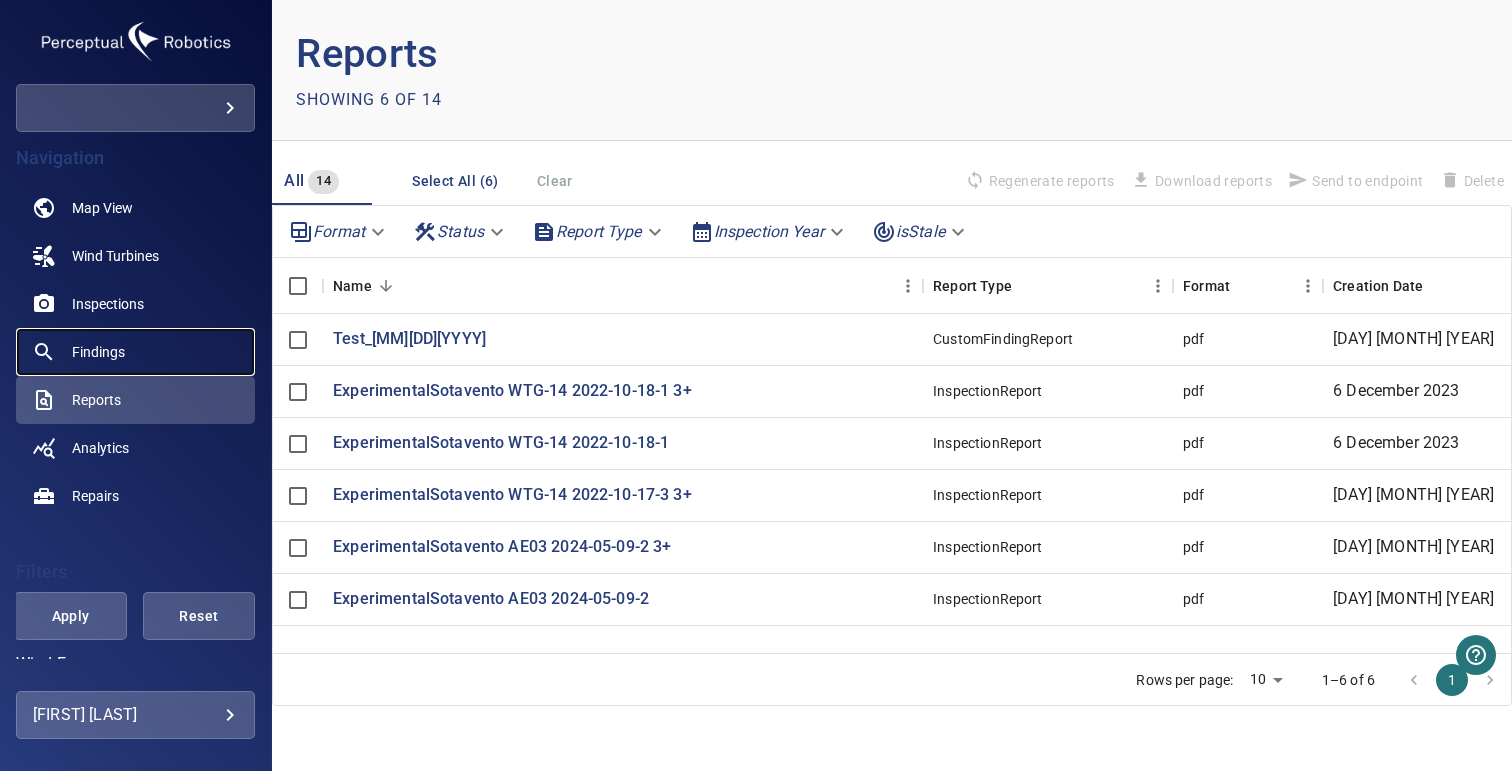 click on "Findings" at bounding box center [98, 352] 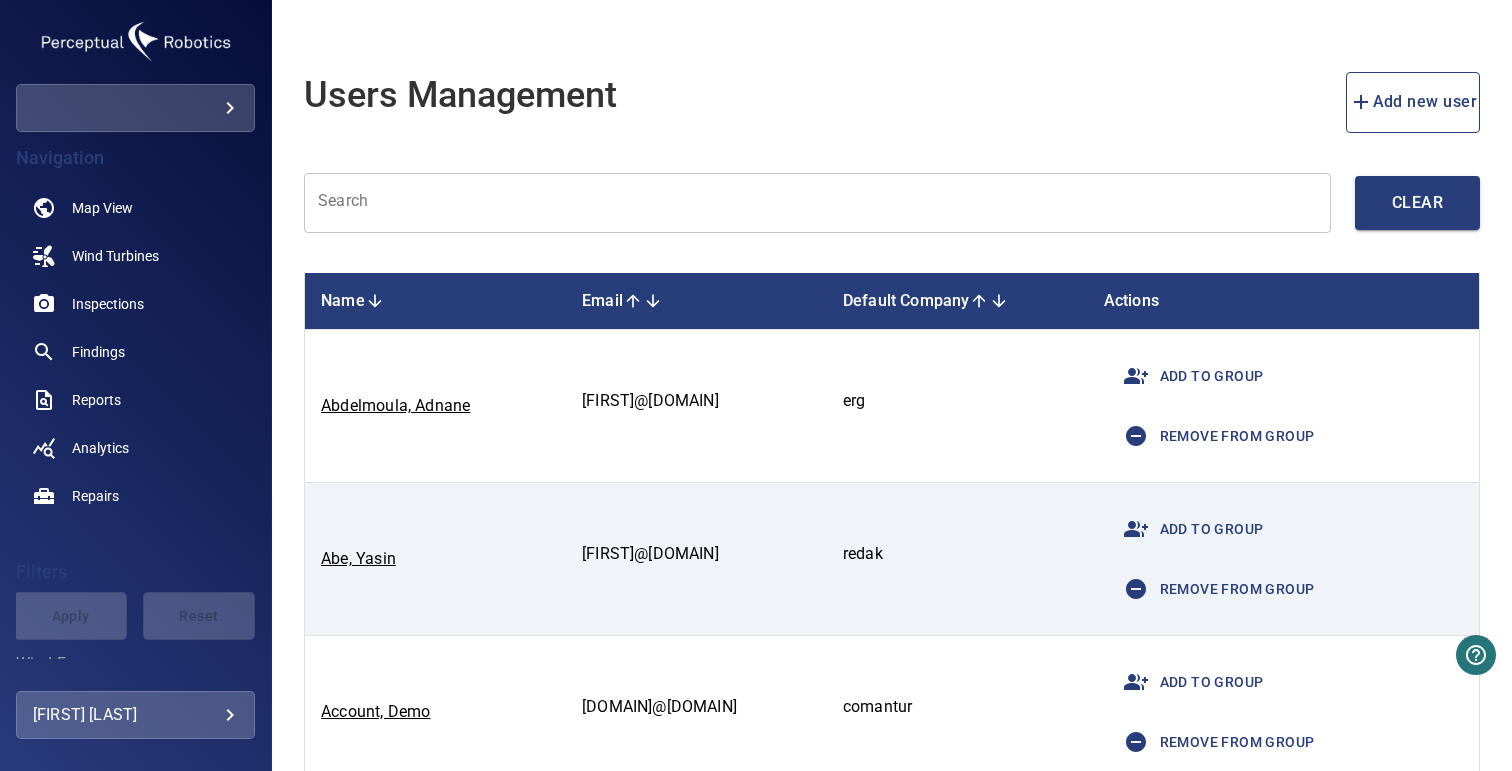 scroll, scrollTop: 0, scrollLeft: 0, axis: both 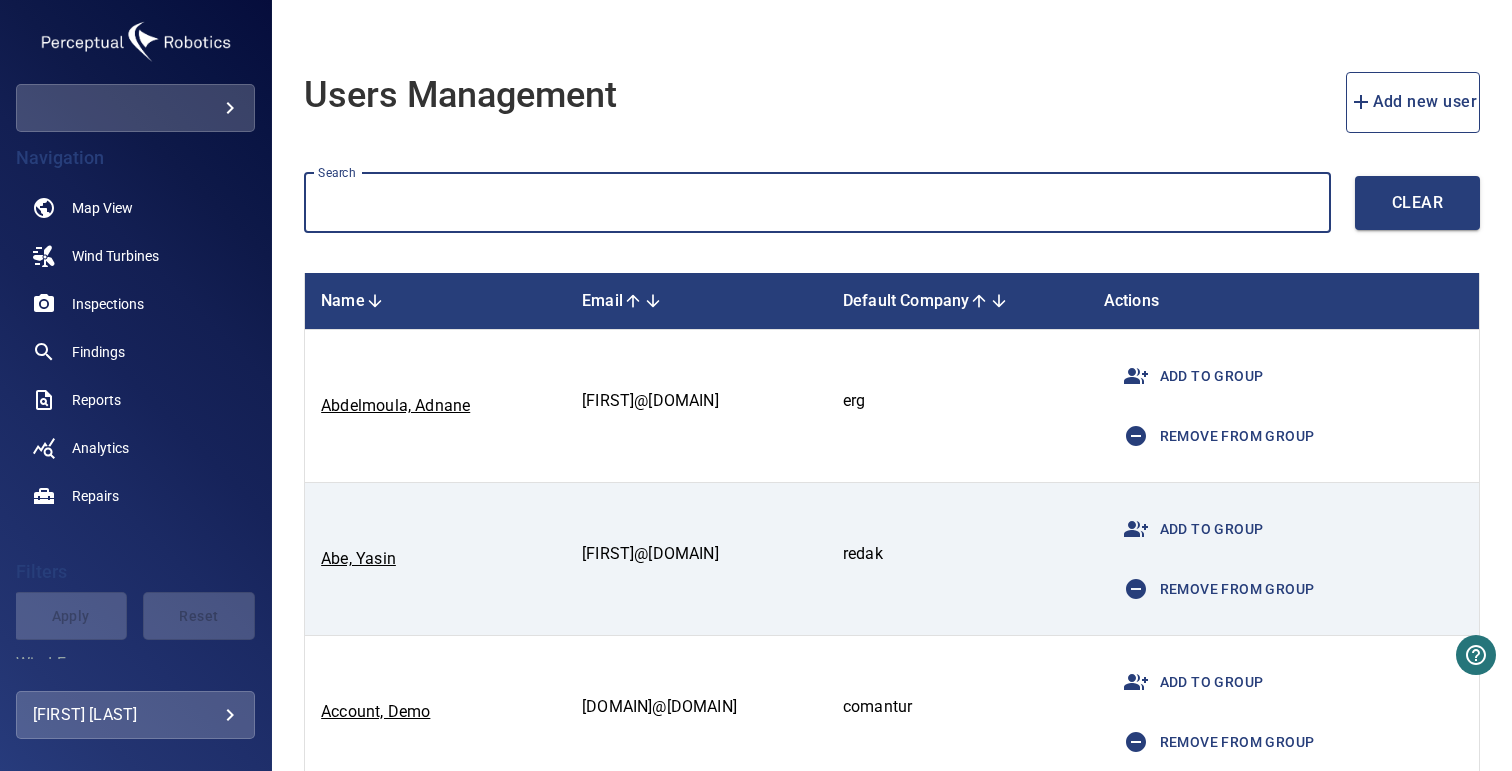 click at bounding box center [817, 203] 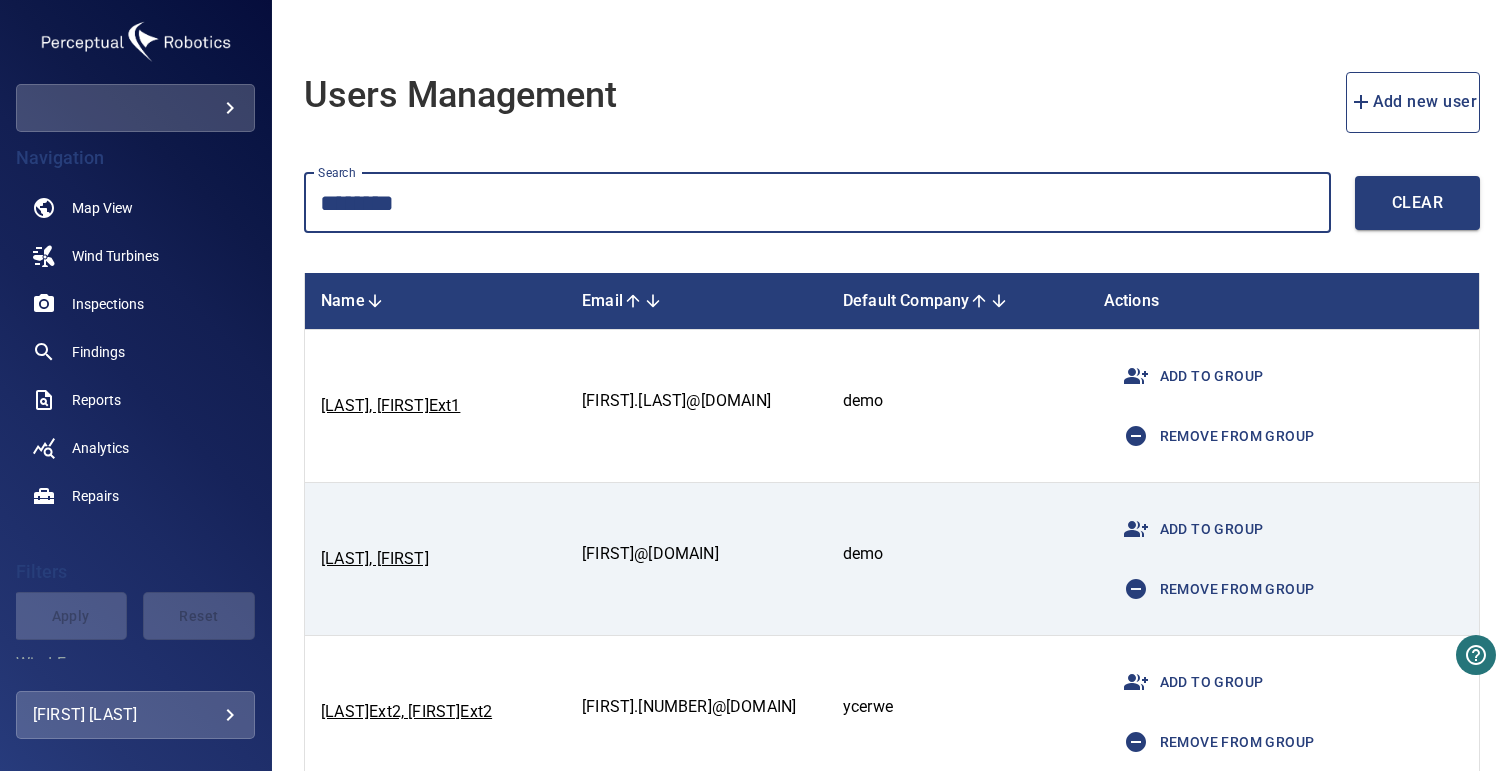 type on "********" 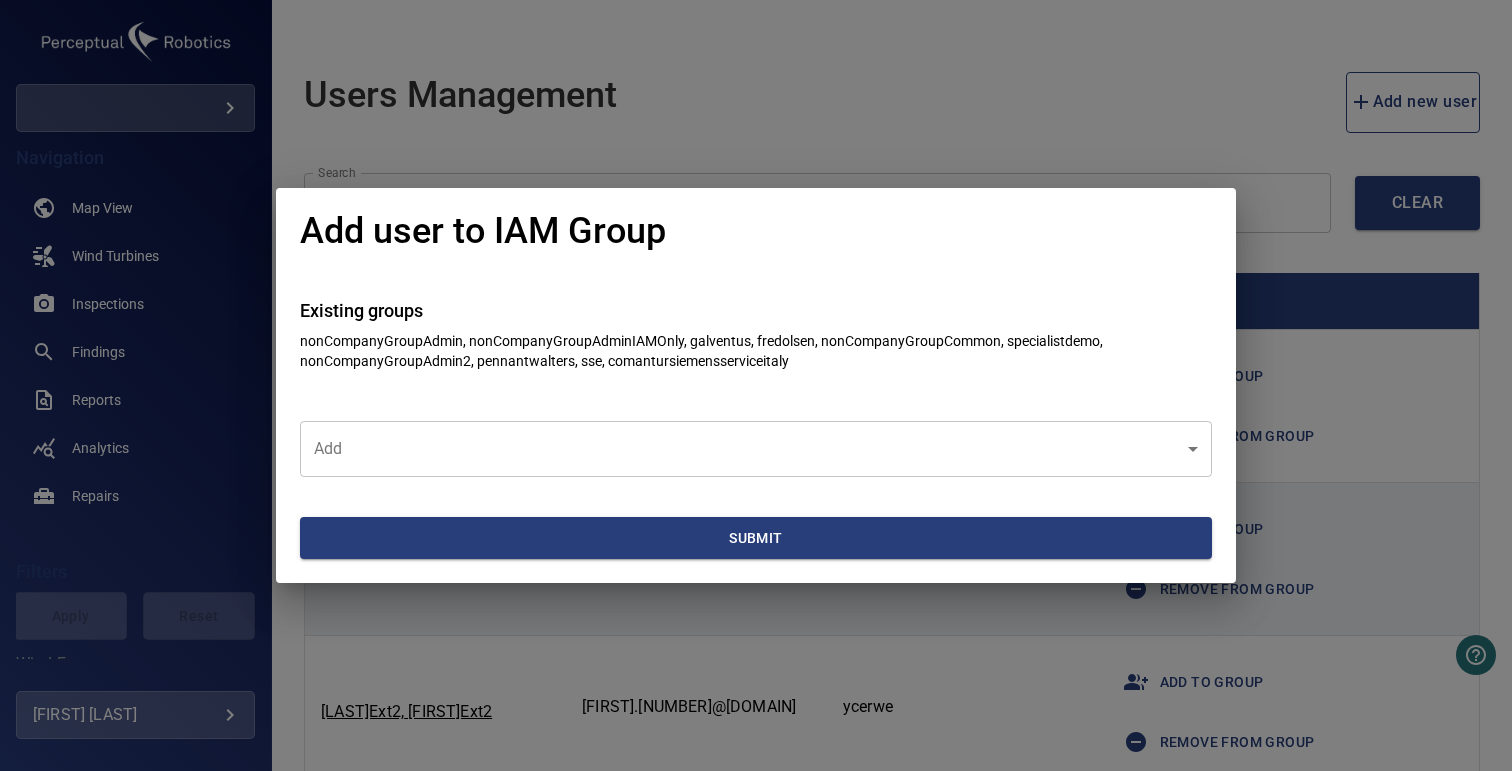 click on "**********" at bounding box center [756, 385] 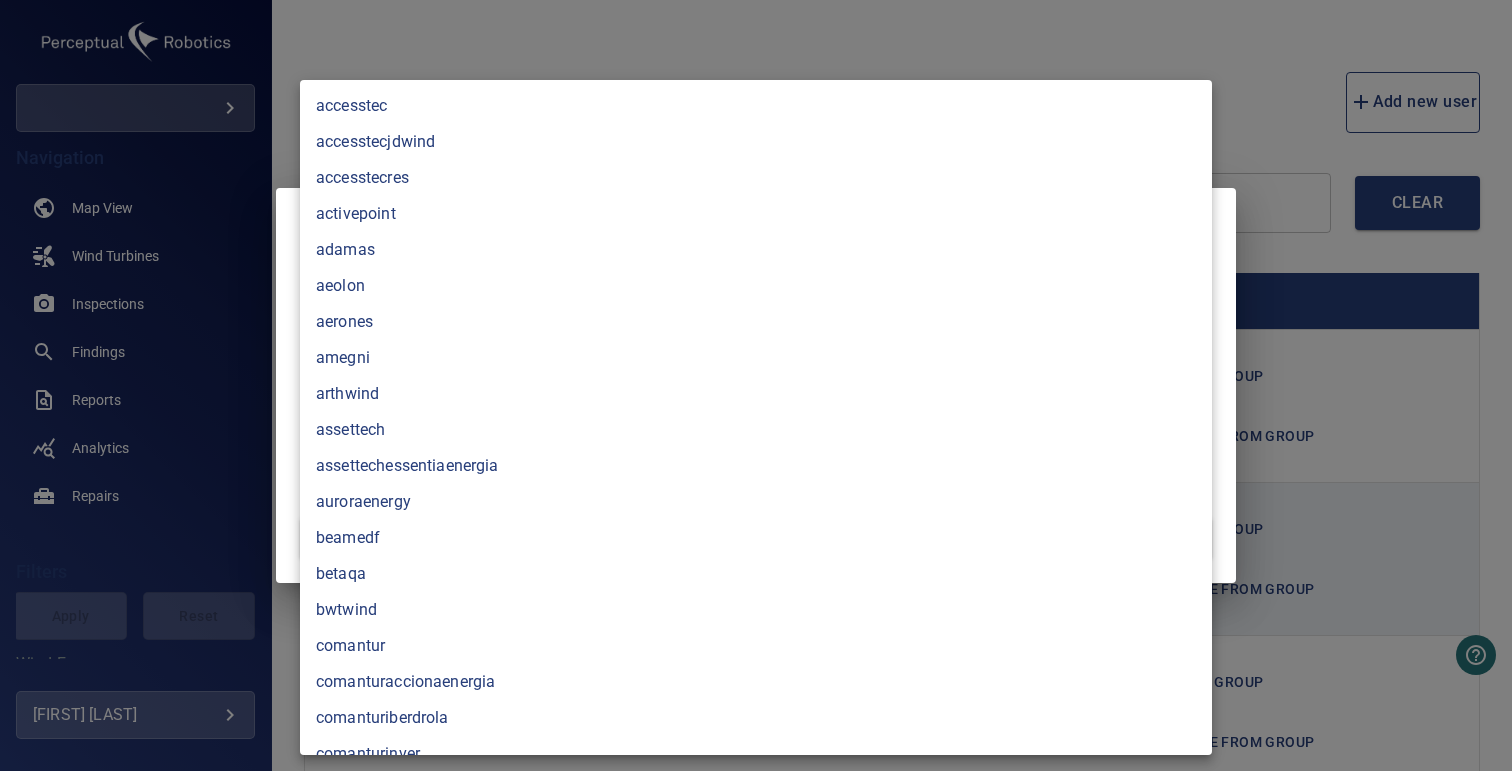 type 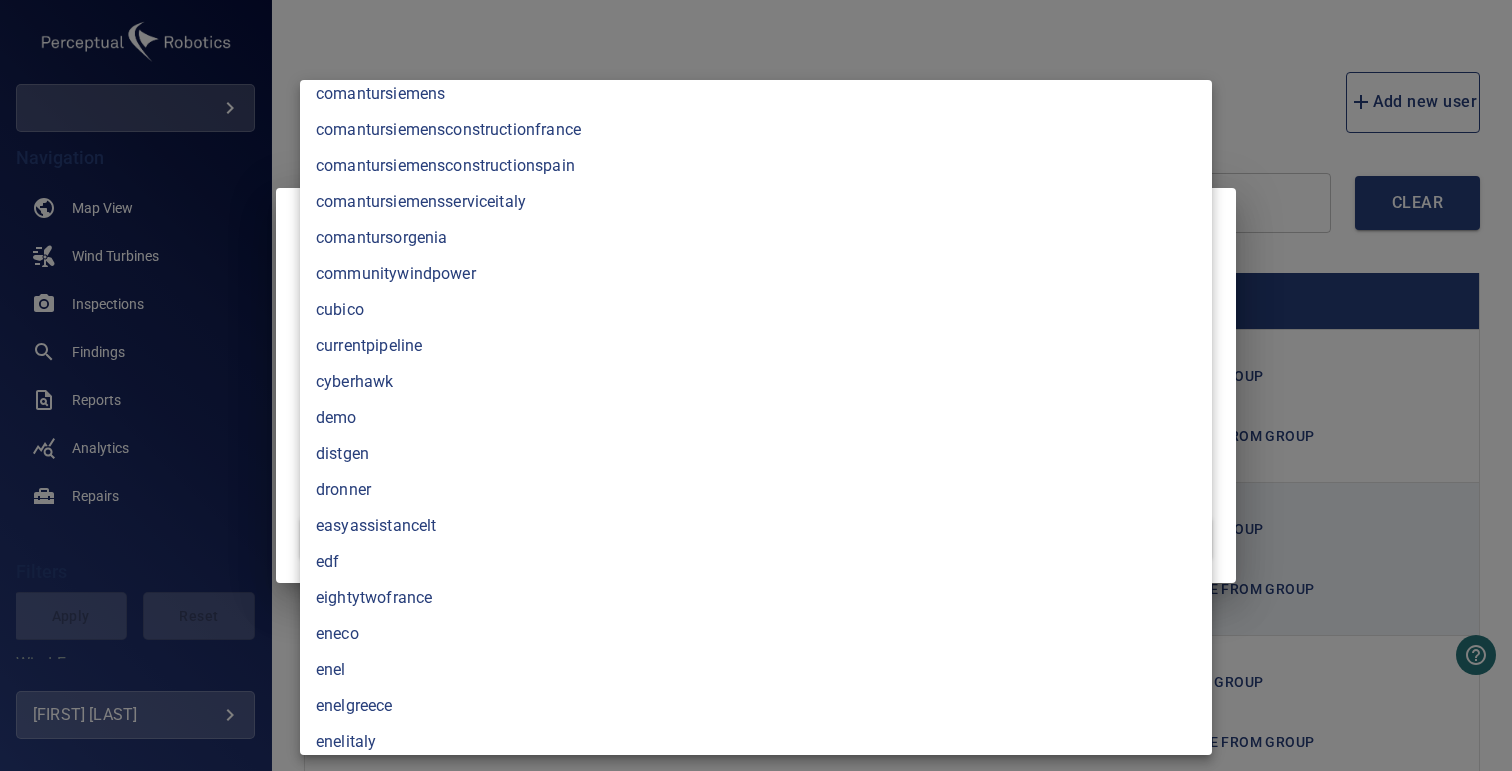 click on "demo" at bounding box center (756, 418) 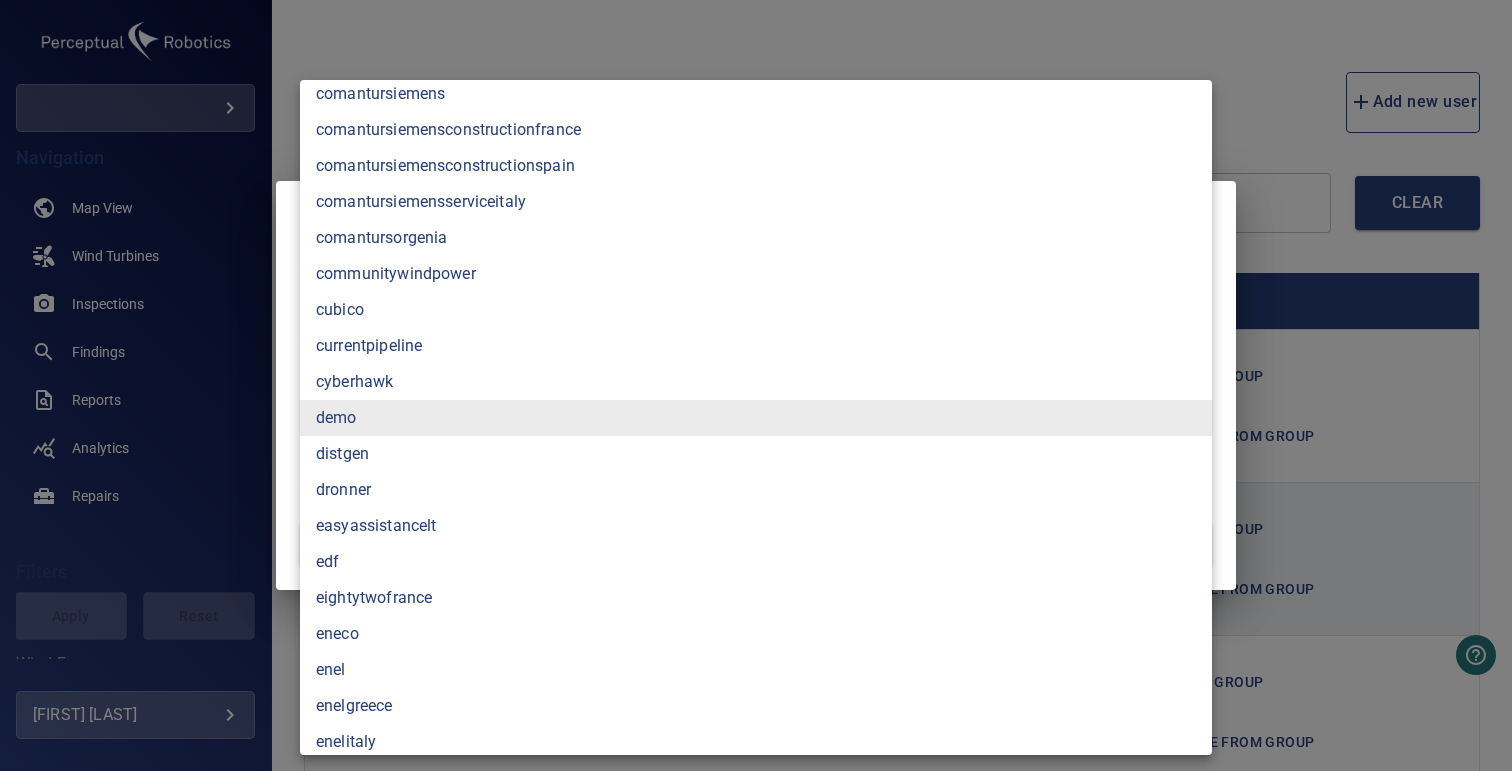 click at bounding box center [756, 385] 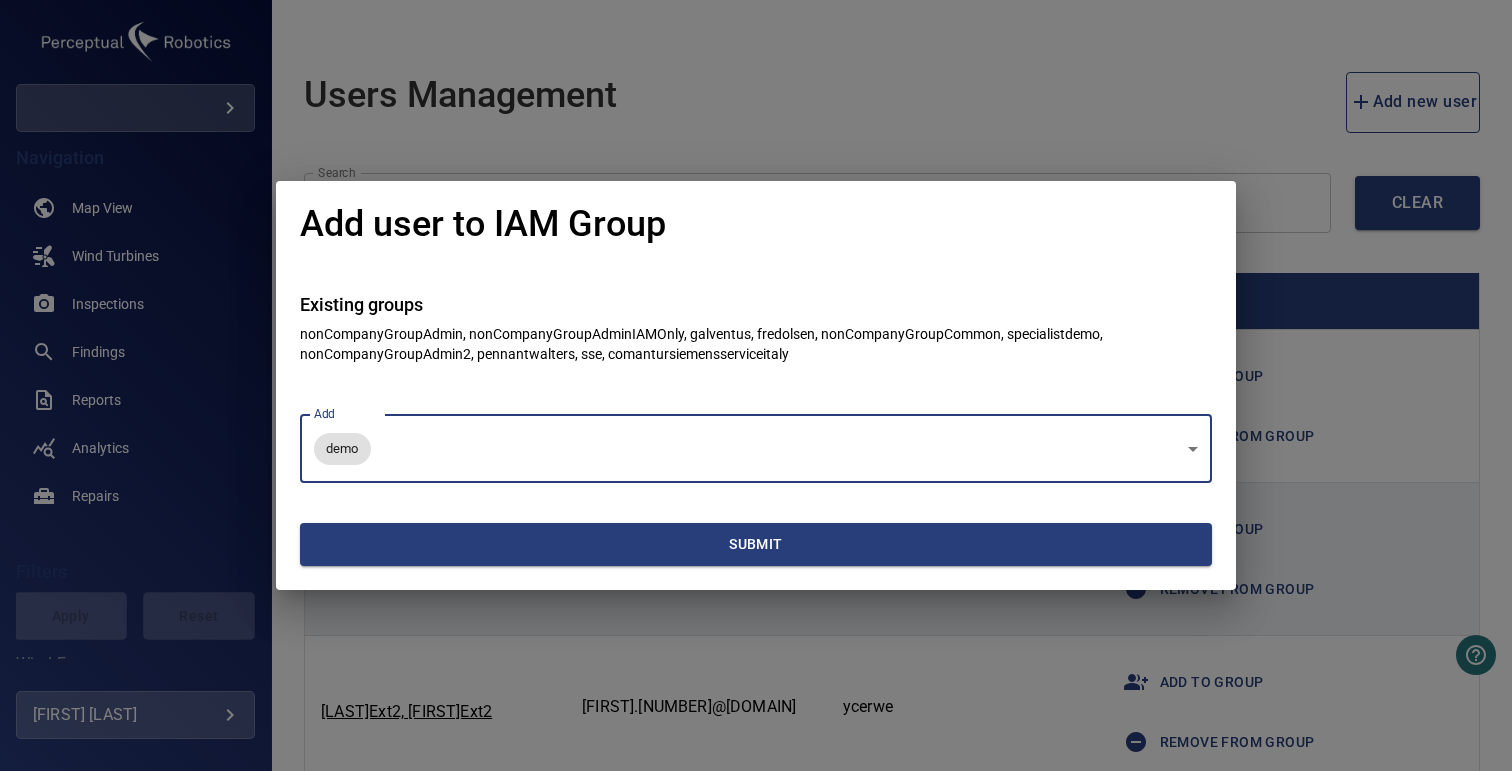 click on "Submit" at bounding box center (756, 544) 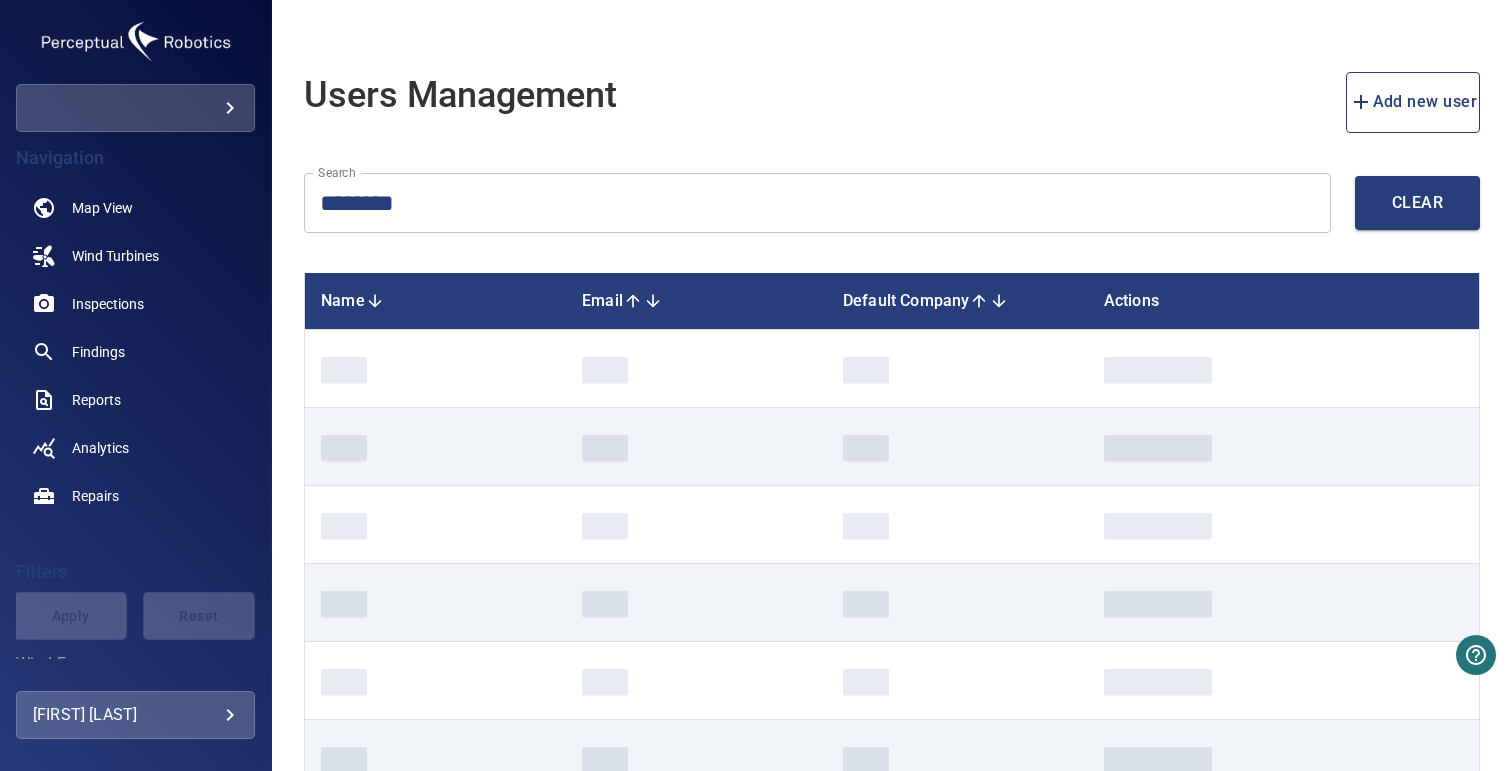 type 